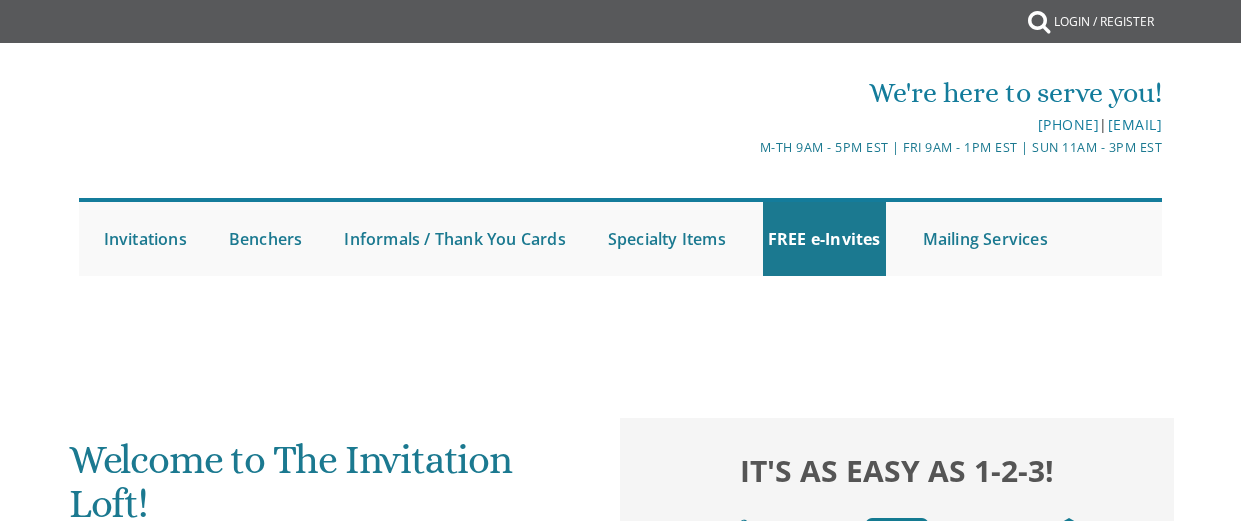 scroll, scrollTop: 0, scrollLeft: 0, axis: both 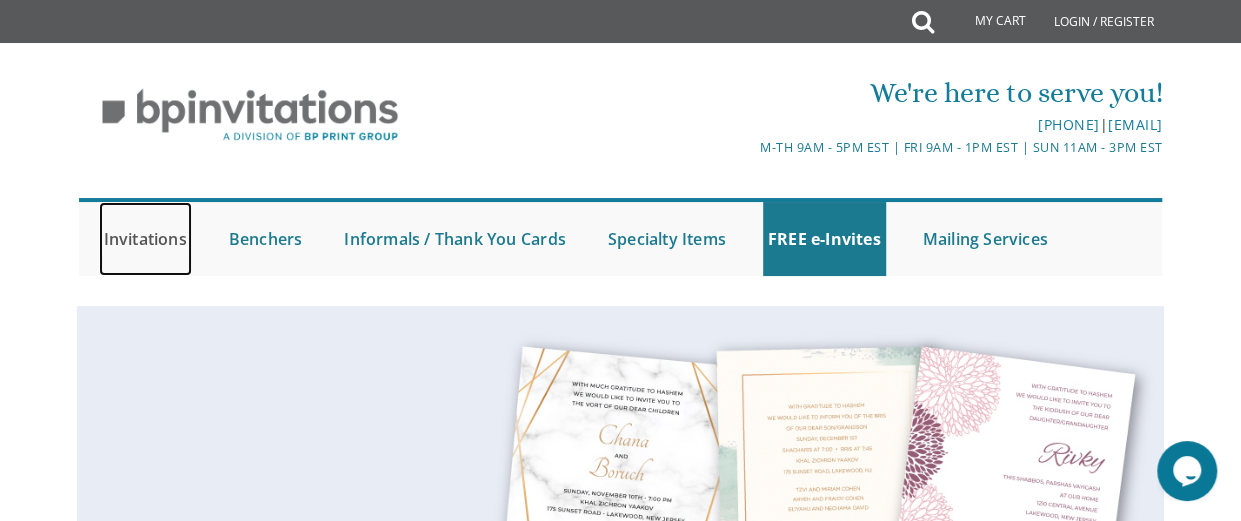click on "Invitations" at bounding box center (145, 239) 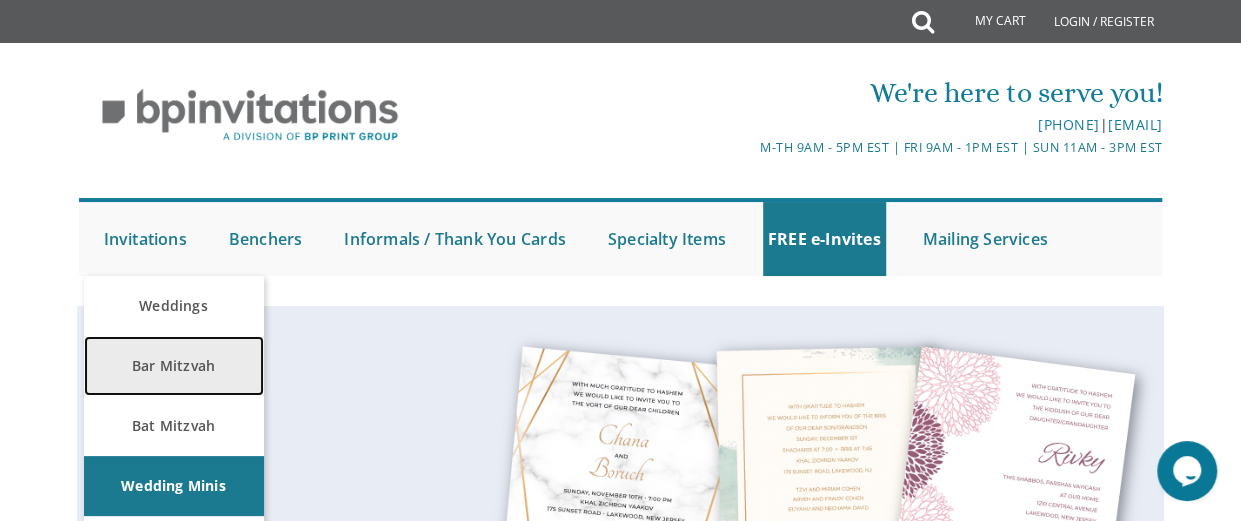 click on "Bar Mitzvah" at bounding box center [174, 366] 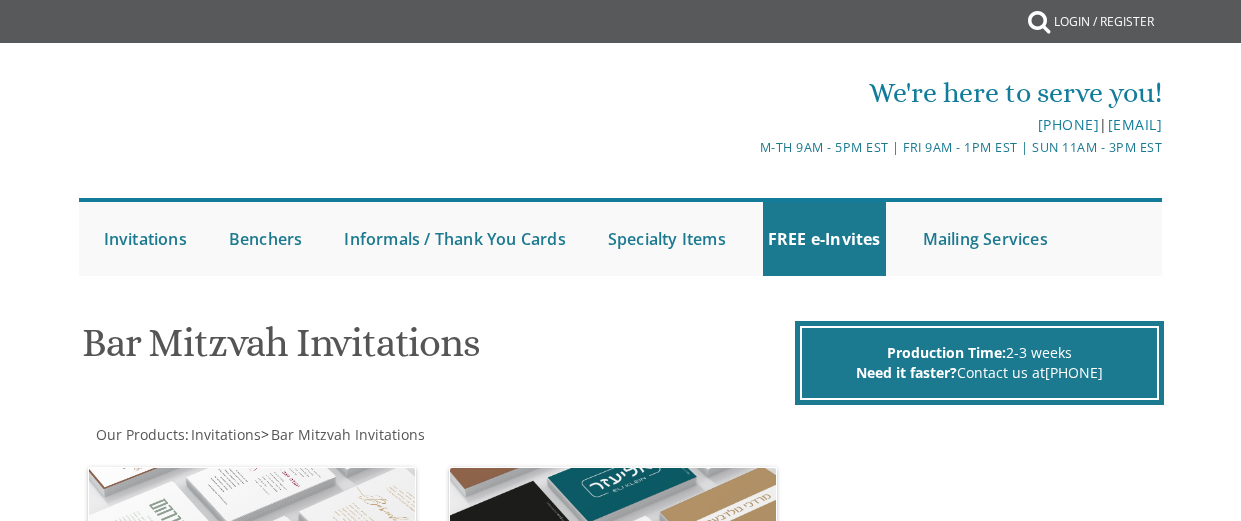 scroll, scrollTop: 0, scrollLeft: 0, axis: both 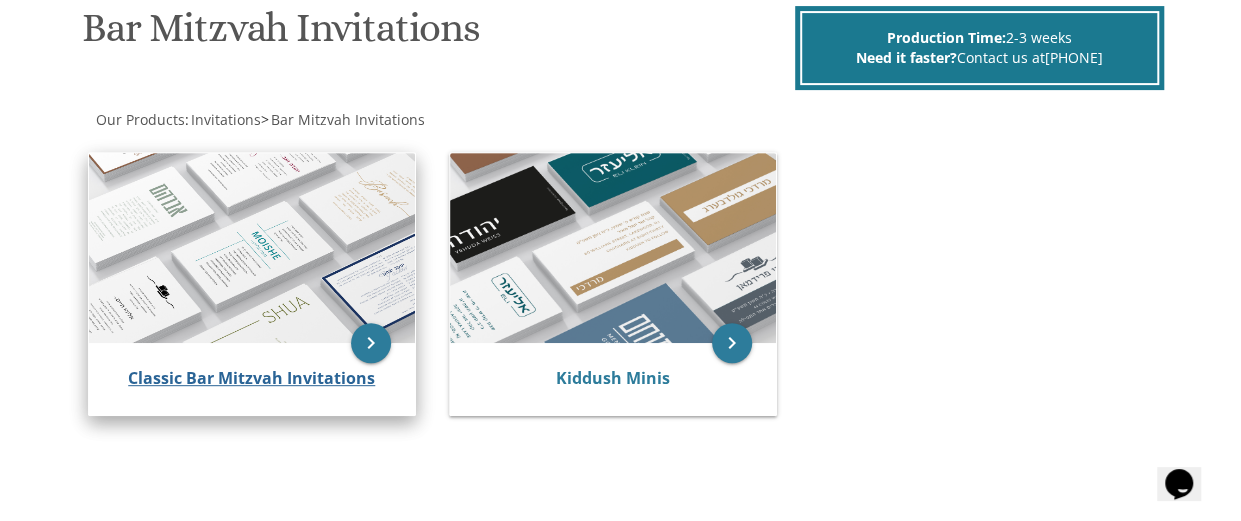 click on "Classic Bar Mitzvah Invitations" at bounding box center [251, 378] 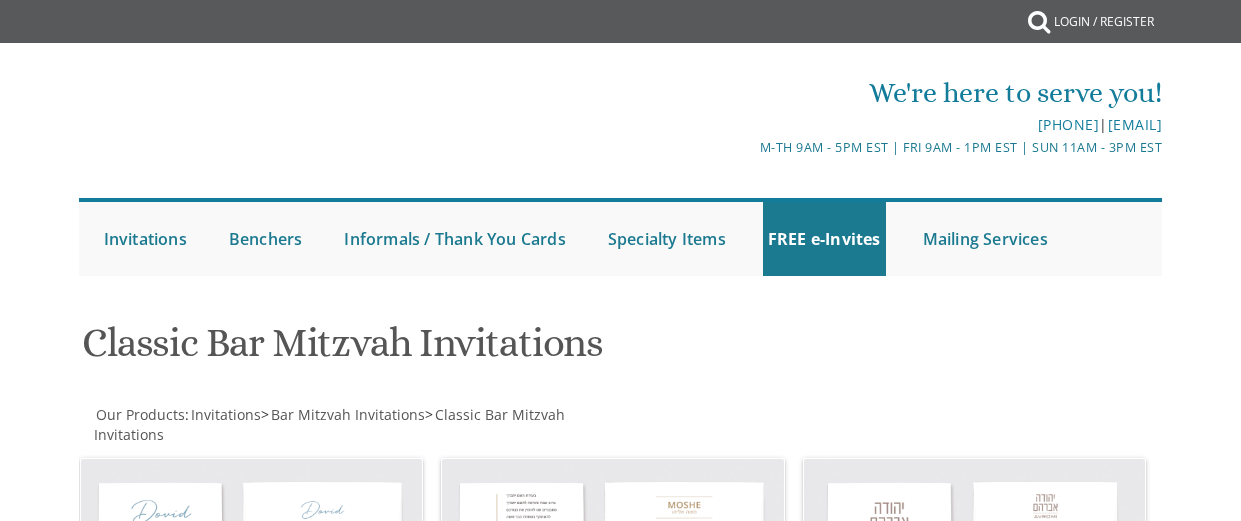 scroll, scrollTop: 0, scrollLeft: 0, axis: both 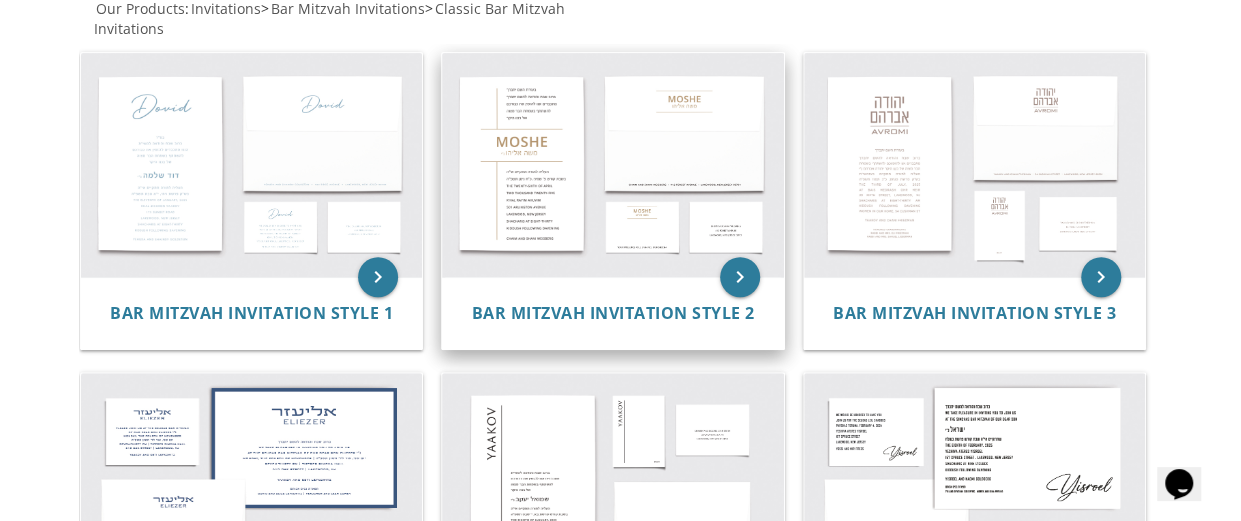 click at bounding box center (612, 165) 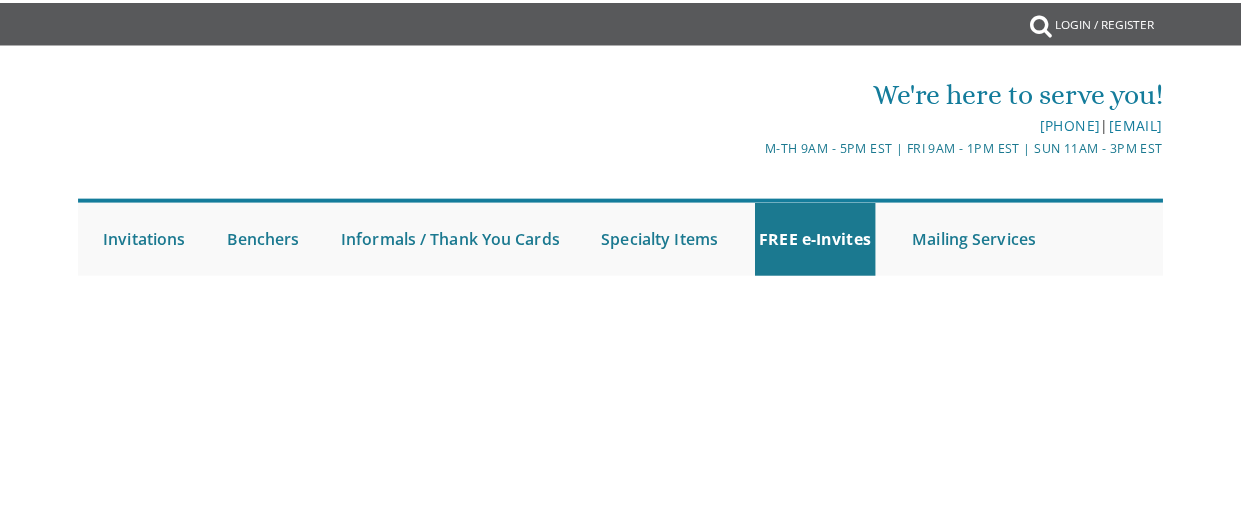 scroll, scrollTop: 0, scrollLeft: 0, axis: both 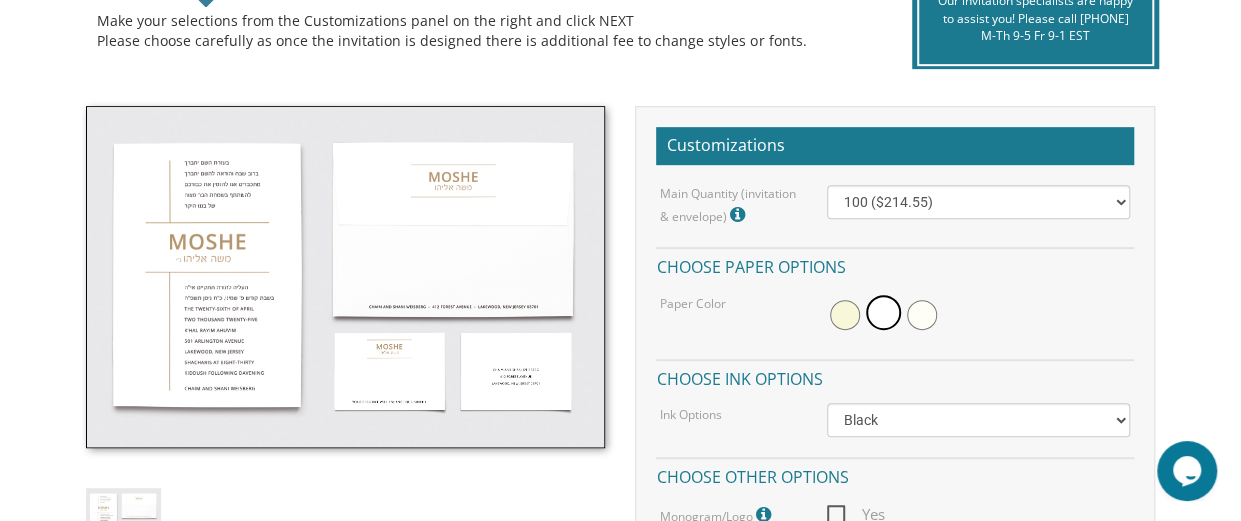 click at bounding box center (922, 315) 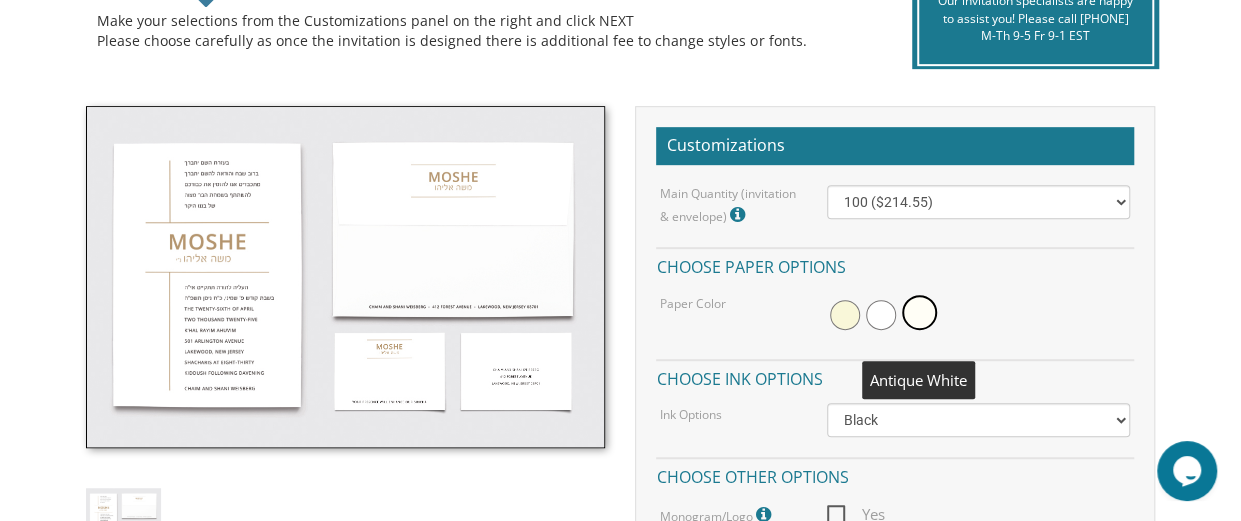 click at bounding box center (881, 315) 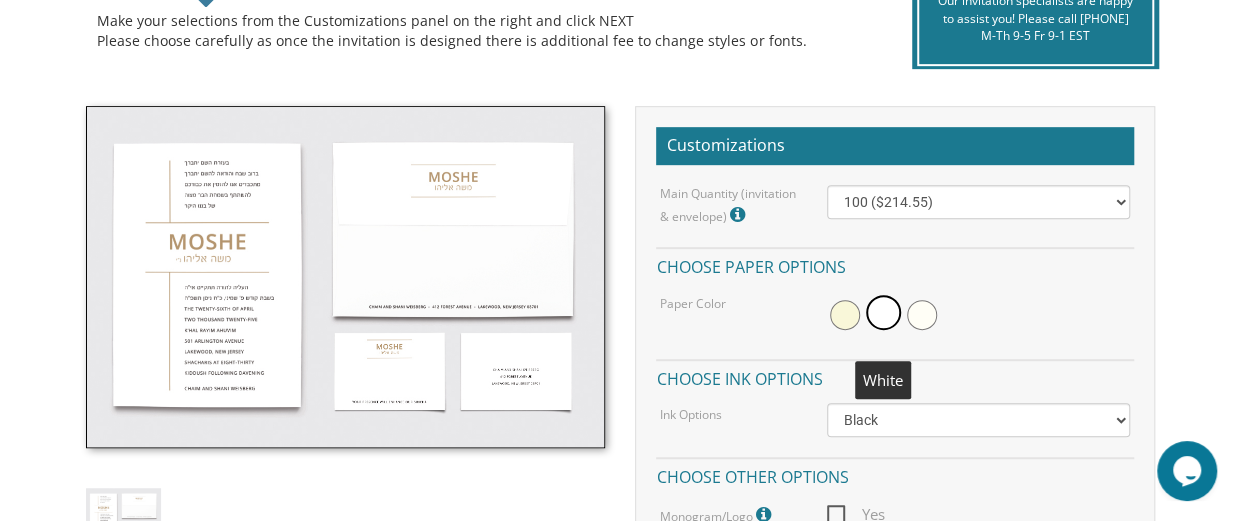 click at bounding box center [845, 315] 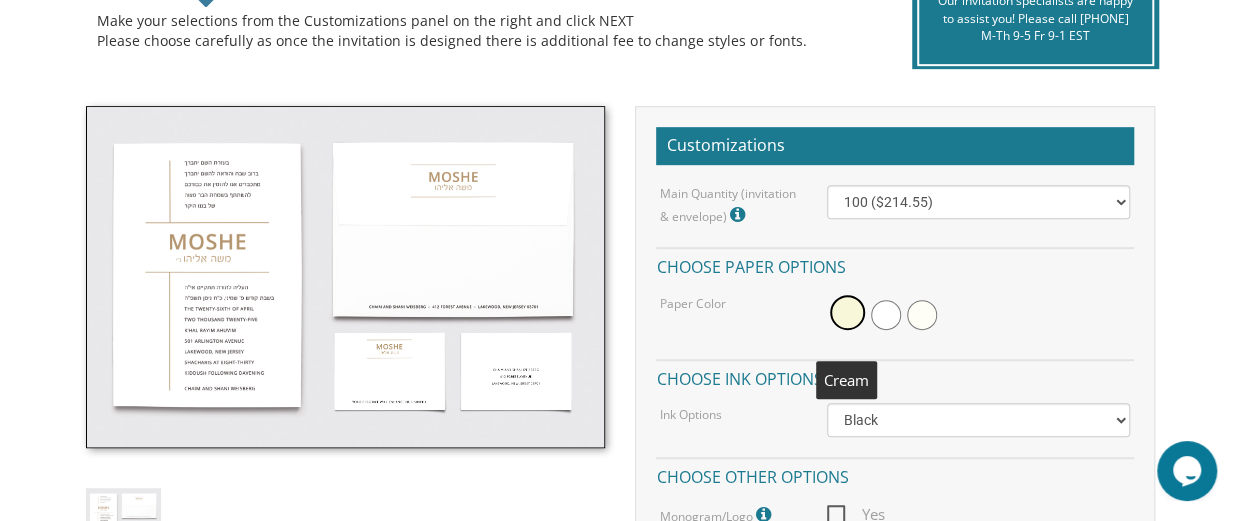 click at bounding box center (886, 315) 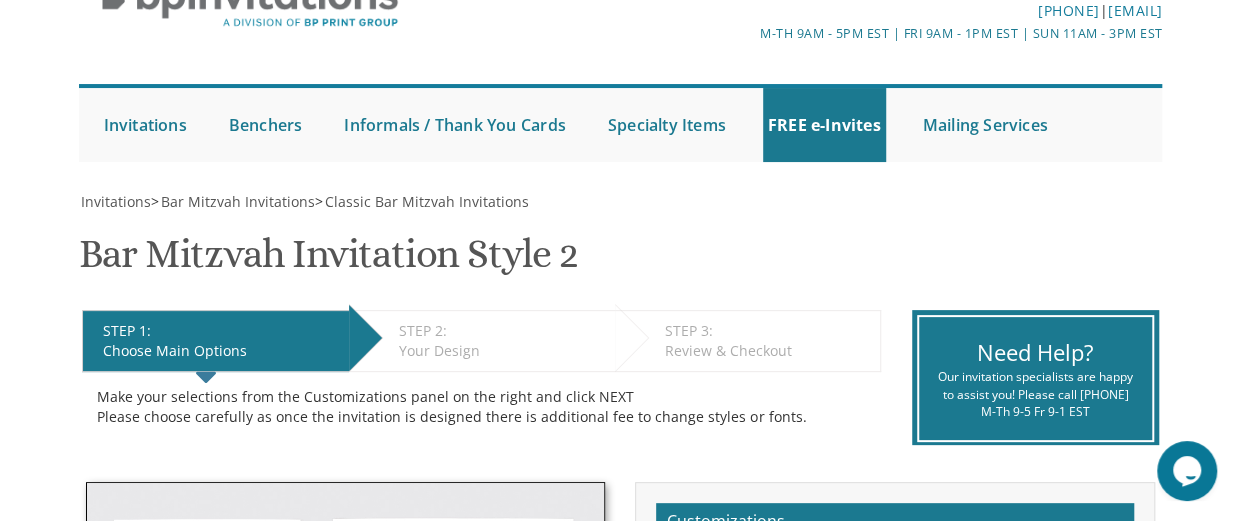 scroll, scrollTop: 110, scrollLeft: 0, axis: vertical 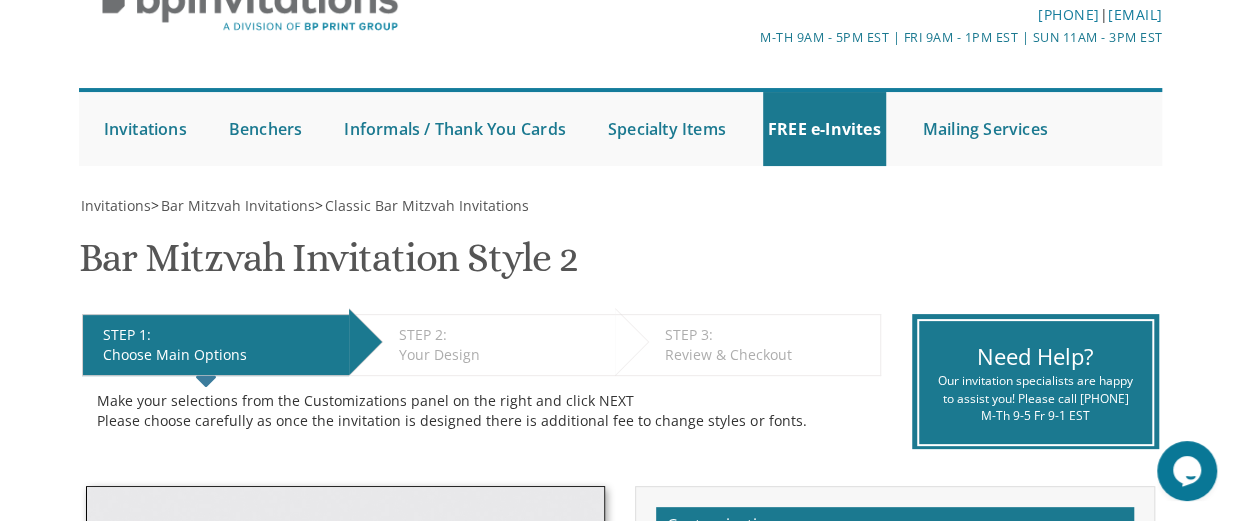 click on "Invitations  >  Bar Mitzvah Invitations  >  Classic Bar Mitzvah Invitations
Bar Mitzvah Invitation Style 2  SKU: bminv2
STEP 1: EDIT
Choose Main Options
STEP 2: EDIT
Your Design
STEP 3: EDIT
Review & Checkout
Make your selections from the Customizations panel on the right and click NEXT Please choose carefully as once the invitation is designed there is additional fee to change styles or fonts." at bounding box center [621, 975] 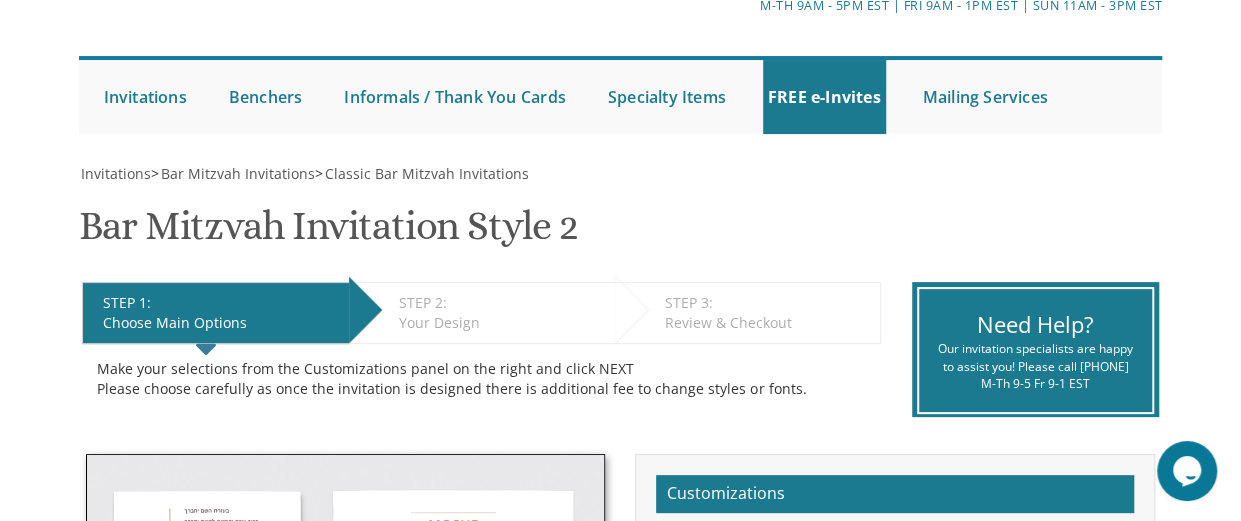 scroll, scrollTop: 144, scrollLeft: 0, axis: vertical 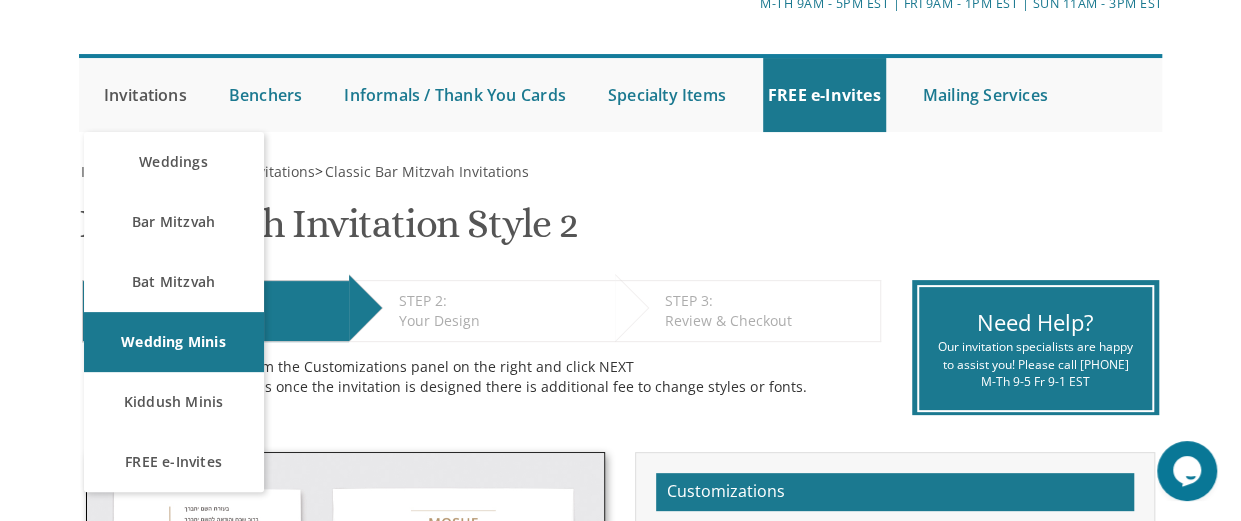 click on "Invitations" at bounding box center (145, 95) 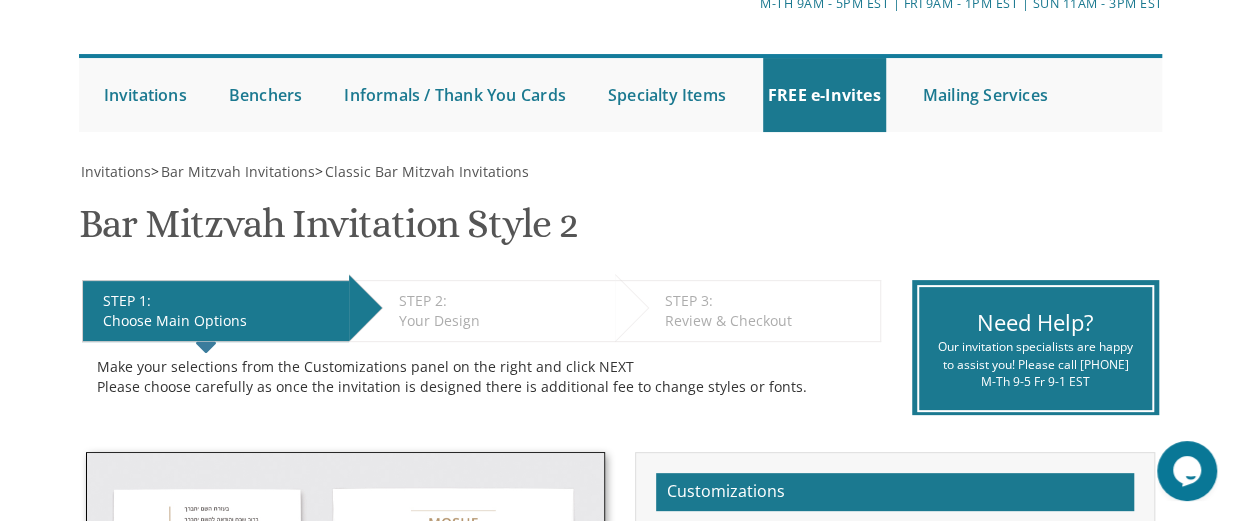 click on "Invitations  >  Bar Mitzvah Invitations  >  Classic Bar Mitzvah Invitations
Bar Mitzvah Invitation Style 2  SKU: bminv2
STEP 1: EDIT
Choose Main Options
STEP 2: EDIT
Your Design
STEP 3: EDIT
Review & Checkout
Make your selections from the Customizations panel on the right and click NEXT Please choose carefully as once the invitation is designed there is additional fee to change styles or fonts." at bounding box center (621, 941) 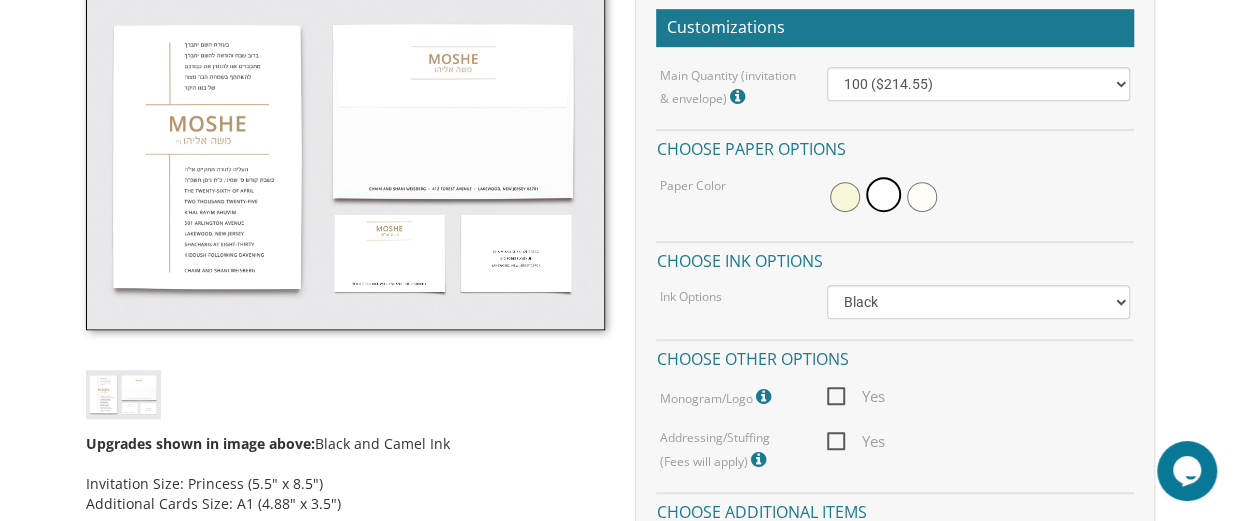 scroll, scrollTop: 605, scrollLeft: 0, axis: vertical 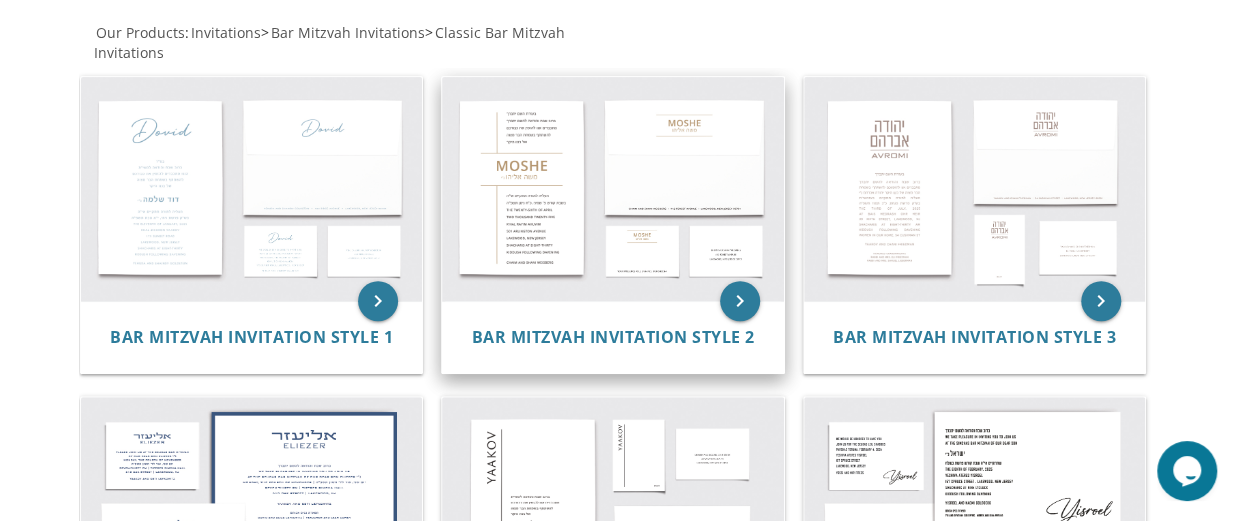 click at bounding box center (612, 189) 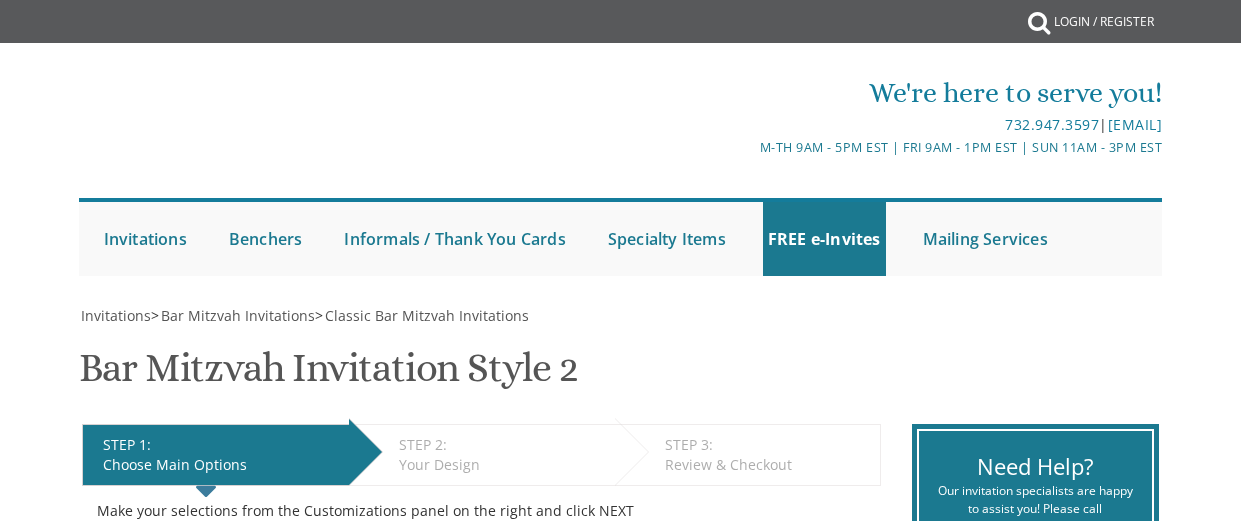 scroll, scrollTop: 0, scrollLeft: 0, axis: both 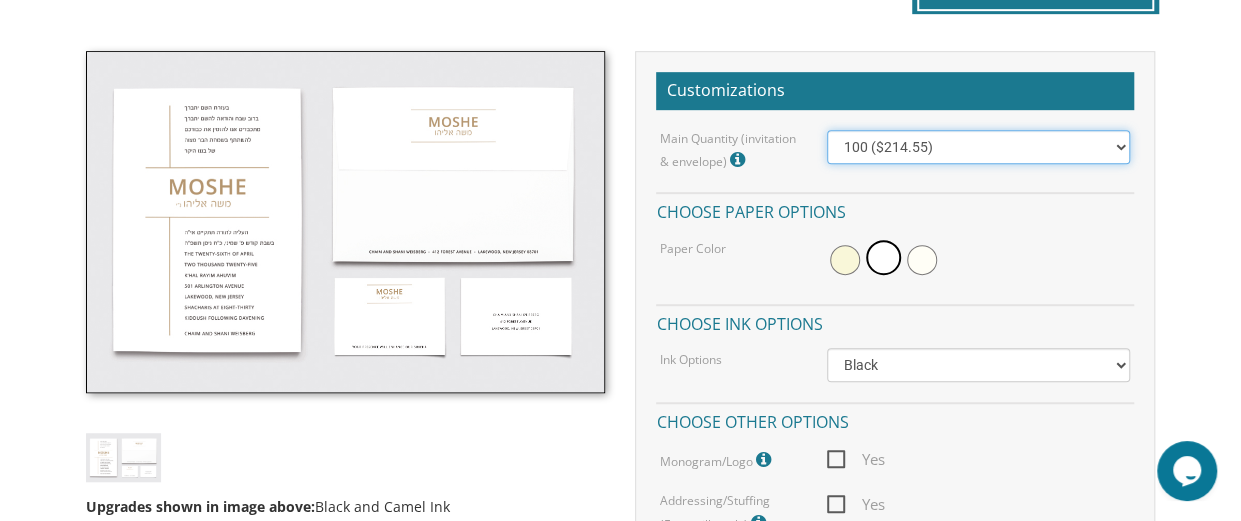 click on "100 ($214.55) 200 ($254.60) 300 ($294.25) 400 ($333.55) 500 ($373.90) 600 ($413.25) 700 ($452.35) 800 ($491.40) 900 ($528.00) 1000 ($568.05)" at bounding box center [978, 147] 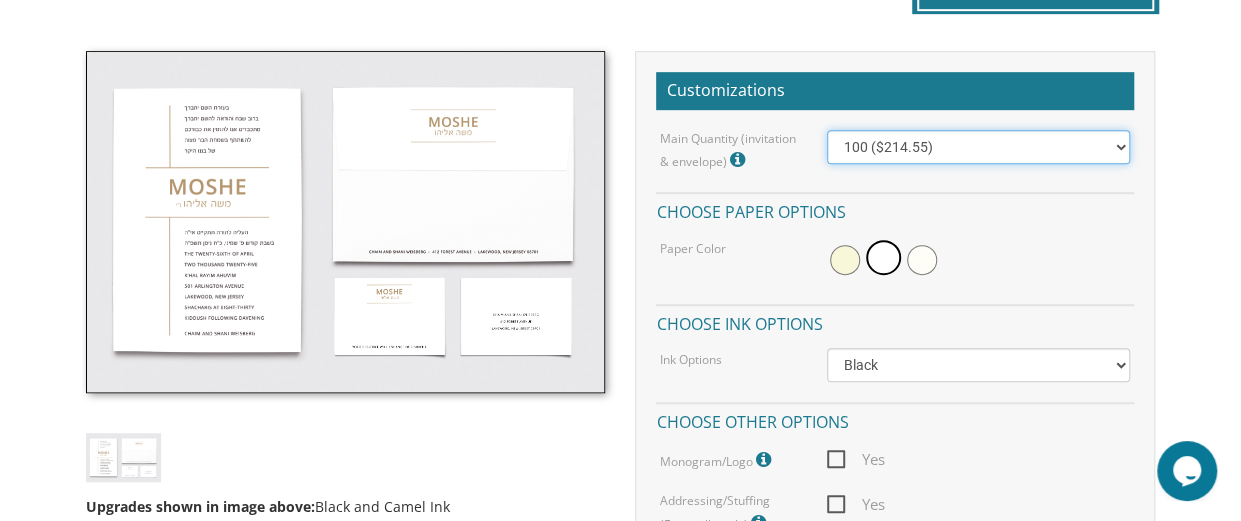 select on "200" 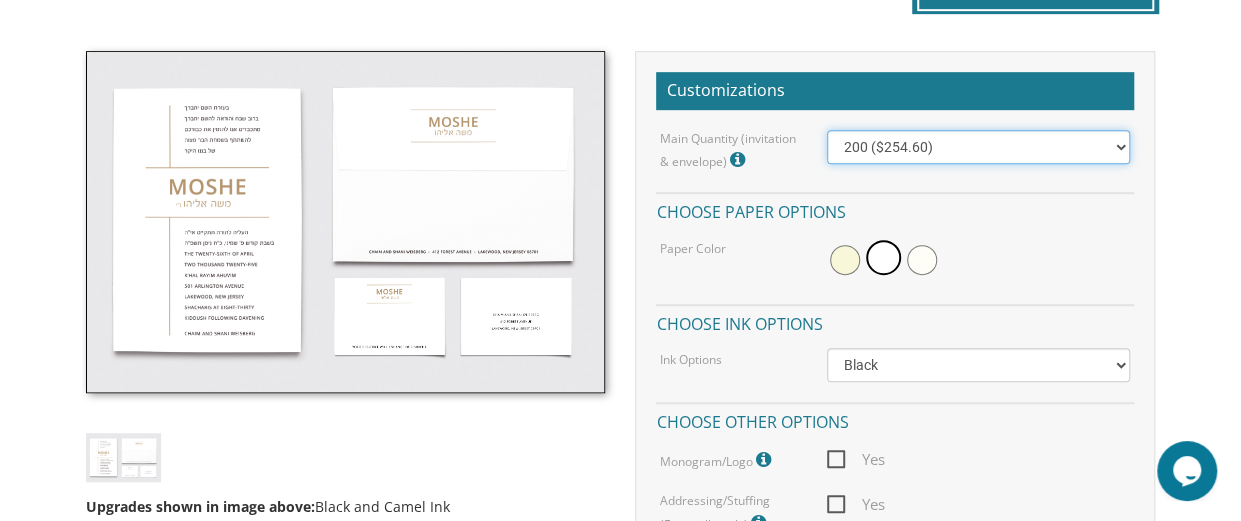 click on "100 ($214.55) 200 ($254.60) 300 ($294.25) 400 ($333.55) 500 ($373.90) 600 ($413.25) 700 ($452.35) 800 ($491.40) 900 ($528.00) 1000 ($568.05)" at bounding box center [978, 147] 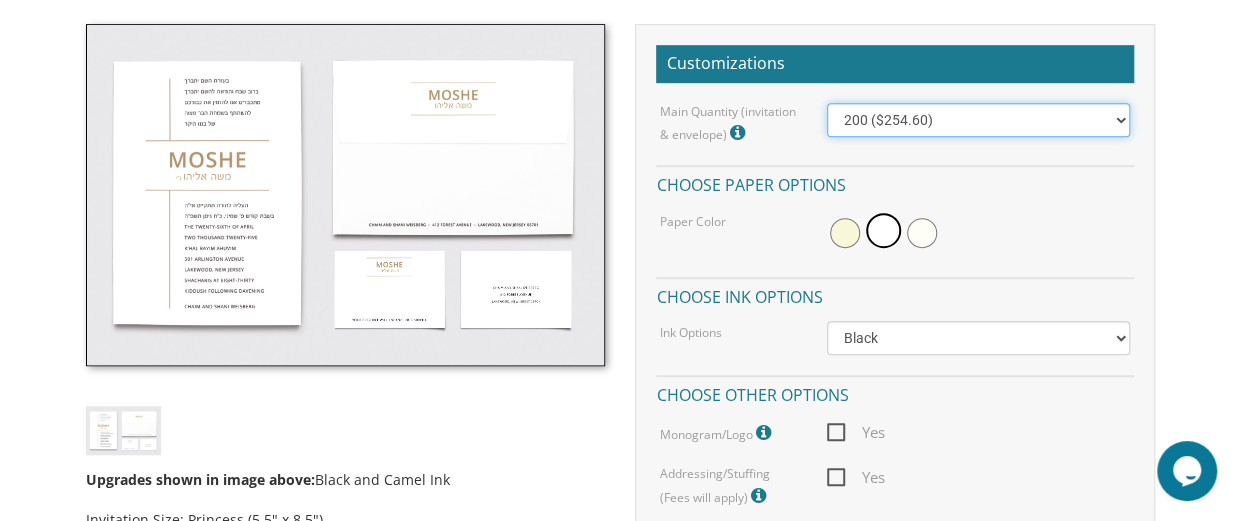 scroll, scrollTop: 600, scrollLeft: 0, axis: vertical 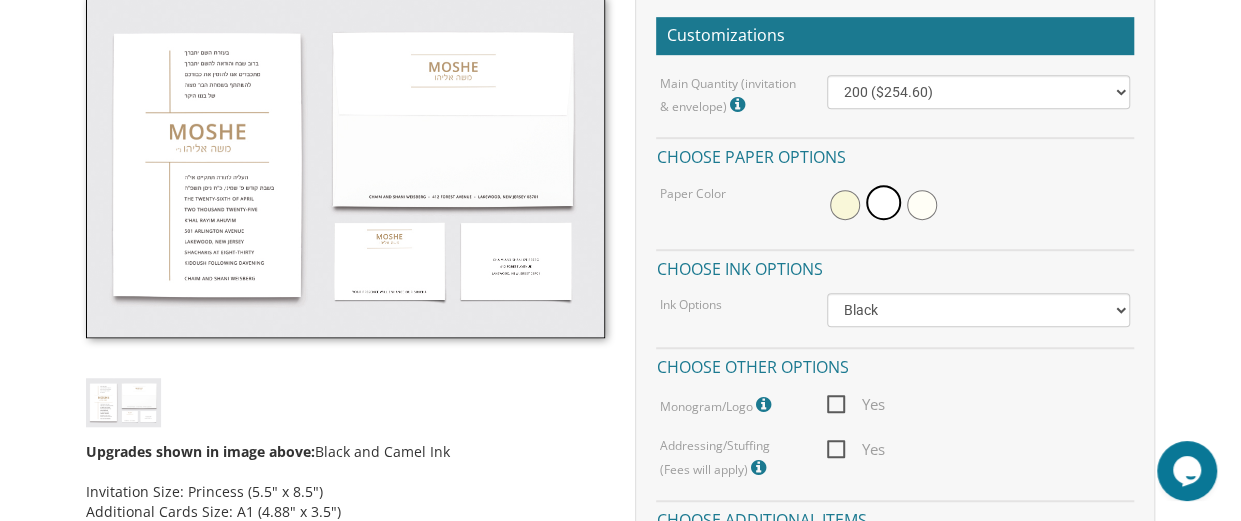 click at bounding box center (845, 205) 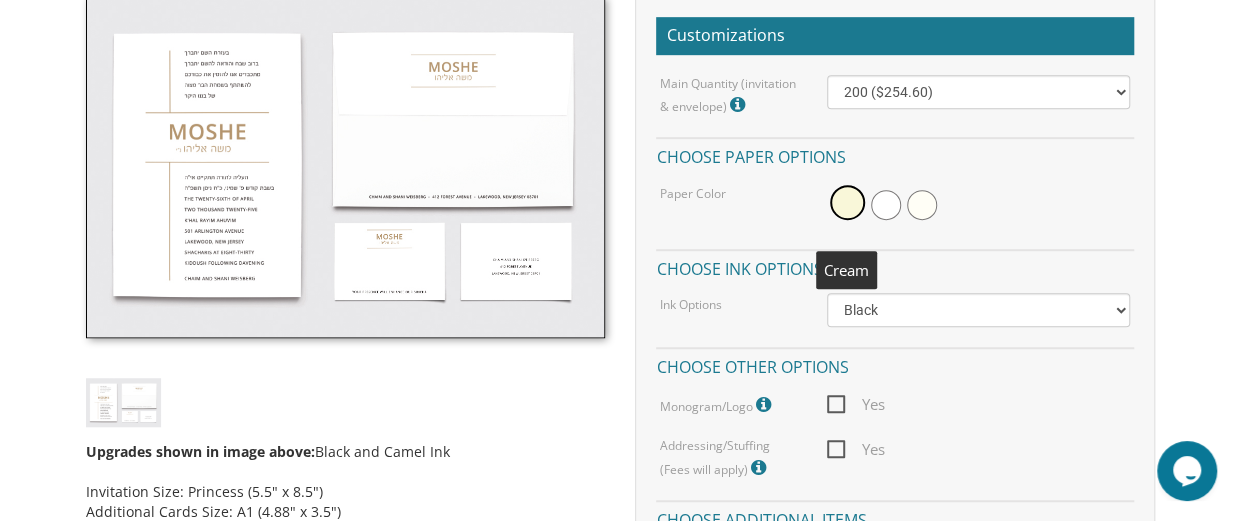 click at bounding box center [886, 205] 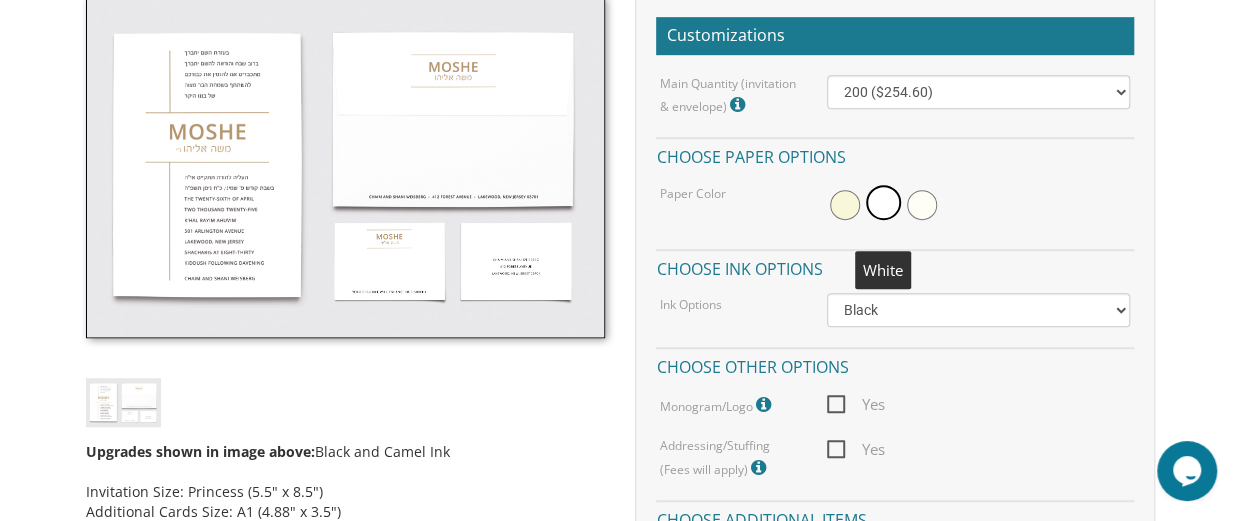 click at bounding box center (922, 205) 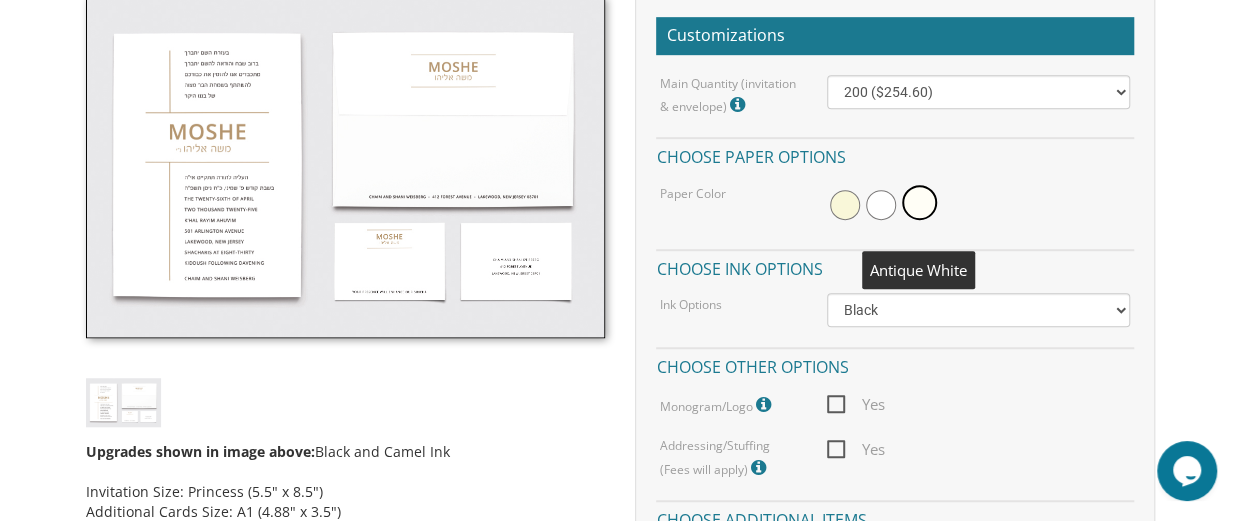 click at bounding box center [845, 205] 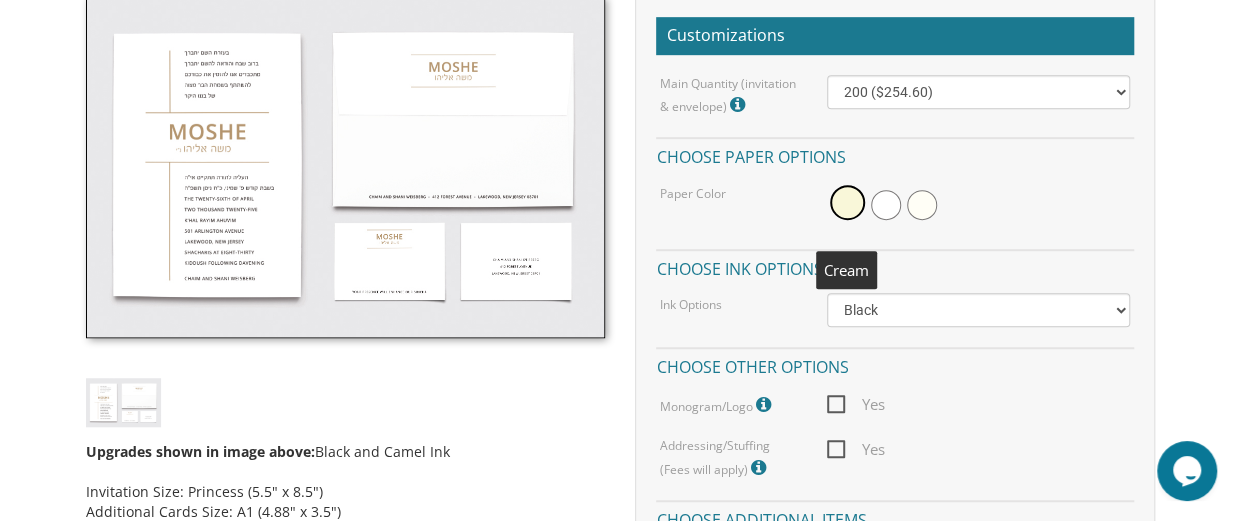 click at bounding box center [886, 205] 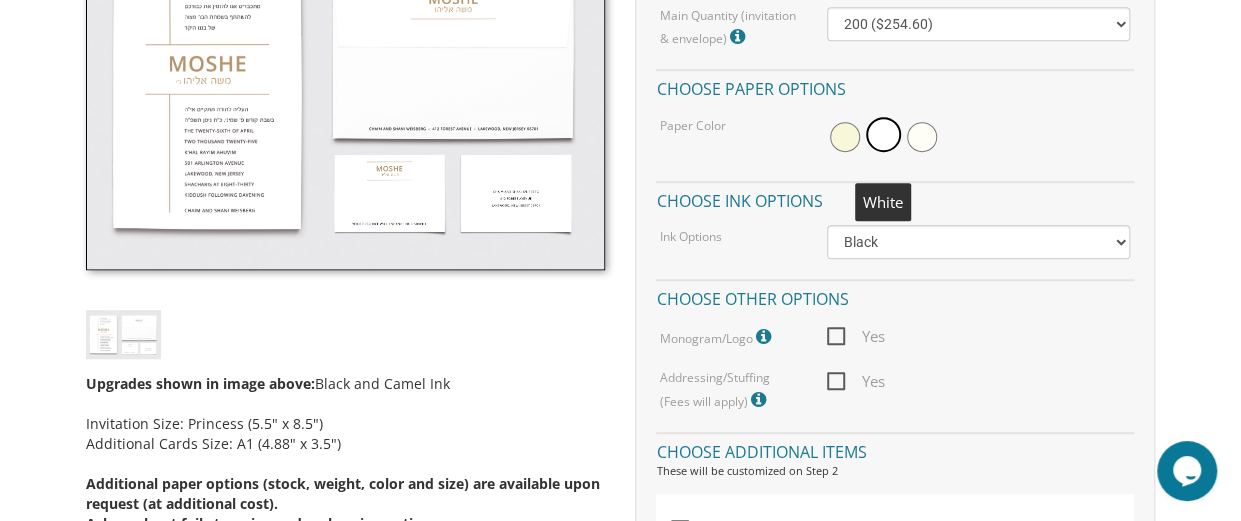 scroll, scrollTop: 672, scrollLeft: 0, axis: vertical 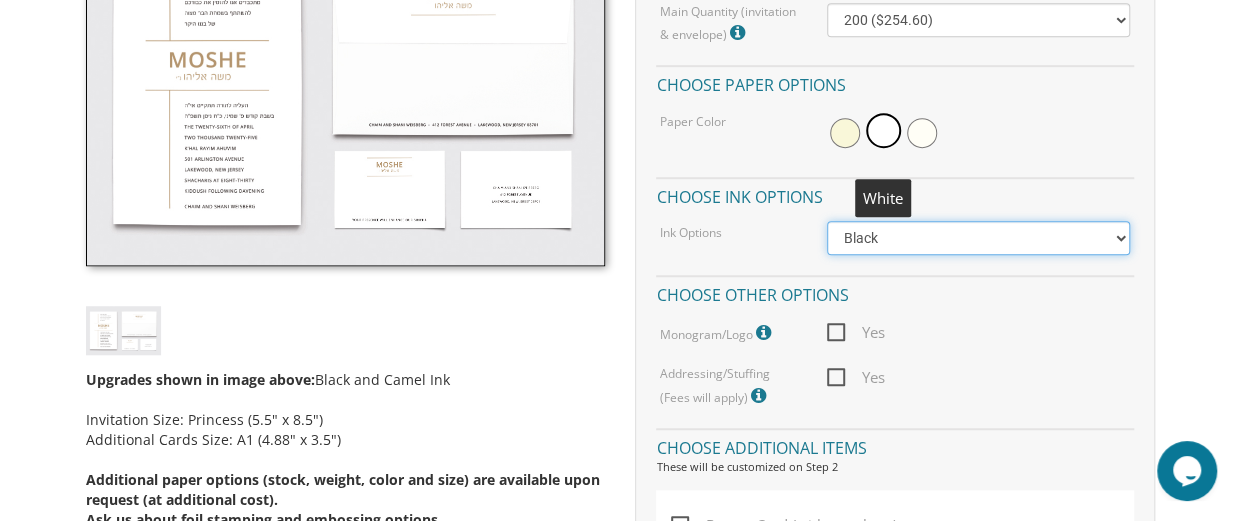 click on "Black Colored Ink ($65.00) Black + One Color ($100.00) Two Colors ($165.00)" at bounding box center [978, 238] 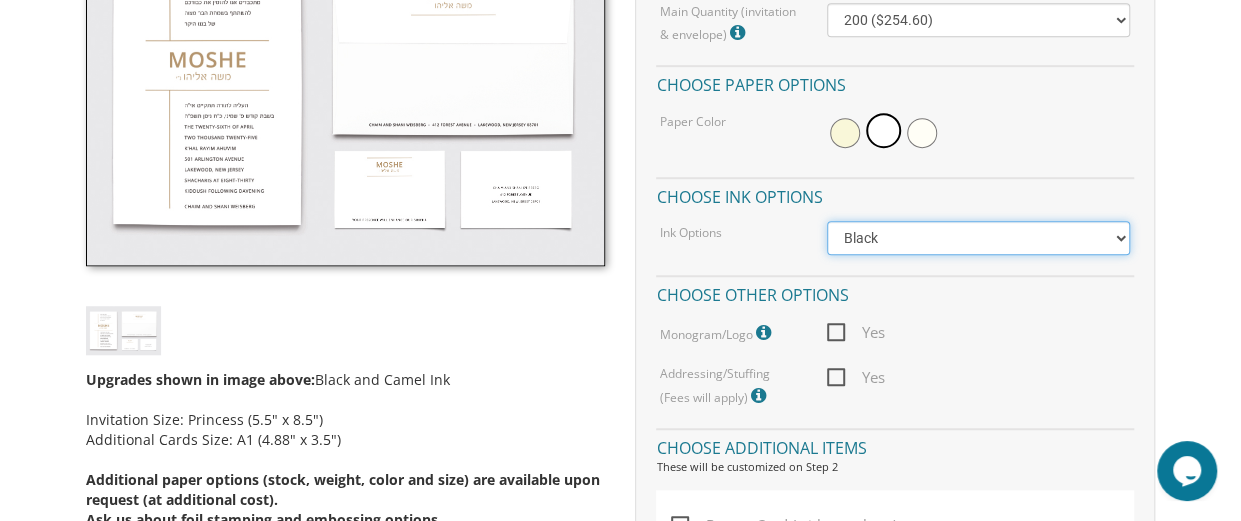 click on "Black Colored Ink ($65.00) Black + One Color ($100.00) Two Colors ($165.00)" at bounding box center [978, 238] 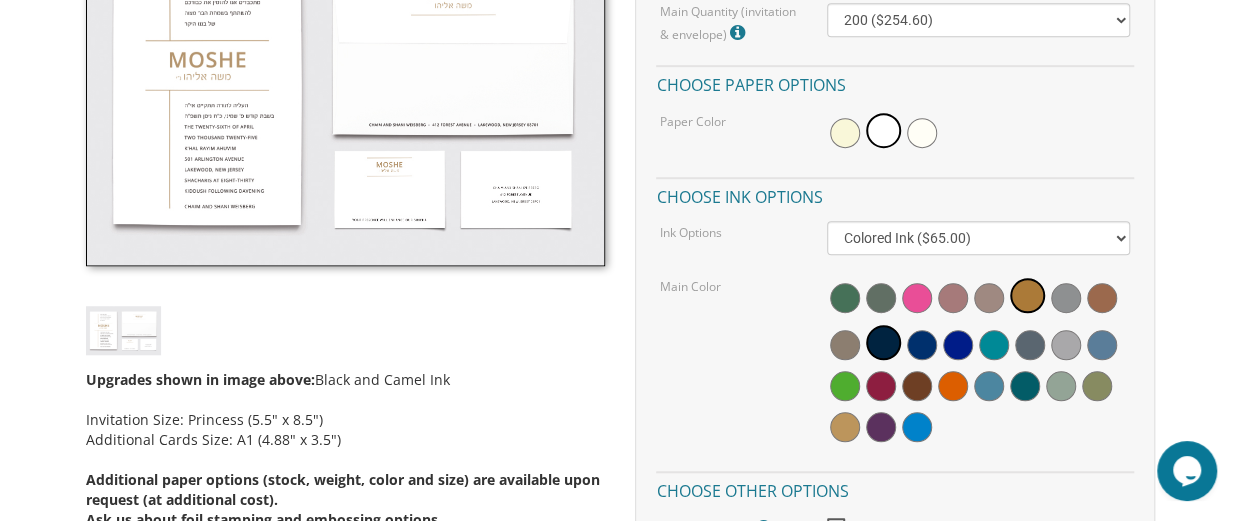 click at bounding box center [978, 363] 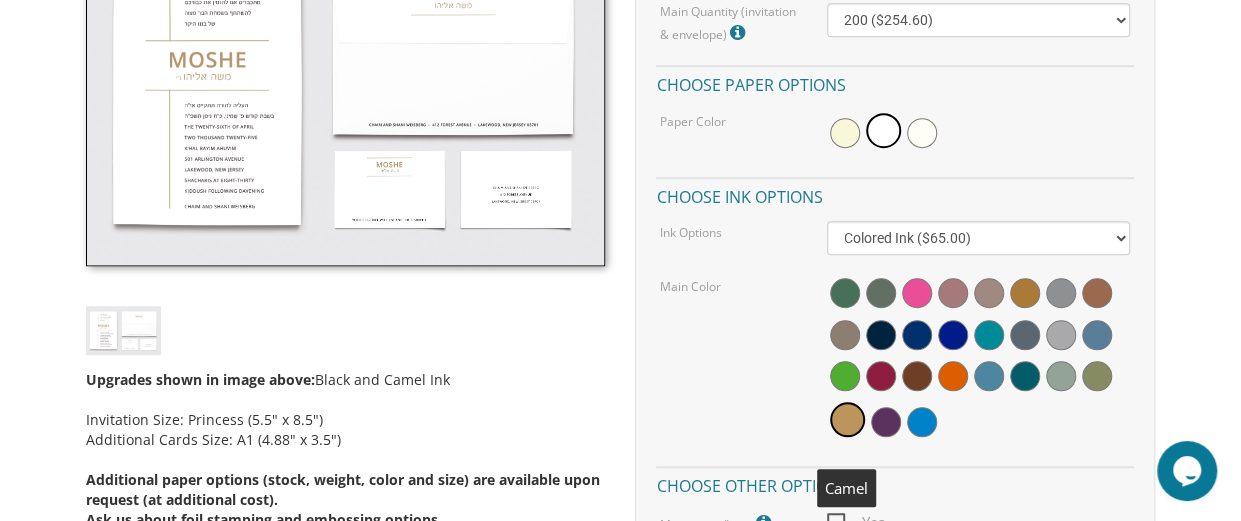 click at bounding box center [1025, 293] 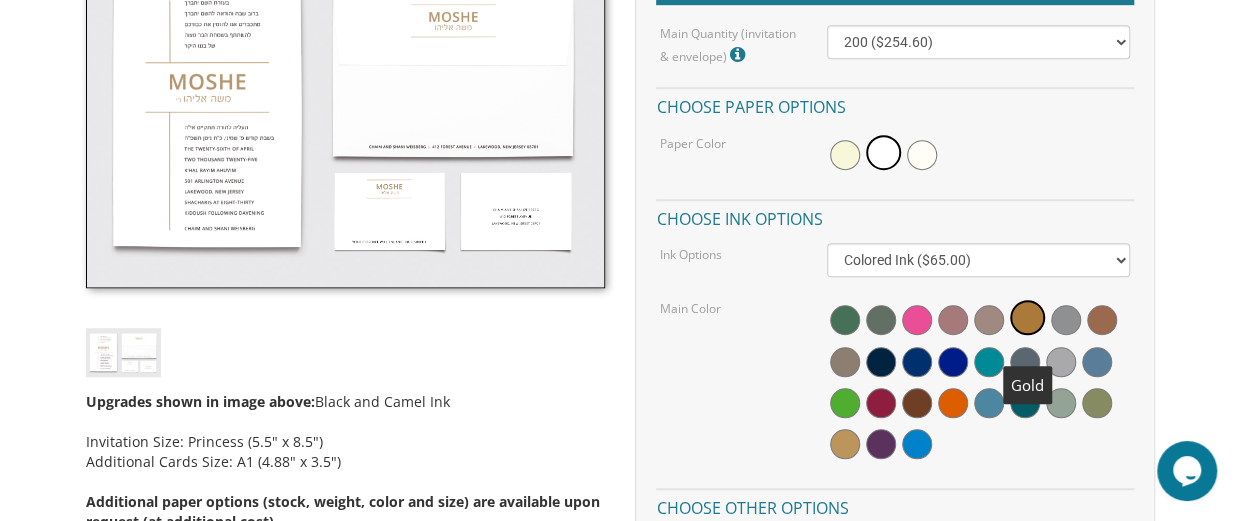 scroll, scrollTop: 648, scrollLeft: 0, axis: vertical 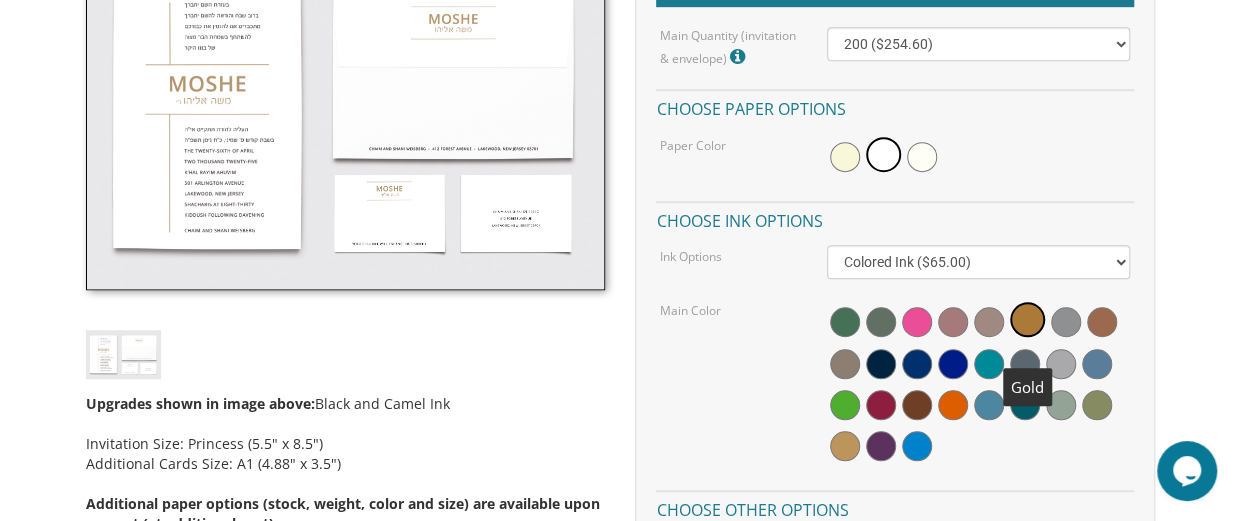 click at bounding box center [845, 405] 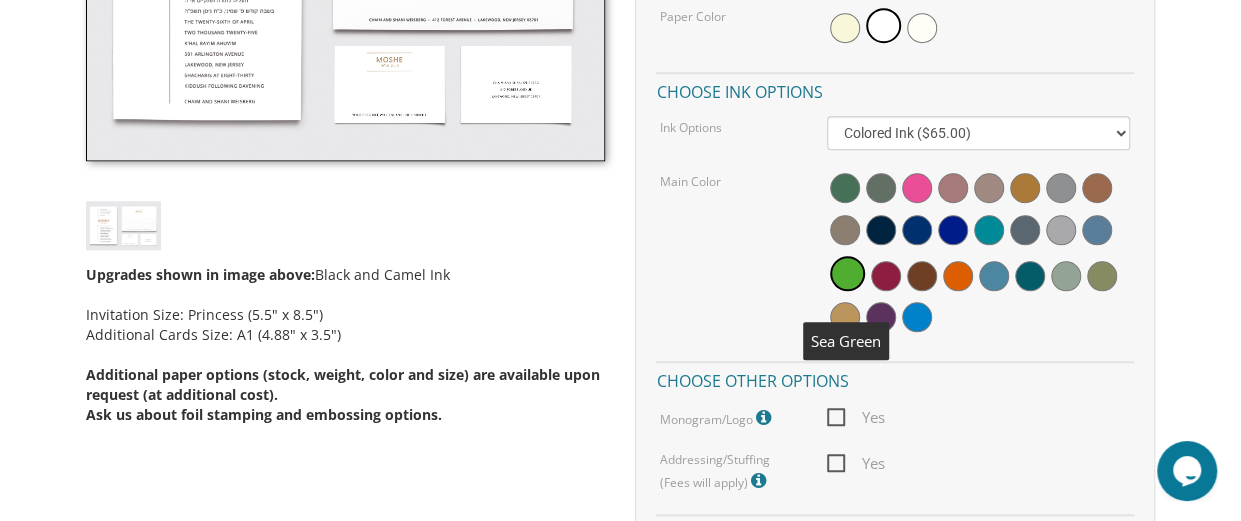 scroll, scrollTop: 779, scrollLeft: 0, axis: vertical 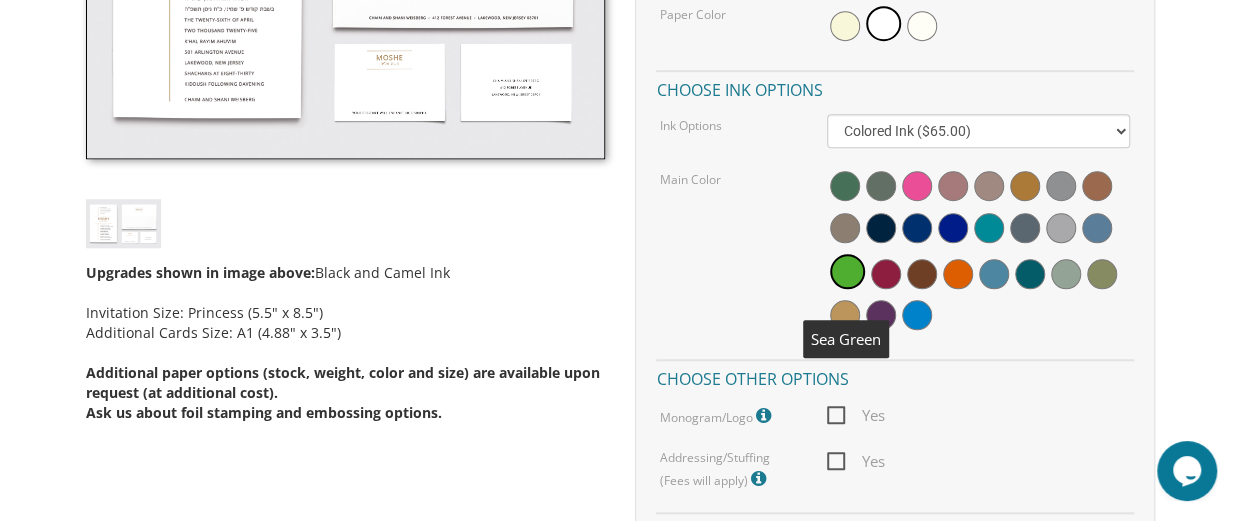 click at bounding box center (1025, 186) 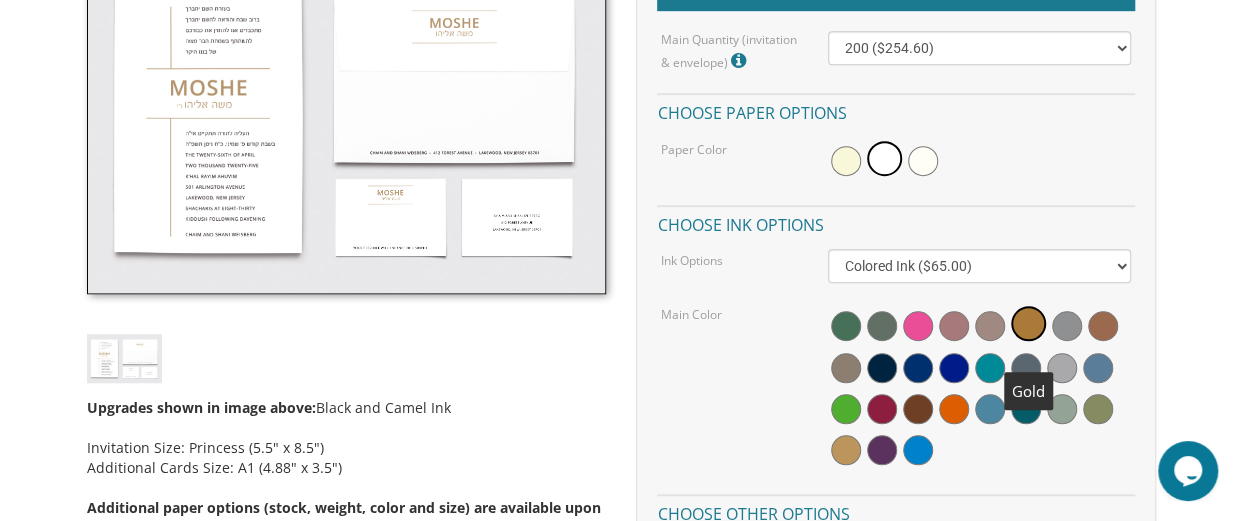 scroll, scrollTop: 643, scrollLeft: 0, axis: vertical 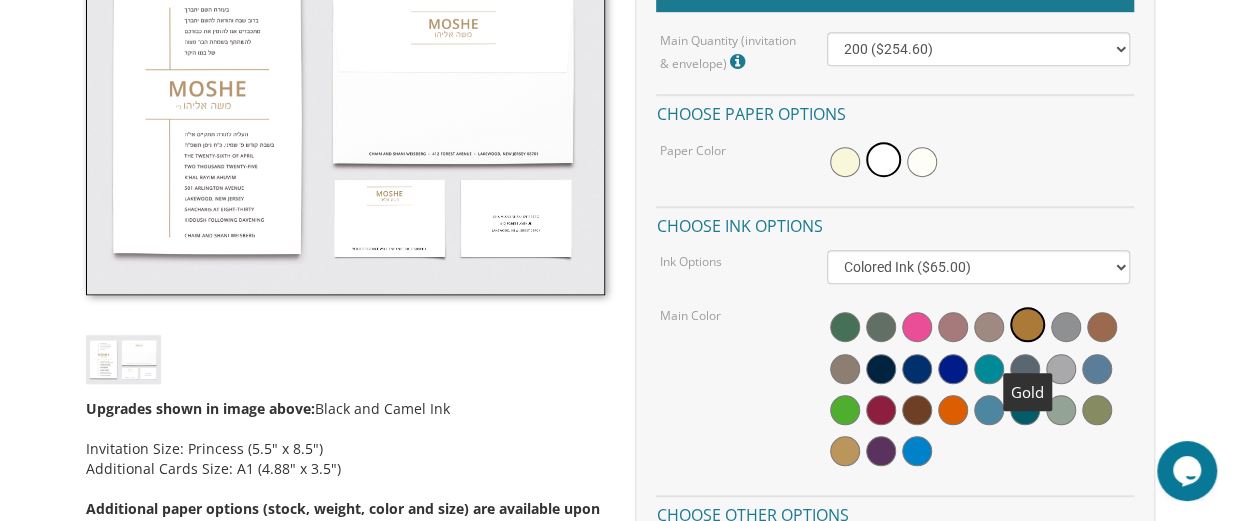 click at bounding box center (1097, 369) 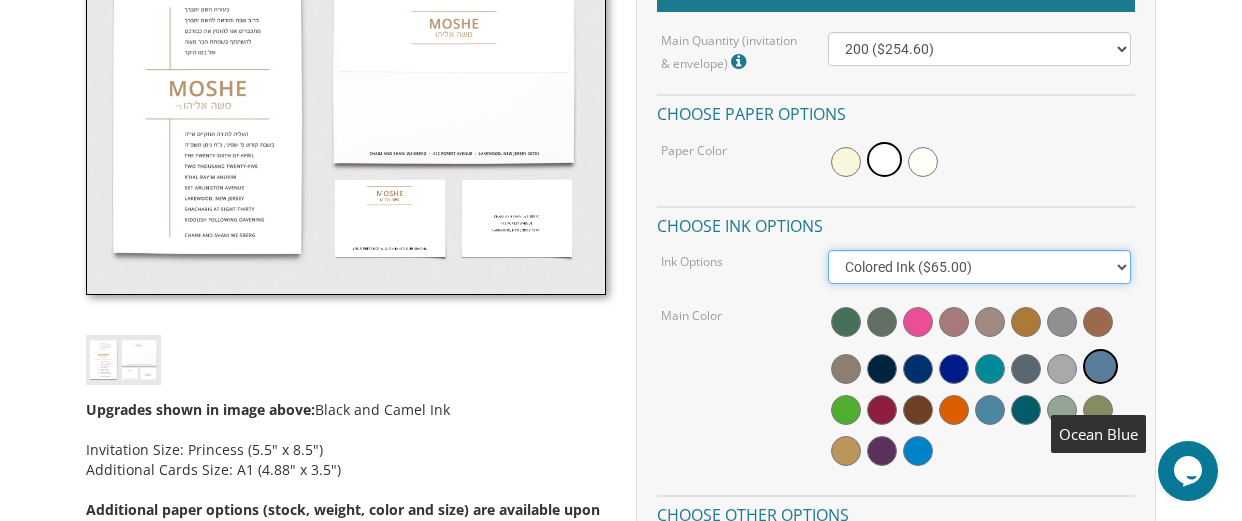 click on "Black Colored Ink ($65.00) Black + One Color ($100.00) Two Colors ($165.00)" at bounding box center (980, 267) 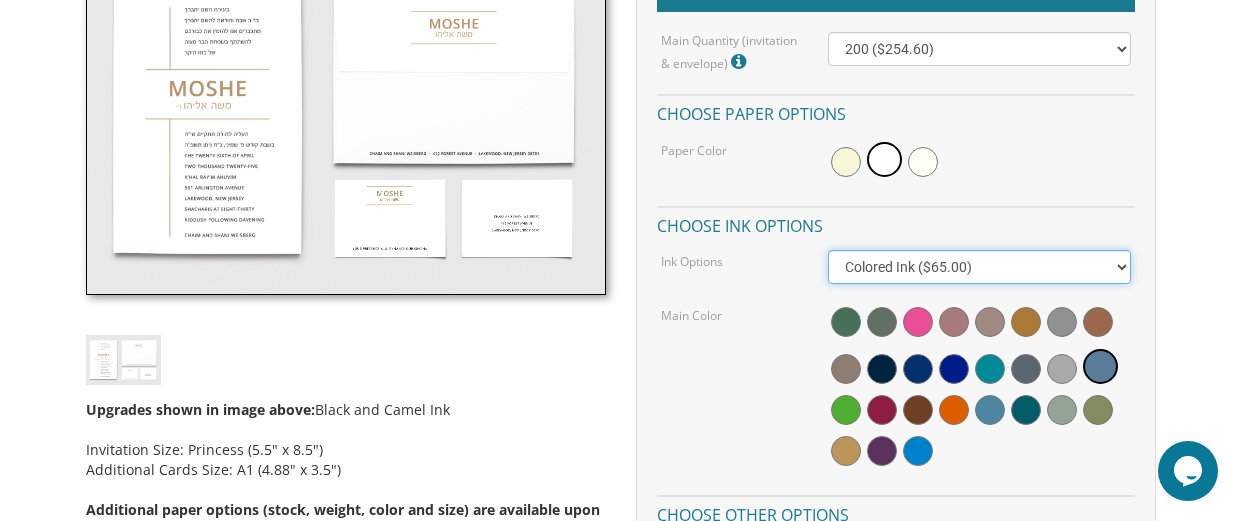 click at bounding box center (346, 124) 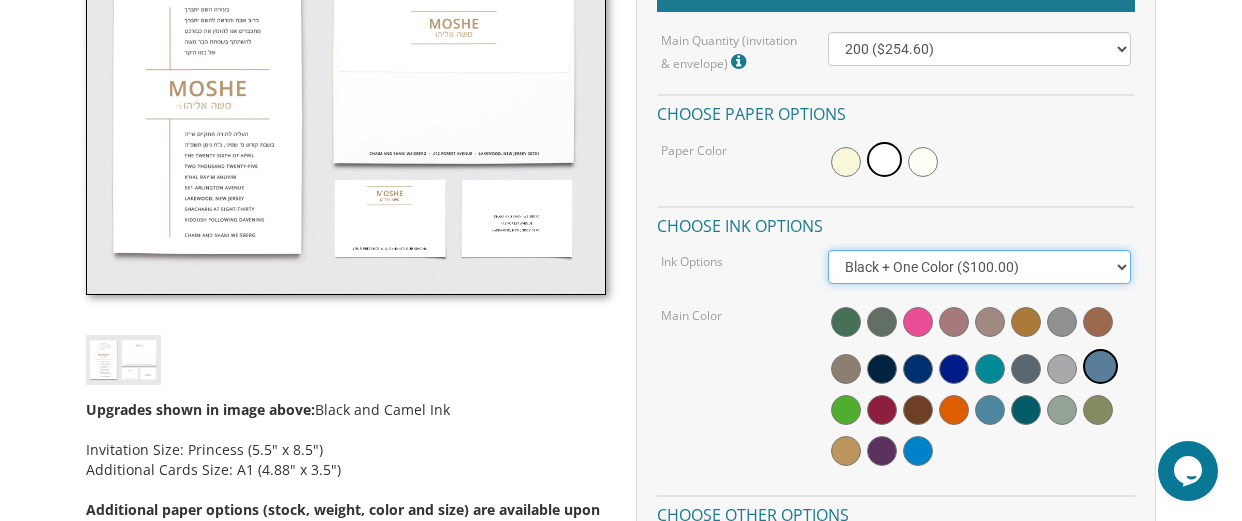 click on "Black Colored Ink ($65.00) Black + One Color ($100.00) Two Colors ($165.00)" at bounding box center (980, 267) 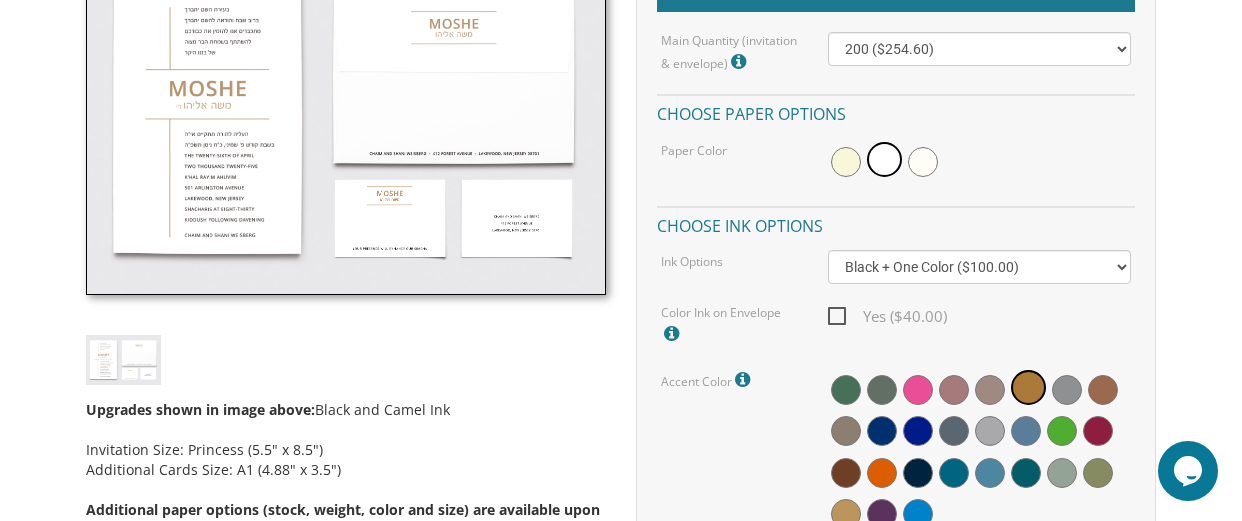 click at bounding box center [1026, 431] 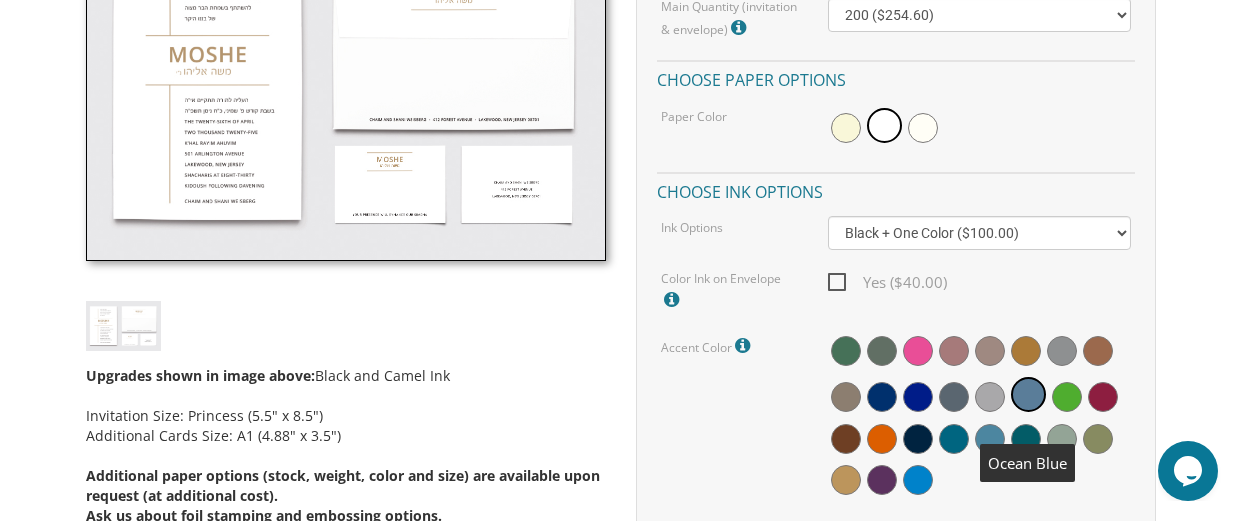scroll, scrollTop: 679, scrollLeft: 0, axis: vertical 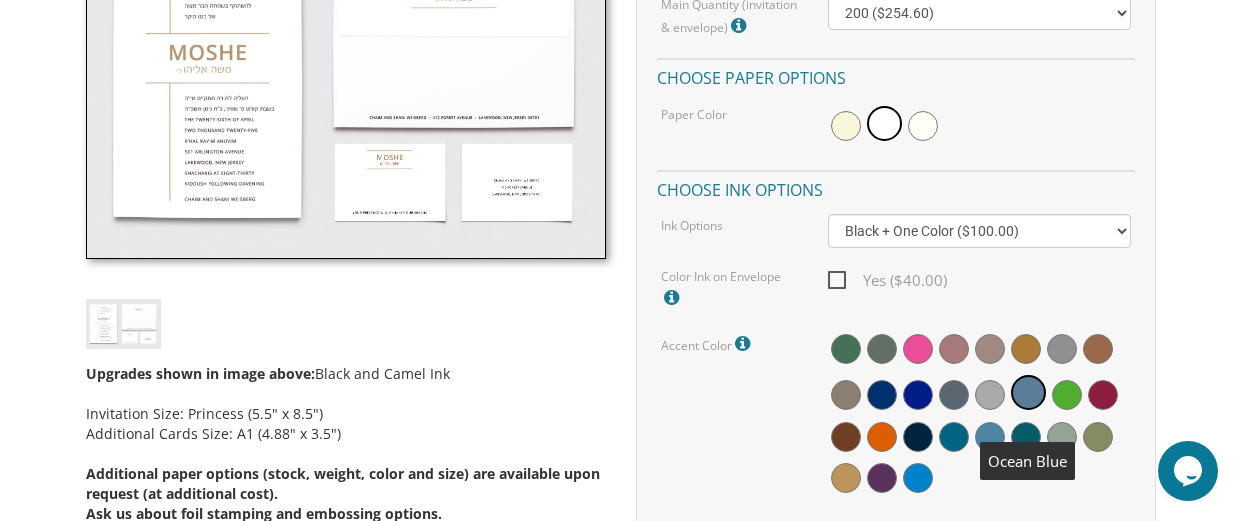click at bounding box center (1026, 349) 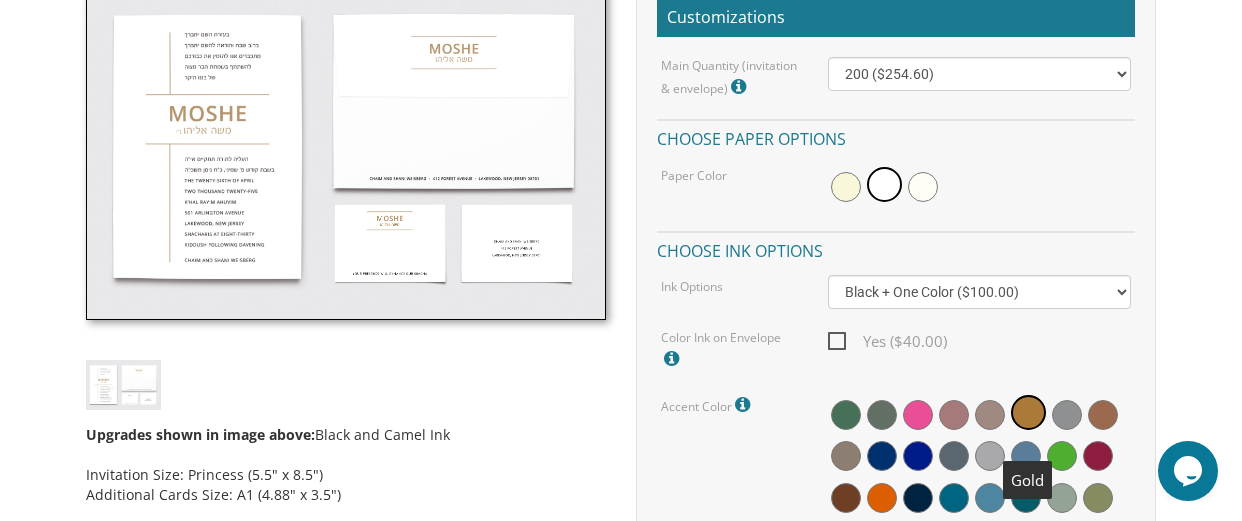 scroll, scrollTop: 618, scrollLeft: 0, axis: vertical 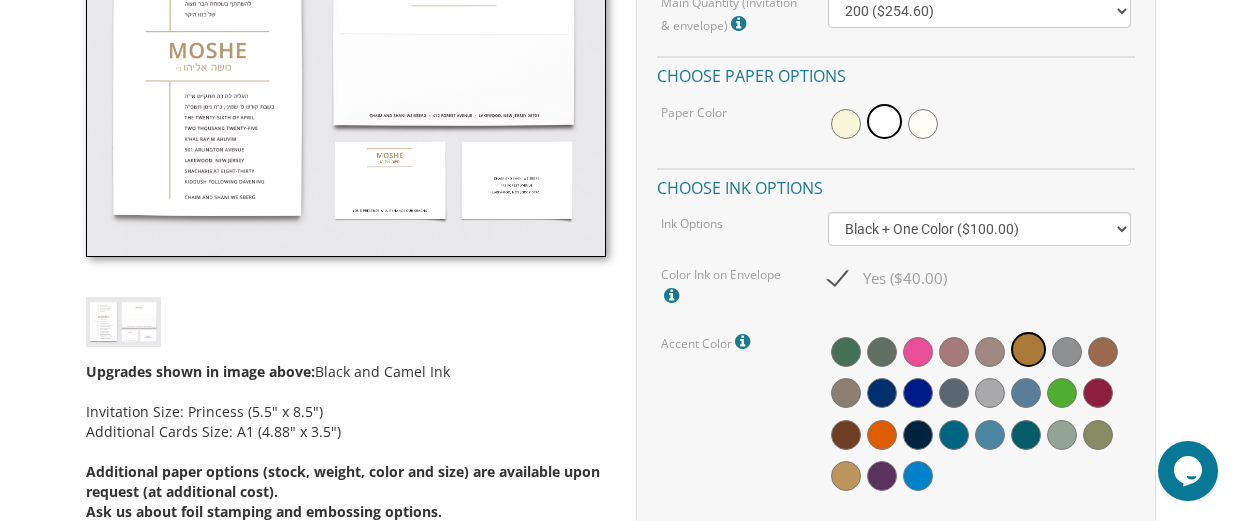 click at bounding box center [990, 435] 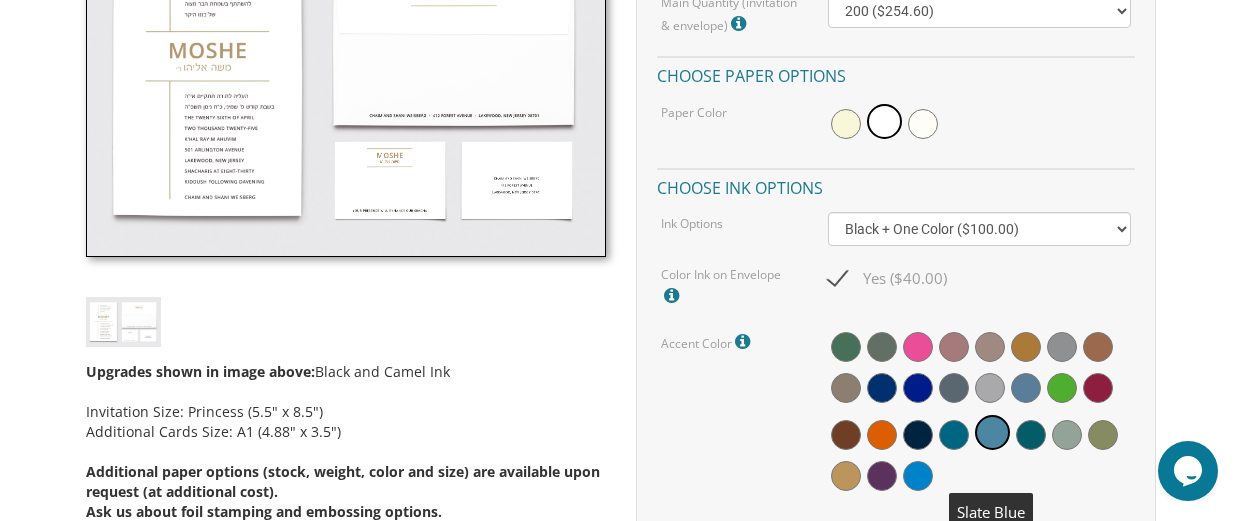 click at bounding box center [1026, 388] 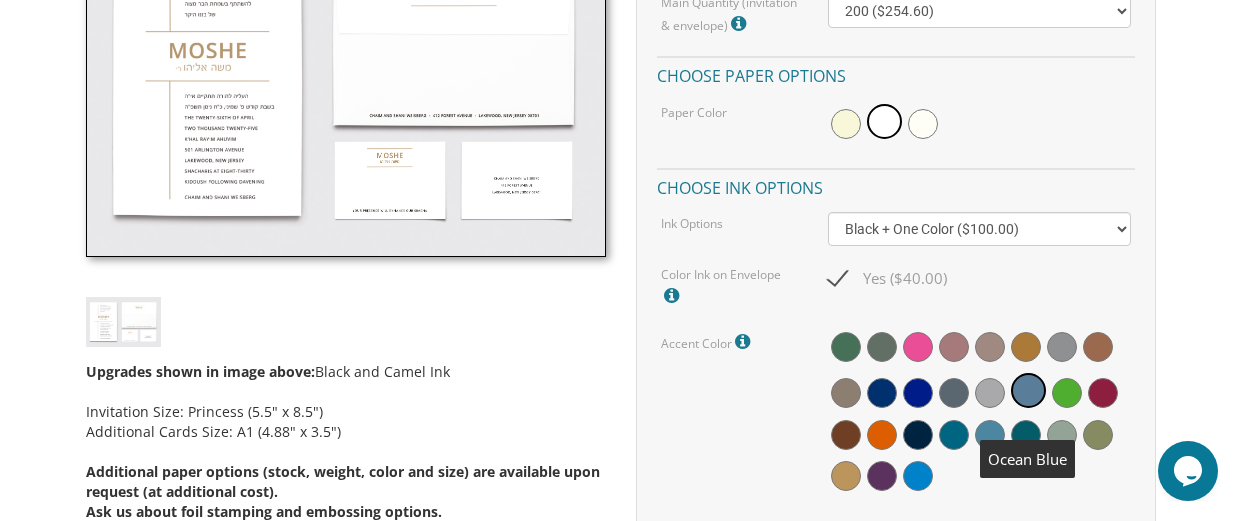 click at bounding box center [346, 86] 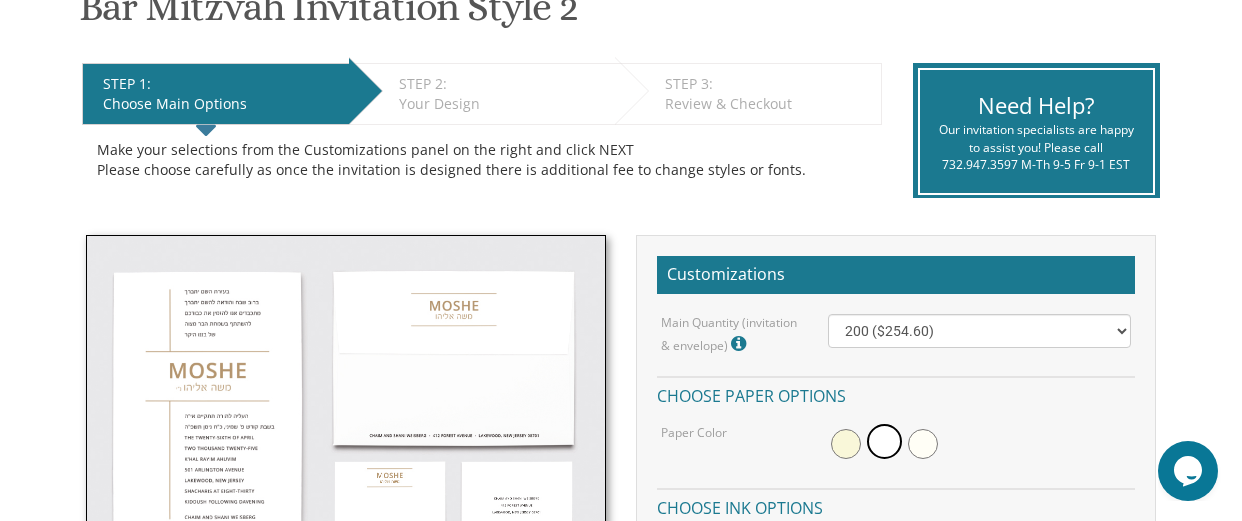 scroll, scrollTop: 360, scrollLeft: 0, axis: vertical 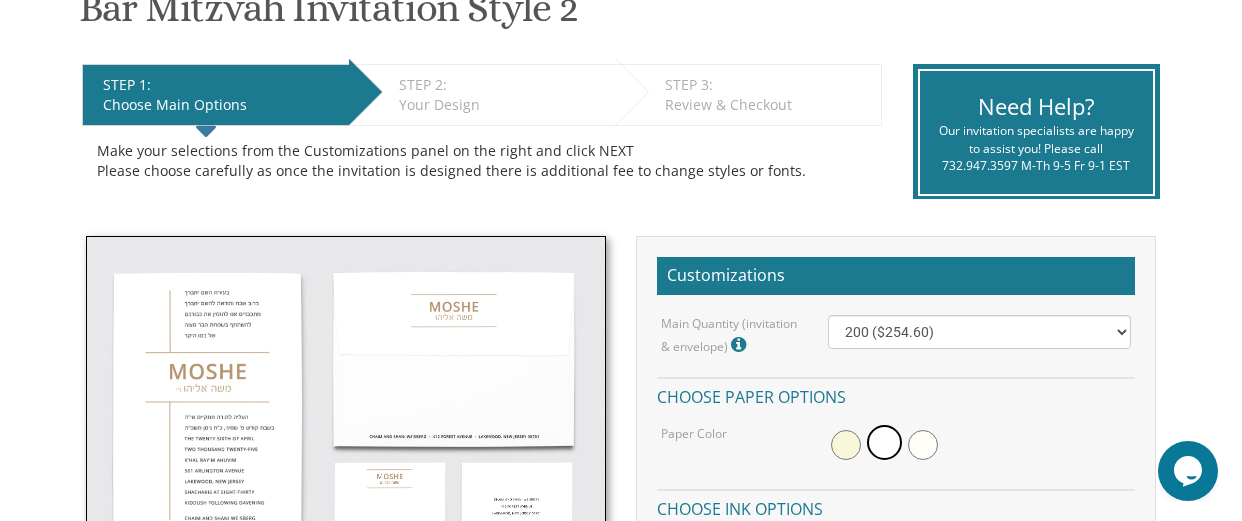 click at bounding box center (346, 407) 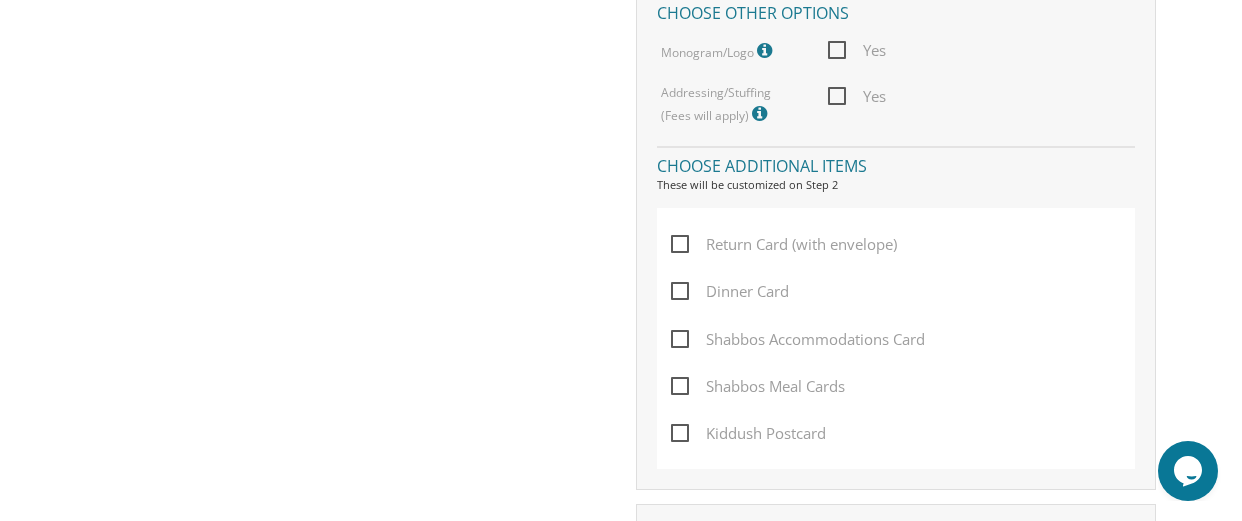 scroll, scrollTop: 1402, scrollLeft: 0, axis: vertical 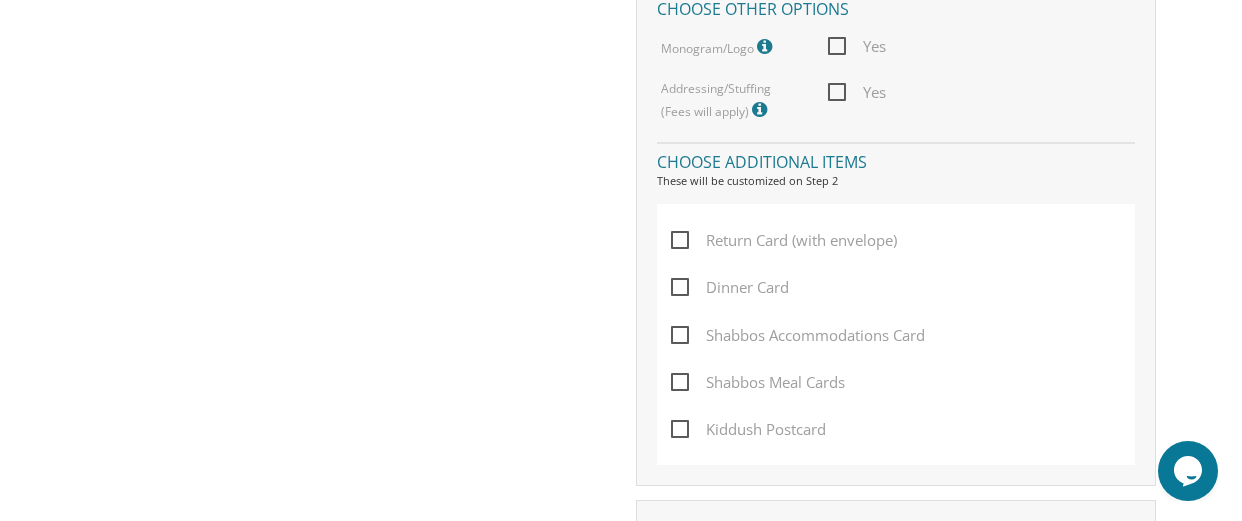 click on "Kiddush Postcard" at bounding box center (748, 429) 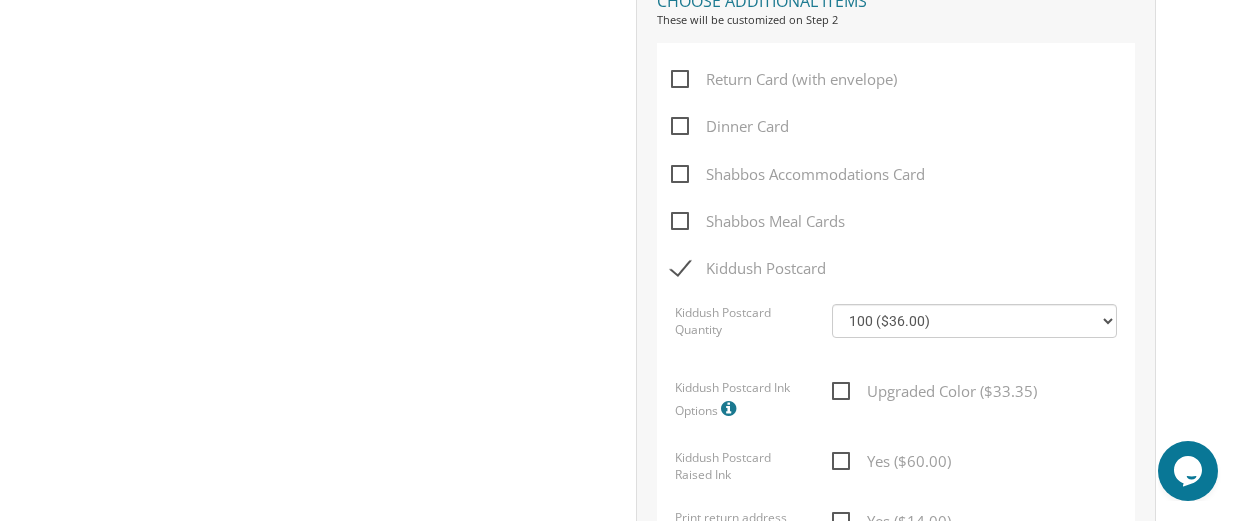scroll, scrollTop: 1566, scrollLeft: 0, axis: vertical 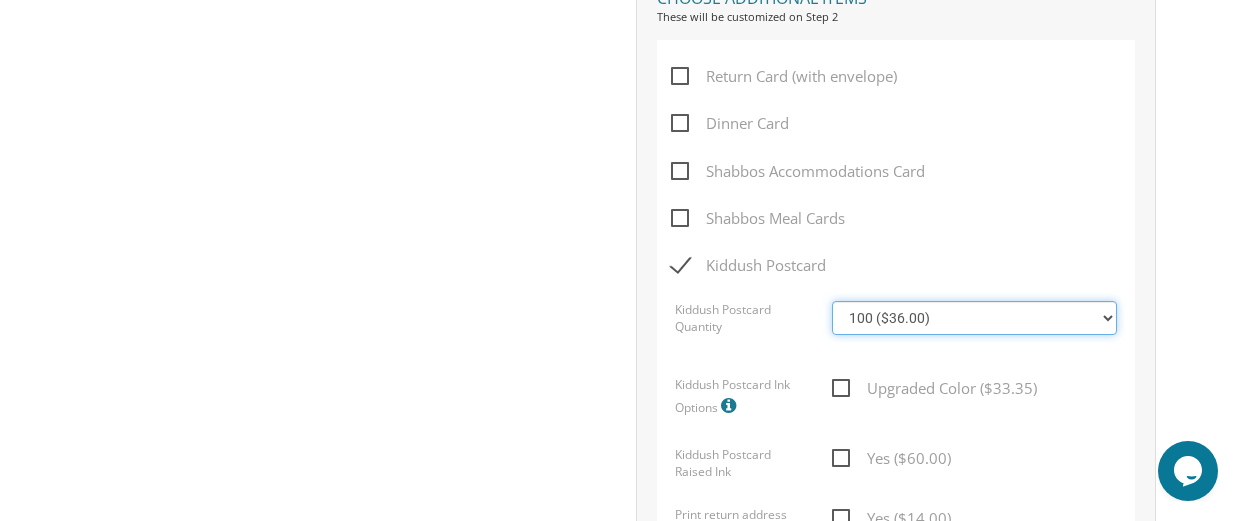 click on "100 ($36.00) 200 ($42.00) 300 ($48.00) 400 ($54.00) 500 ($60.00) 600 ($66.00) 700 ($72.00) 800 ($78.00) 900 ($84.00) 1000 ($90.00)" at bounding box center (974, 318) 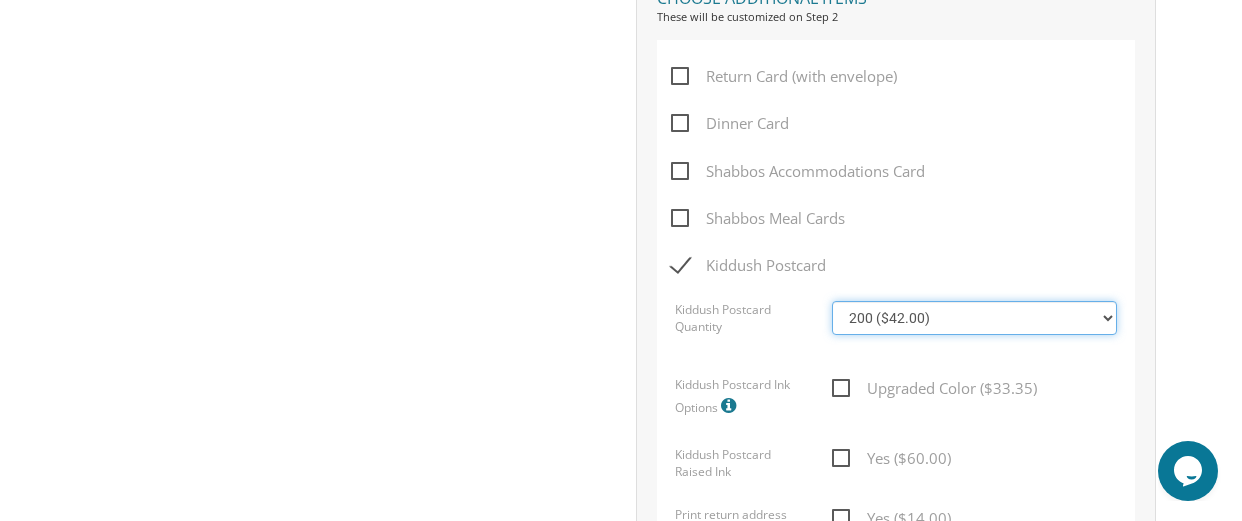 click on "100 ($36.00) 200 ($42.00) 300 ($48.00) 400 ($54.00) 500 ($60.00) 600 ($66.00) 700 ($72.00) 800 ($78.00) 900 ($84.00) 1000 ($90.00)" at bounding box center (974, 318) 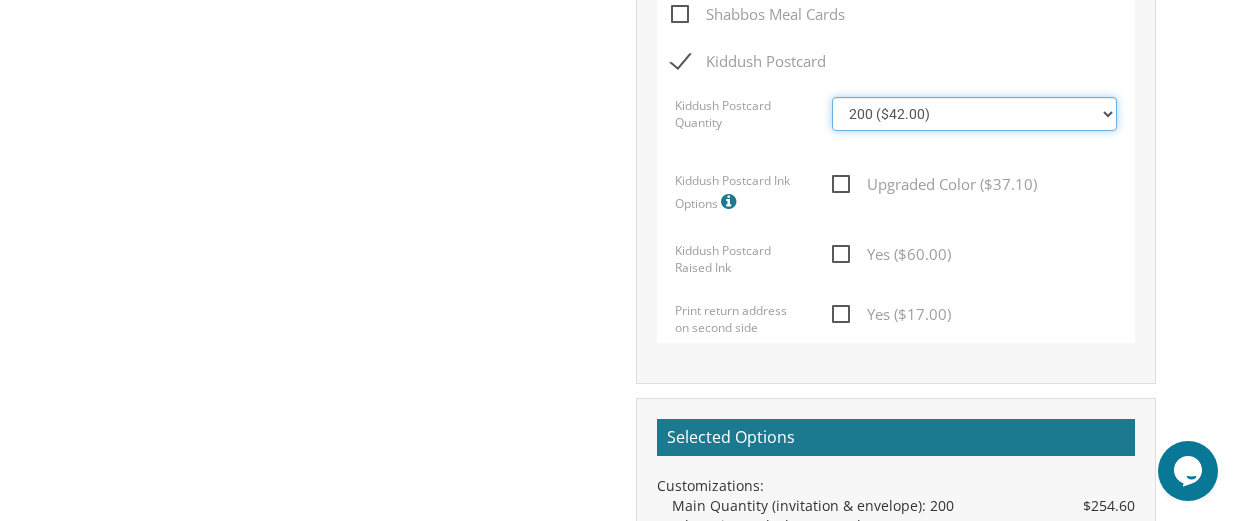 scroll, scrollTop: 1771, scrollLeft: 0, axis: vertical 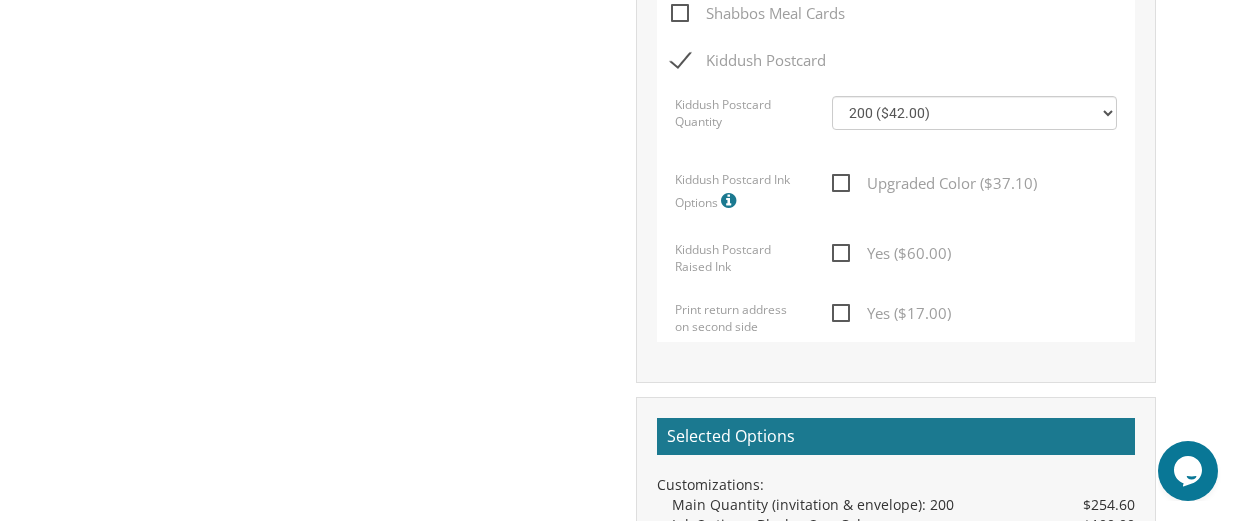 click on "Yes ($17.00)" at bounding box center (891, 313) 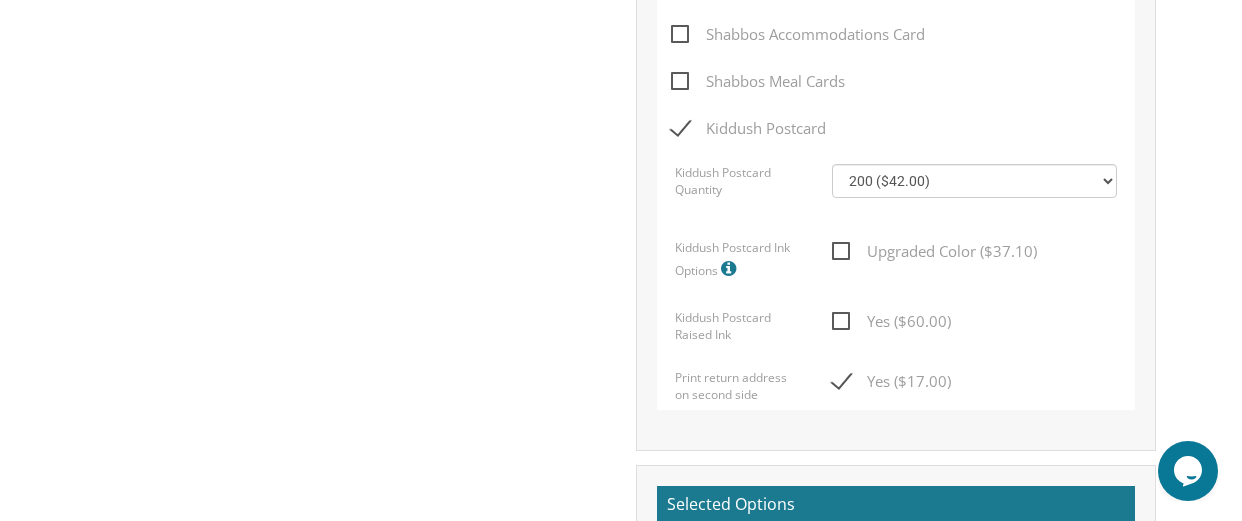 scroll, scrollTop: 1711, scrollLeft: 0, axis: vertical 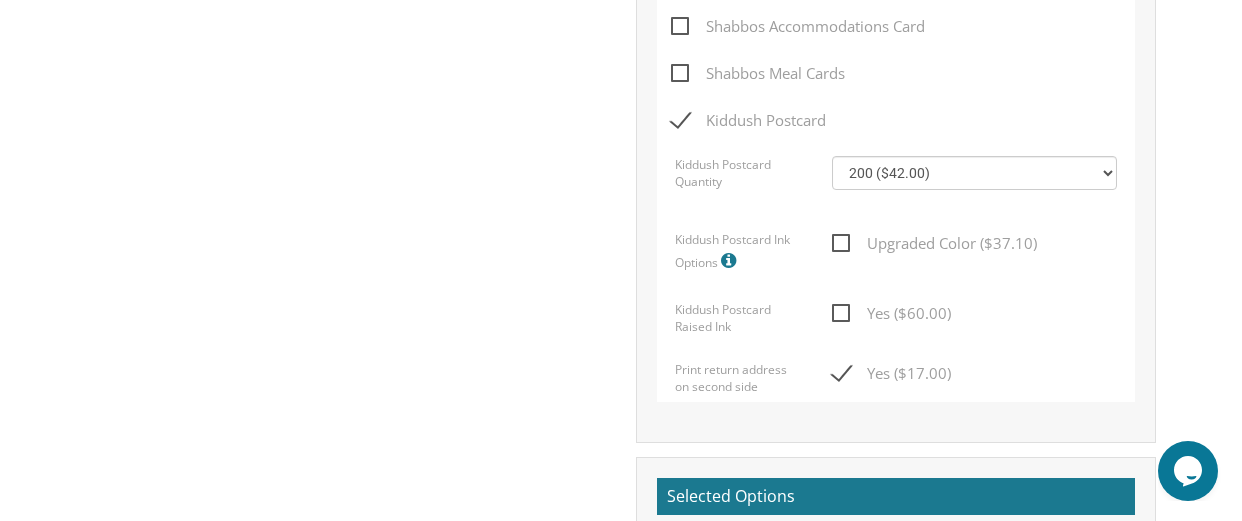 click on "Yes ($17.00)" at bounding box center (891, 373) 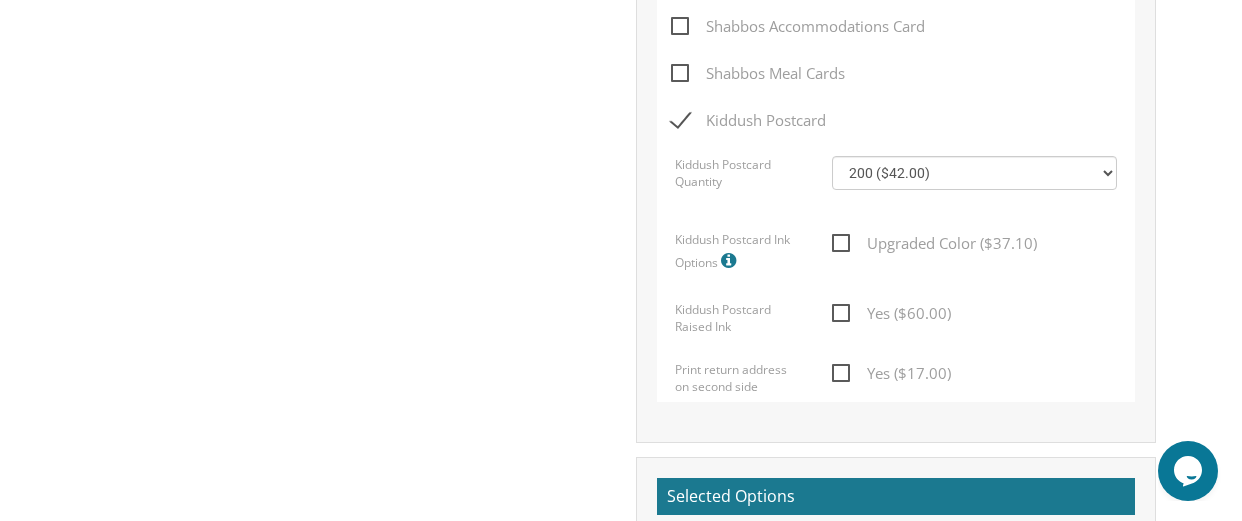 click at bounding box center (731, 261) 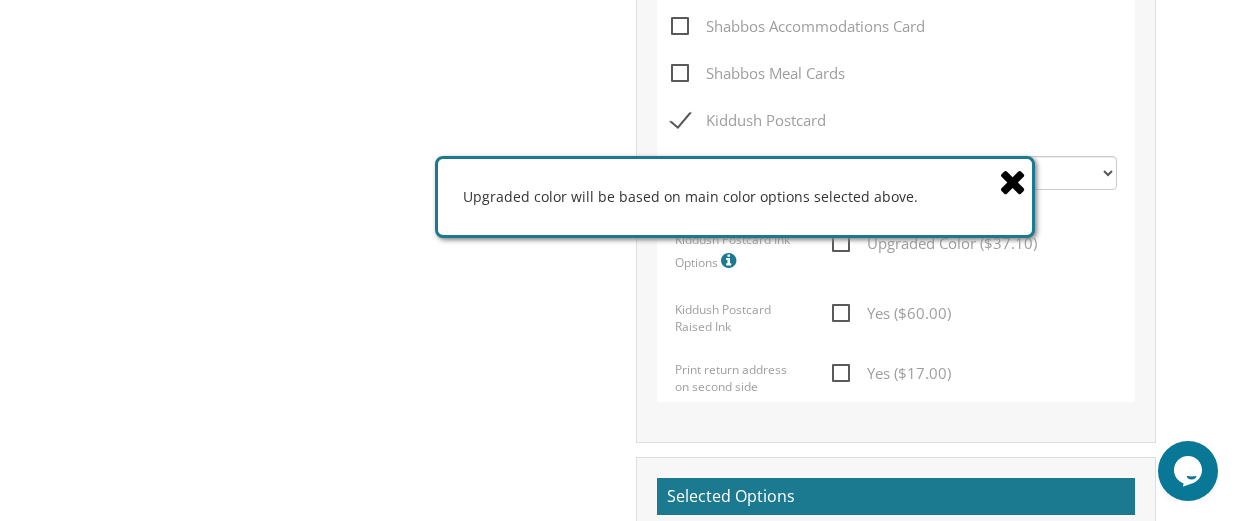 click on "Yes ($60.00)" at bounding box center (974, 320) 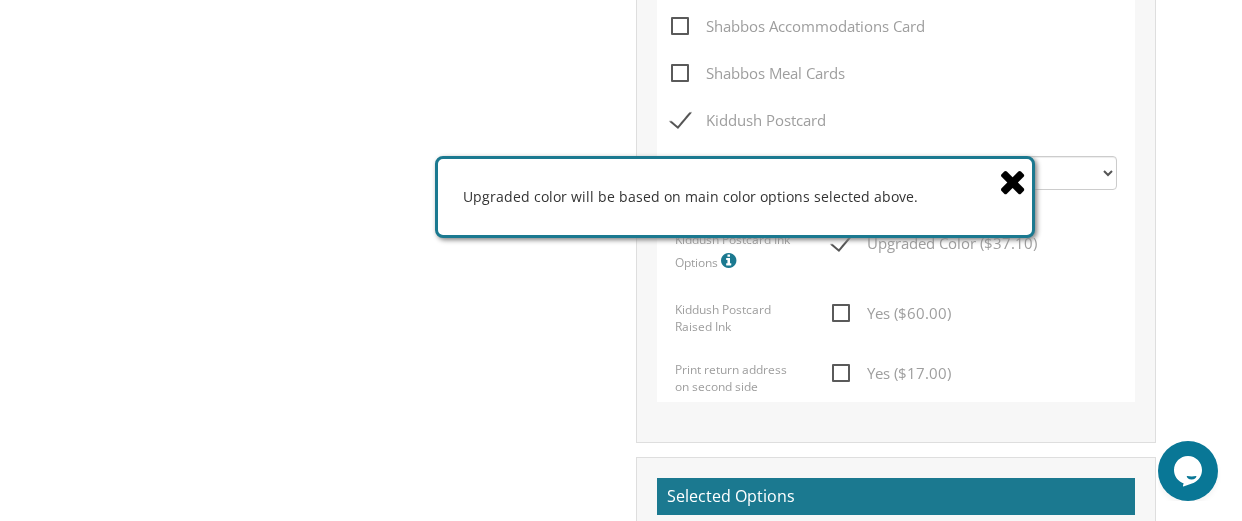 click at bounding box center (1013, 181) 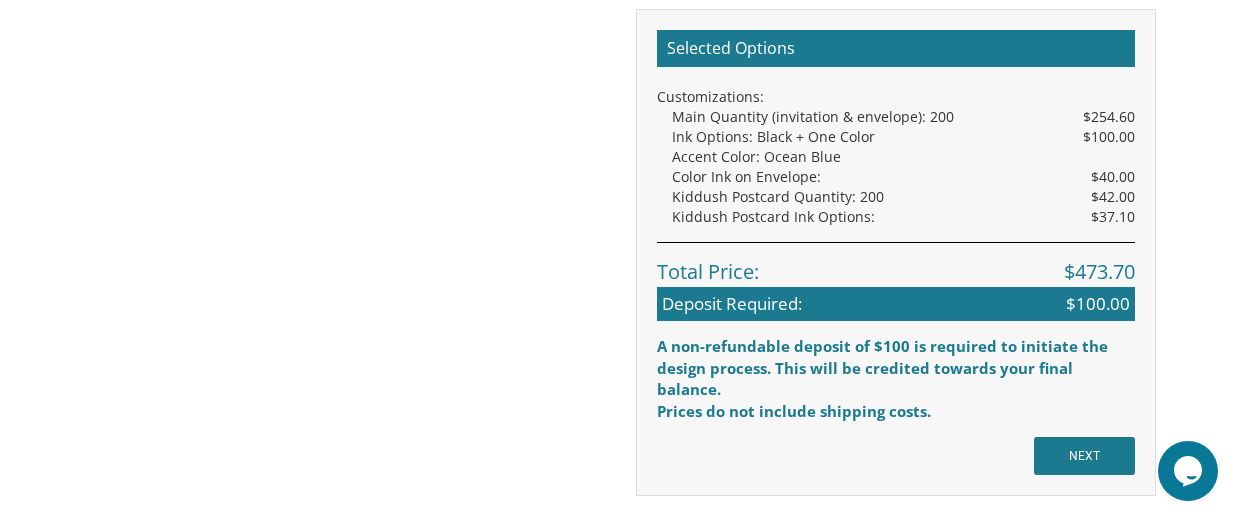 scroll, scrollTop: 2162, scrollLeft: 0, axis: vertical 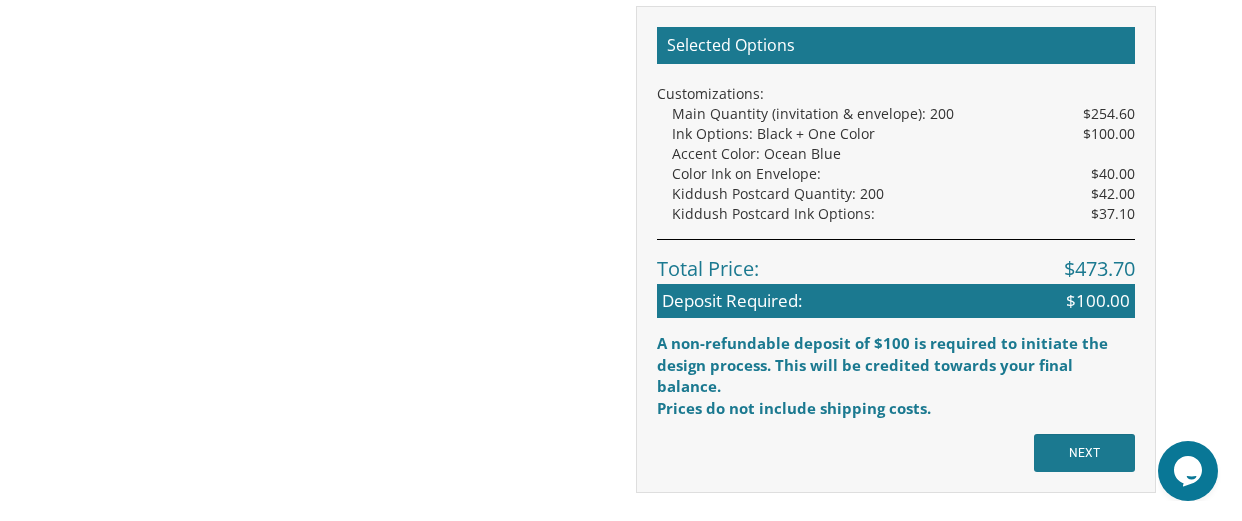 click on "NEXT" at bounding box center [1084, 453] 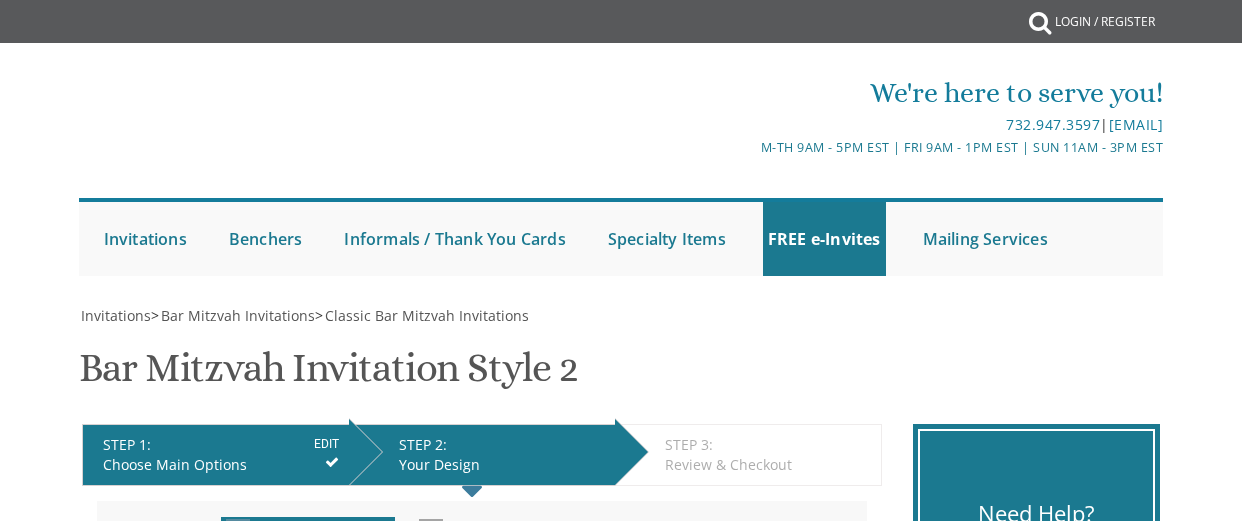 scroll, scrollTop: 0, scrollLeft: 0, axis: both 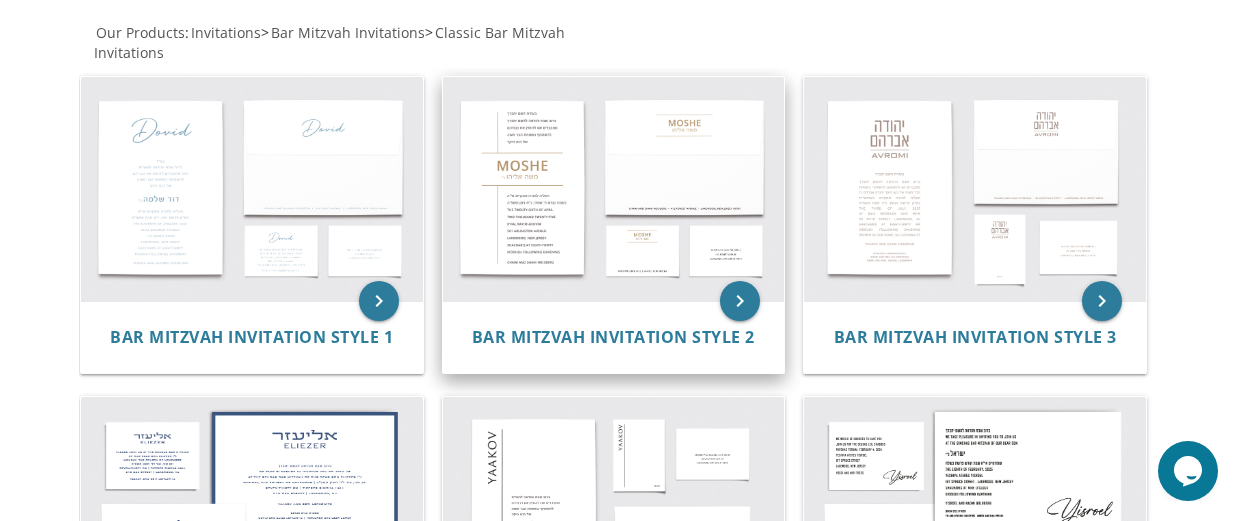 click at bounding box center (614, 189) 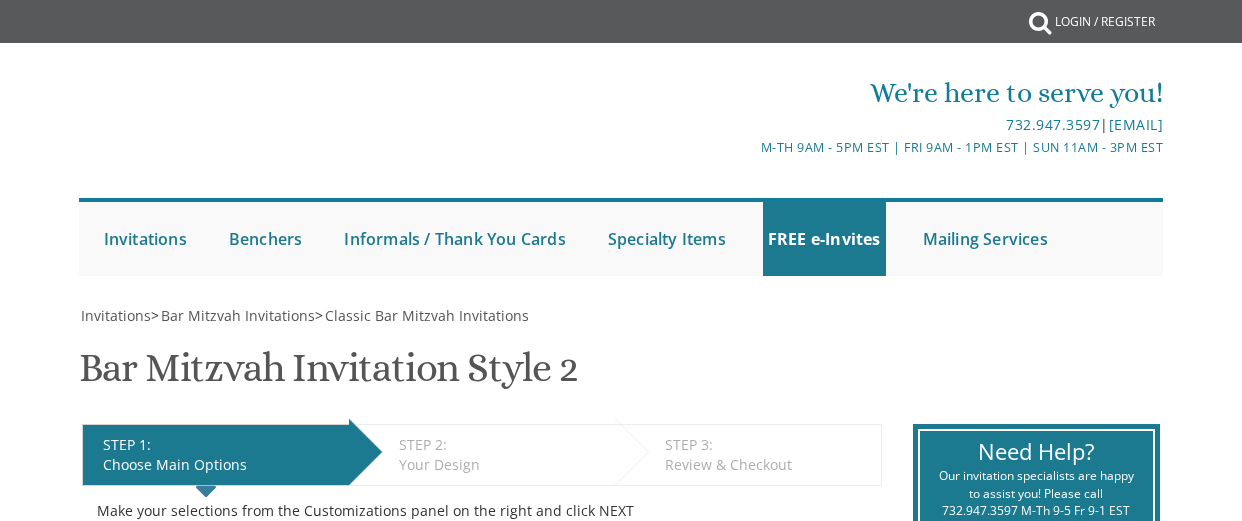 scroll, scrollTop: 0, scrollLeft: 0, axis: both 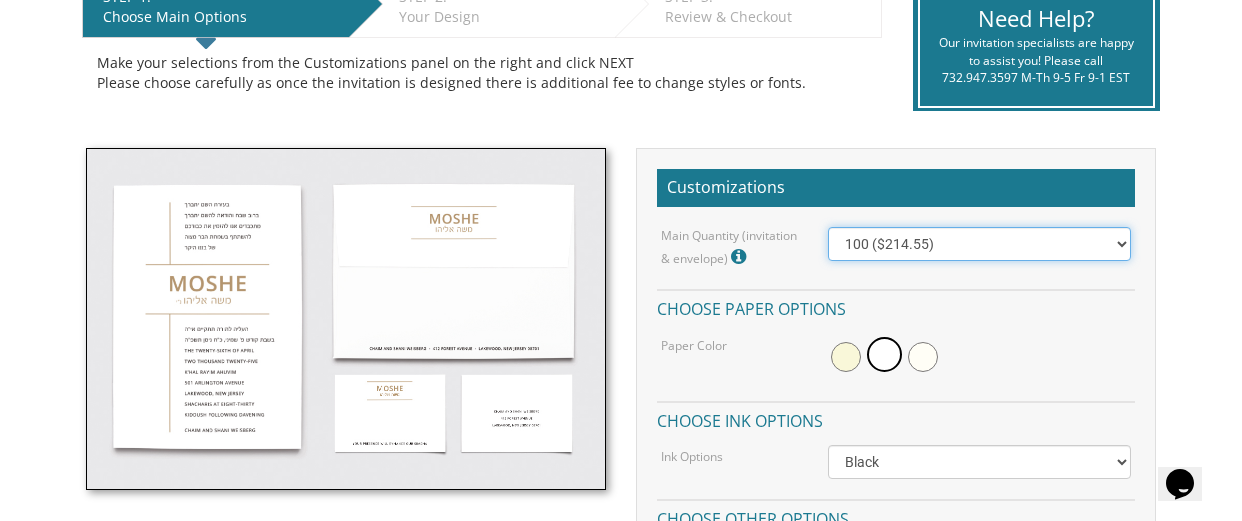 click on "100 ($214.55) 200 ($254.60) 300 ($294.25) 400 ($333.55) 500 ($373.90) 600 ($413.25) 700 ($452.35) 800 ($491.40) 900 ($528.00) 1000 ($568.05)" at bounding box center (980, 244) 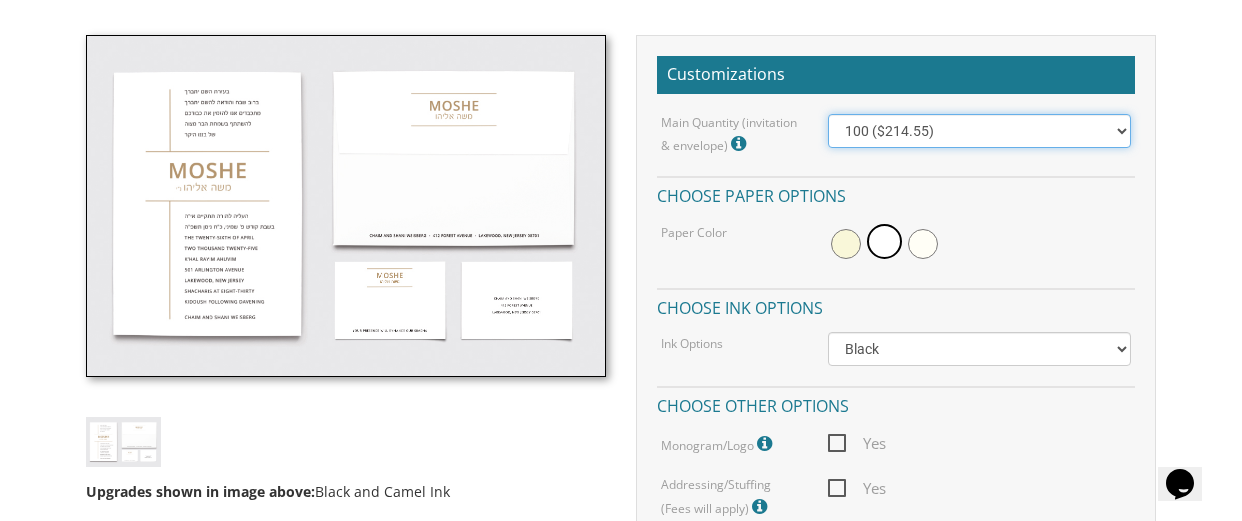 scroll, scrollTop: 560, scrollLeft: 0, axis: vertical 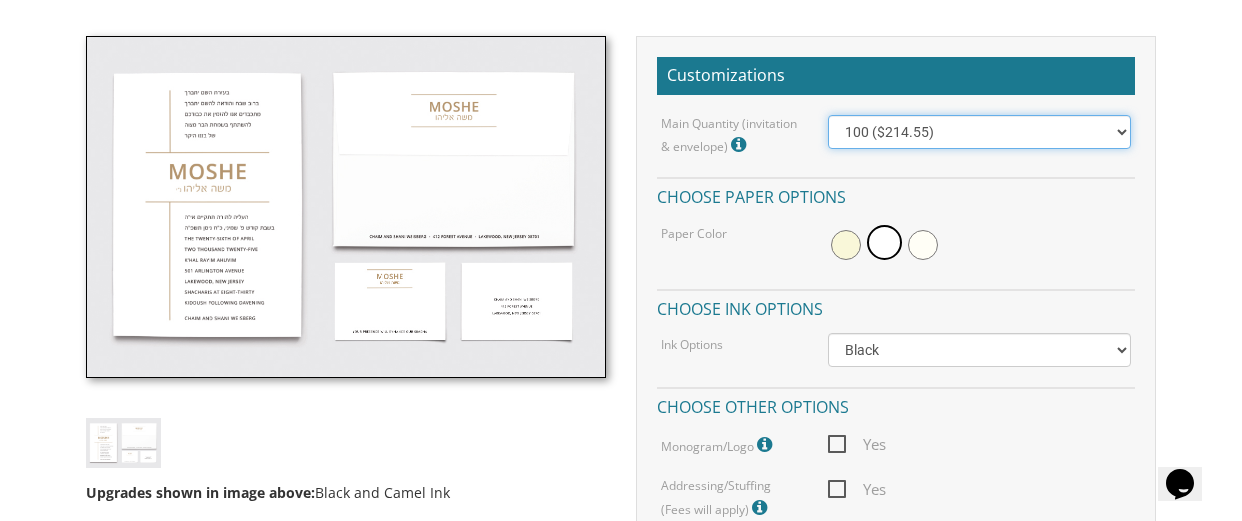 click on "100 ($214.55) 200 ($254.60) 300 ($294.25) 400 ($333.55) 500 ($373.90) 600 ($413.25) 700 ($452.35) 800 ($491.40) 900 ($528.00) 1000 ($568.05)" at bounding box center [980, 132] 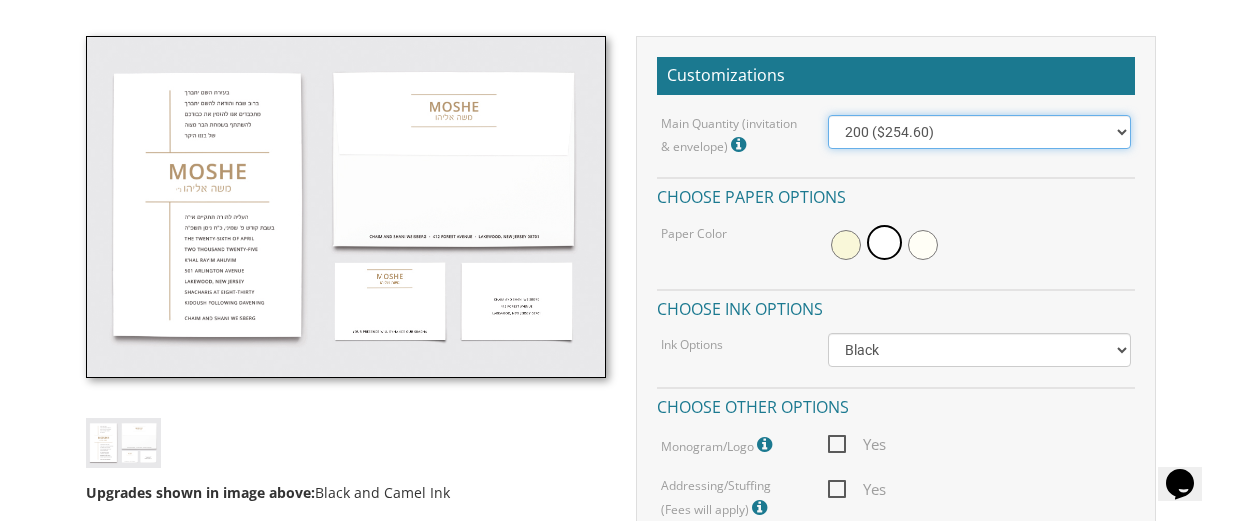 click on "100 ($214.55) 200 ($254.60) 300 ($294.25) 400 ($333.55) 500 ($373.90) 600 ($413.25) 700 ($452.35) 800 ($491.40) 900 ($528.00) 1000 ($568.05)" at bounding box center [980, 132] 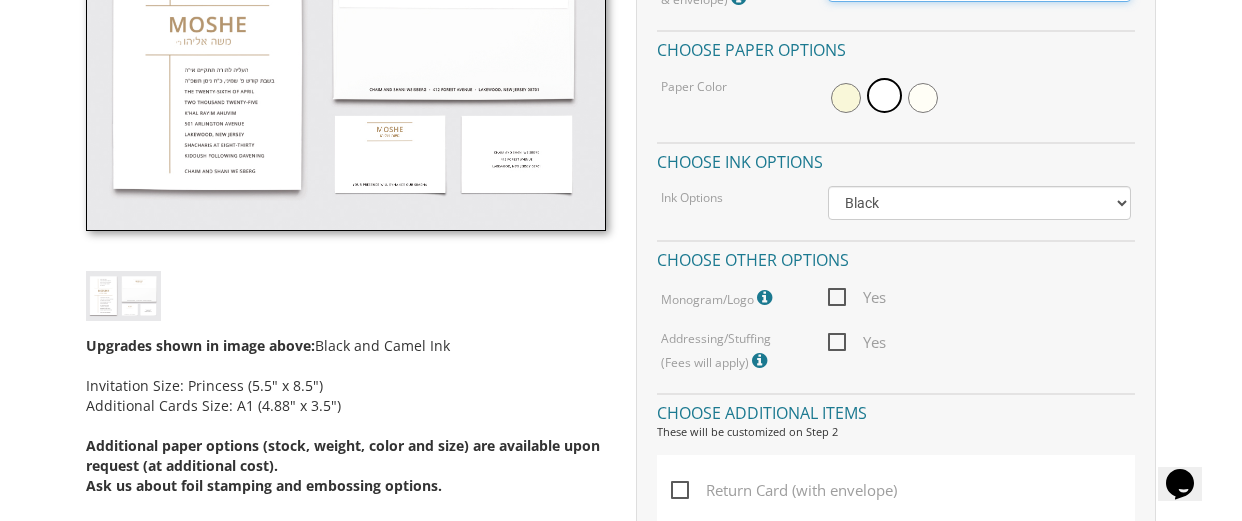 scroll, scrollTop: 697, scrollLeft: 0, axis: vertical 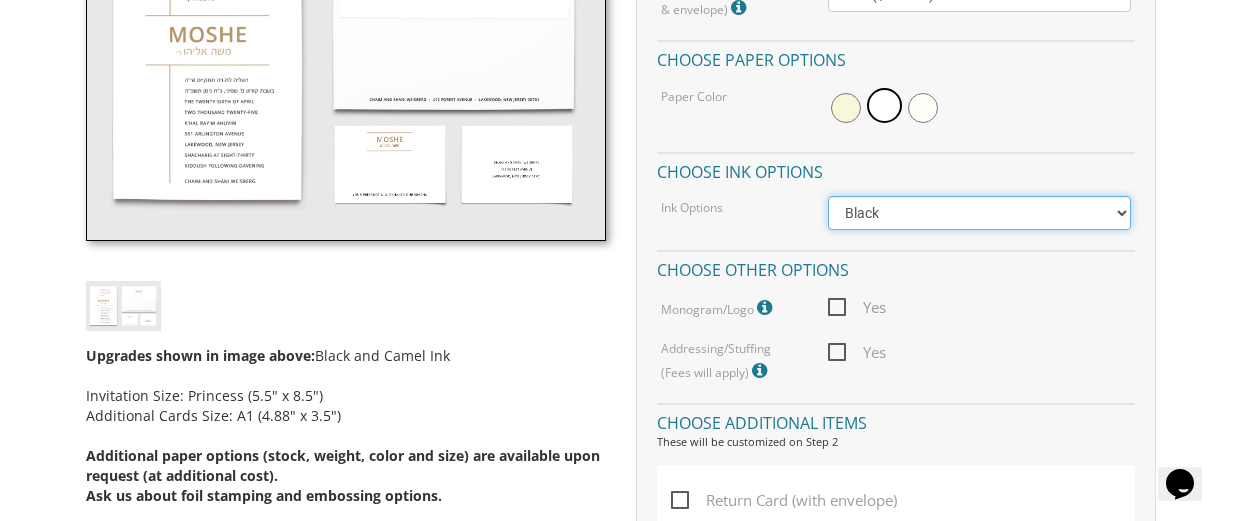click on "Black Colored Ink ($65.00) Black + One Color ($100.00) Two Colors ($165.00)" at bounding box center (980, 213) 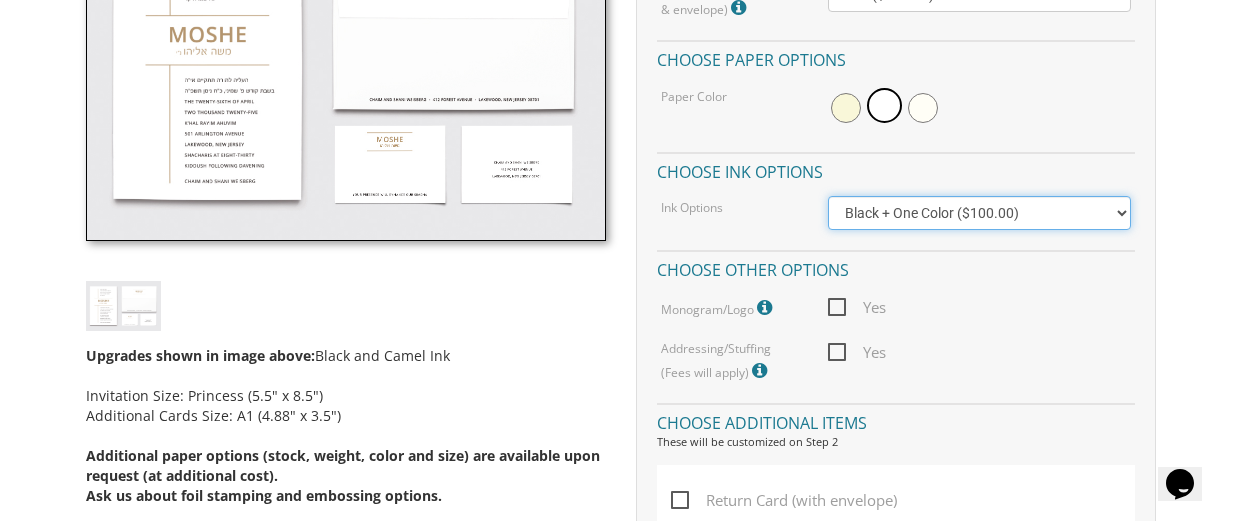 click on "Black Colored Ink ($65.00) Black + One Color ($100.00) Two Colors ($165.00)" at bounding box center [980, 213] 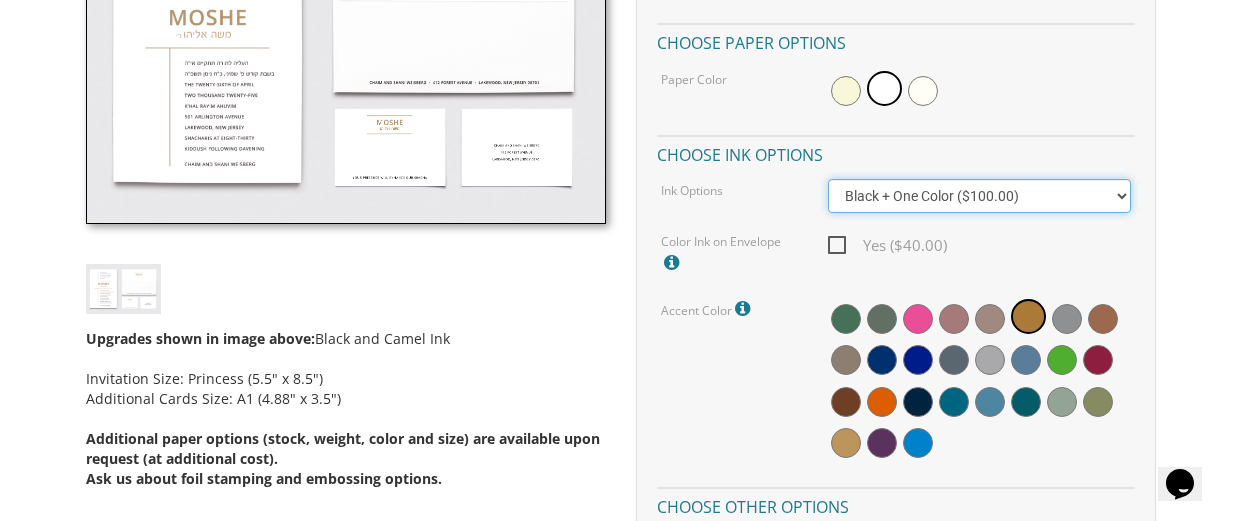 scroll, scrollTop: 715, scrollLeft: 0, axis: vertical 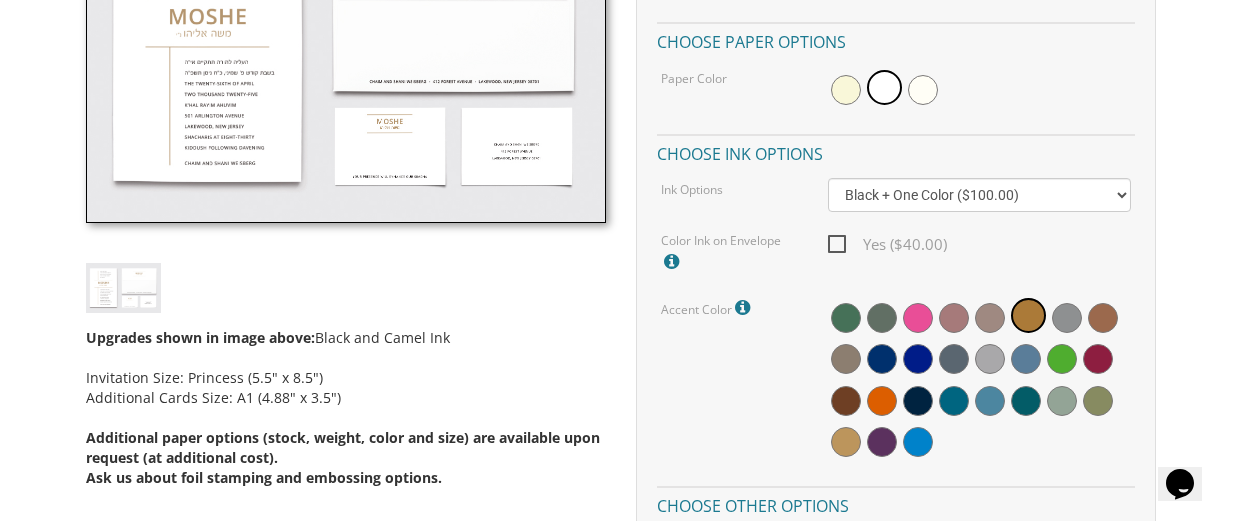 click at bounding box center (980, 380) 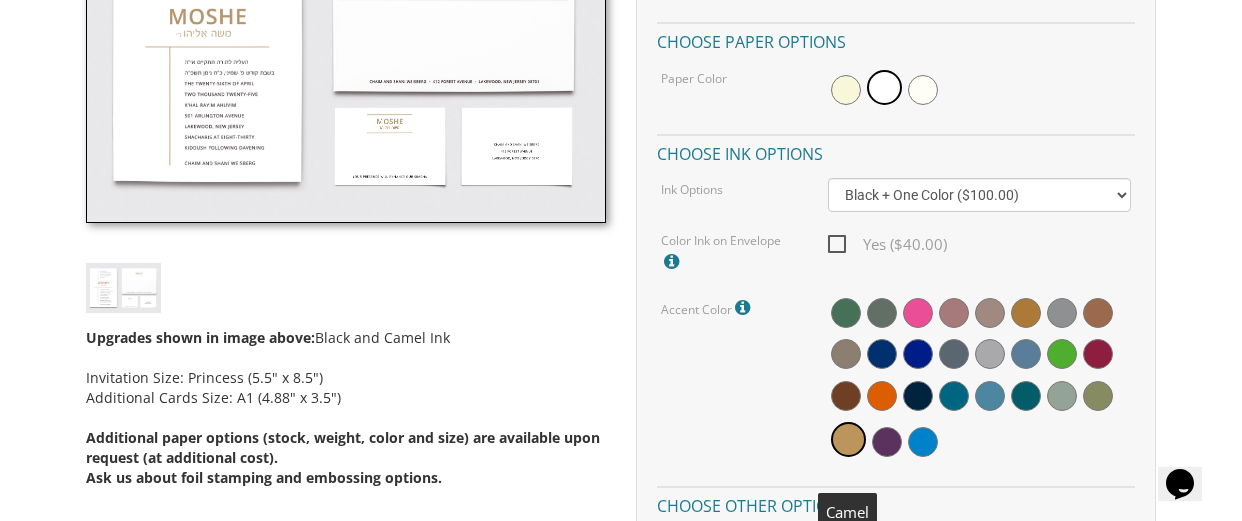 click on "Yes ($40.00)" at bounding box center (887, 244) 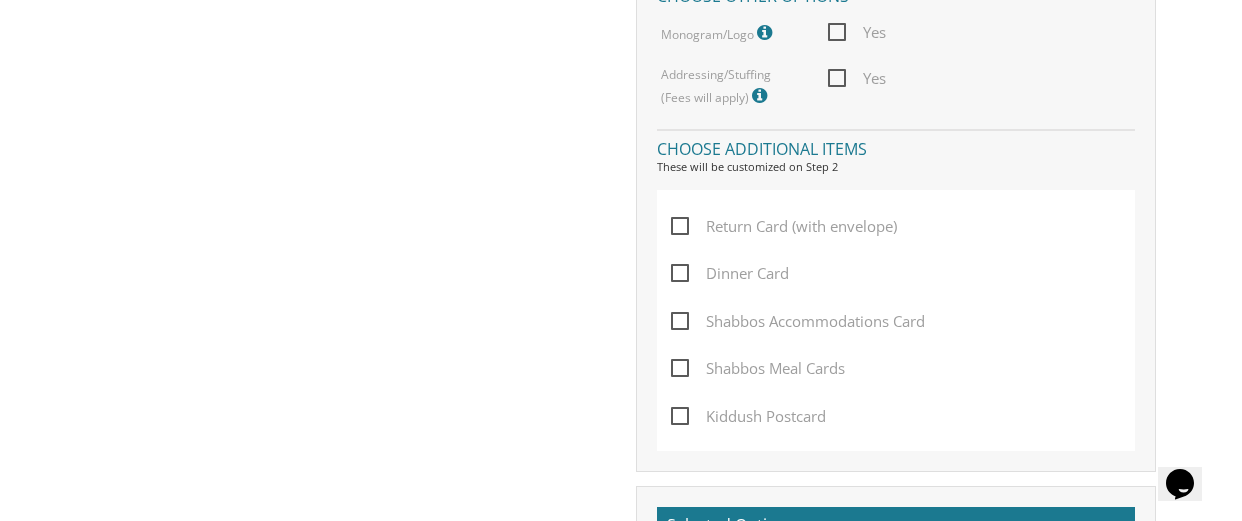 scroll, scrollTop: 1248, scrollLeft: 0, axis: vertical 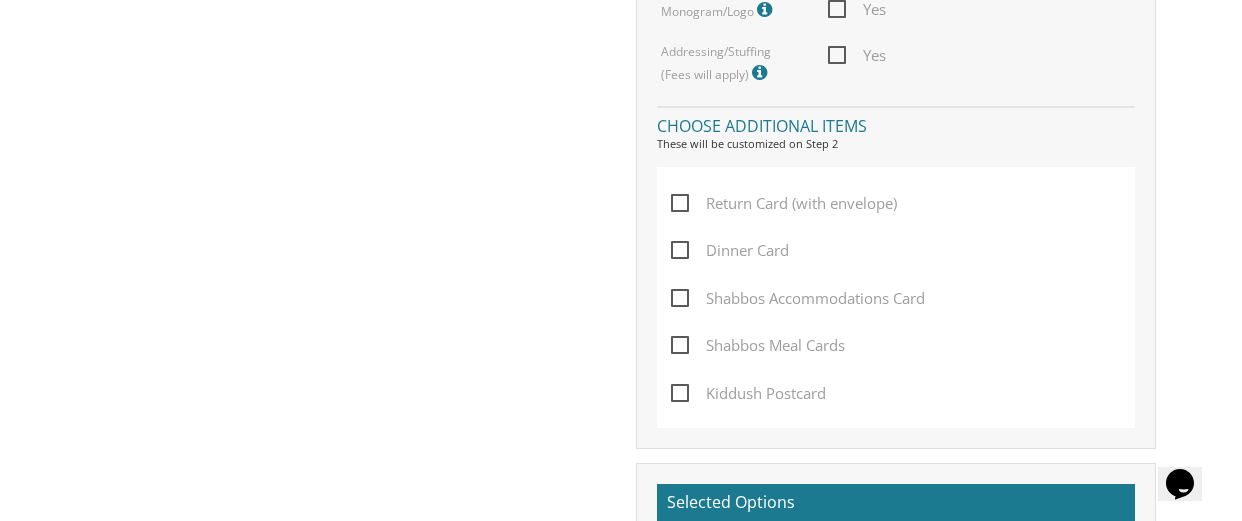 click on "Shabbos Meal Cards" at bounding box center [758, 345] 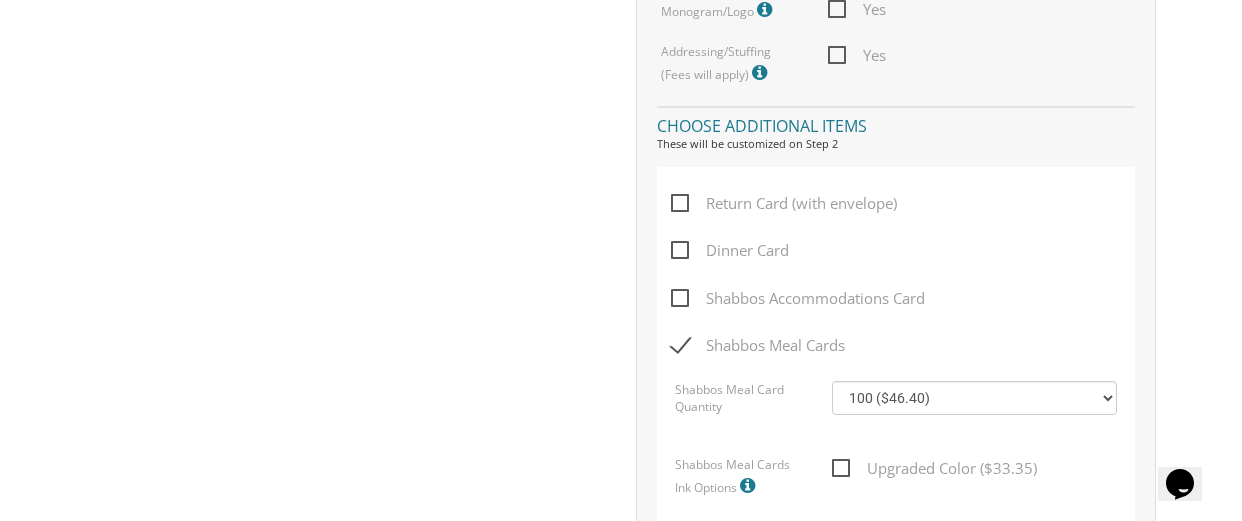 click on "Shabbos Meal Cards" at bounding box center (758, 345) 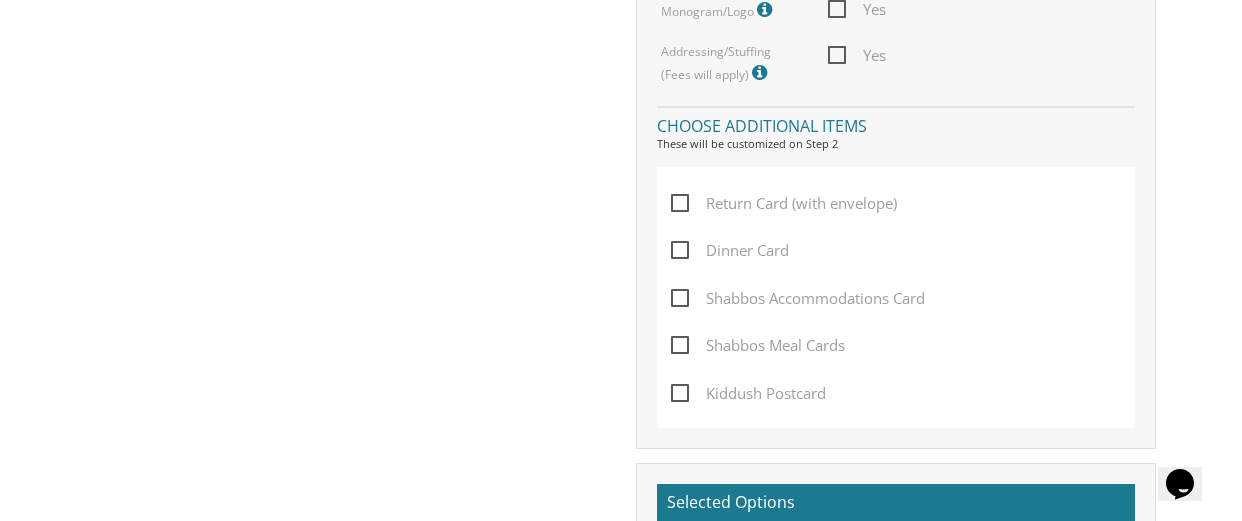 click on "Kiddush Postcard" at bounding box center (748, 393) 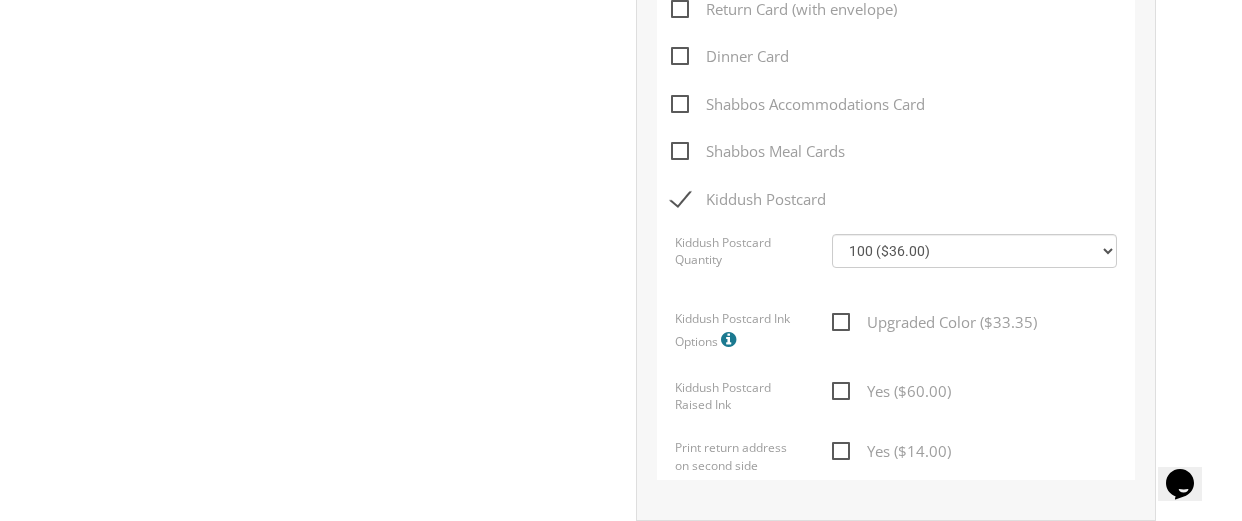 scroll, scrollTop: 1448, scrollLeft: 0, axis: vertical 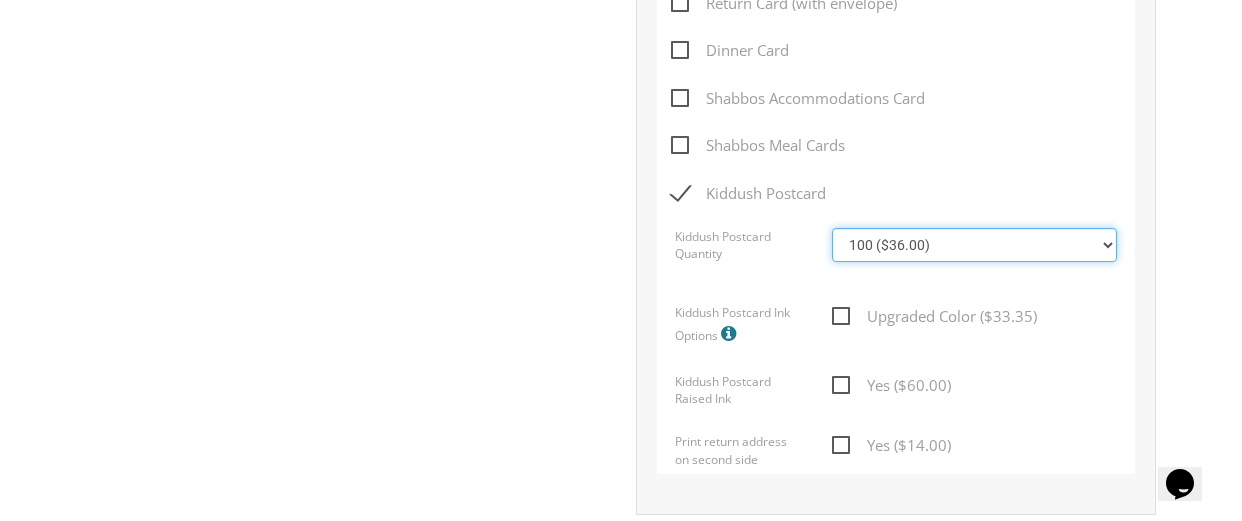 click on "100 ($36.00) 200 ($42.00) 300 ($48.00) 400 ($54.00) 500 ($60.00) 600 ($66.00) 700 ($72.00) 800 ($78.00) 900 ($84.00) 1000 ($90.00)" at bounding box center [974, 245] 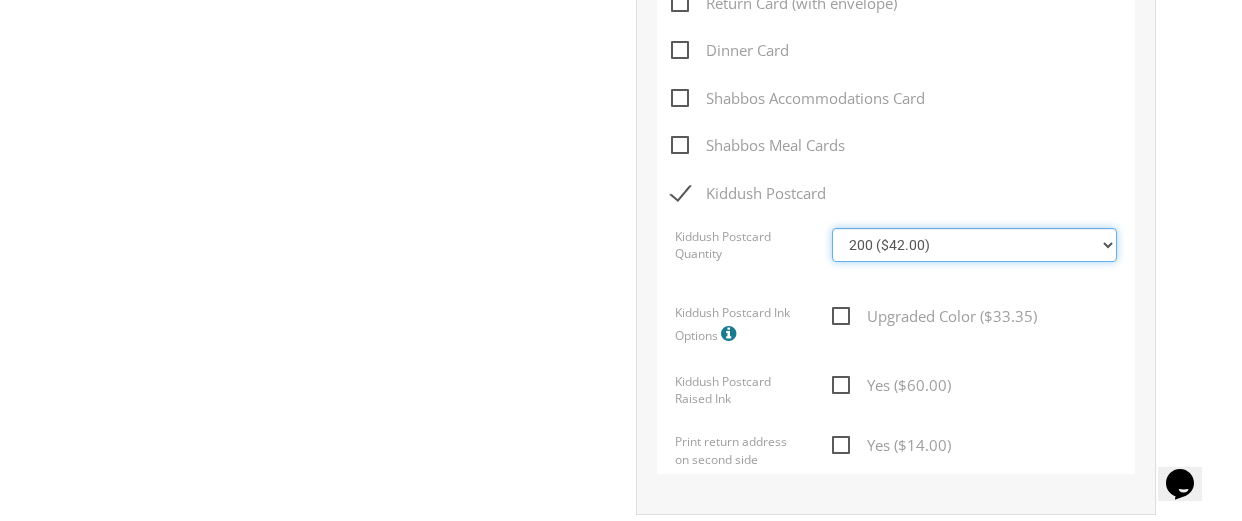click on "100 ($36.00) 200 ($42.00) 300 ($48.00) 400 ($54.00) 500 ($60.00) 600 ($66.00) 700 ($72.00) 800 ($78.00) 900 ($84.00) 1000 ($90.00)" at bounding box center (974, 245) 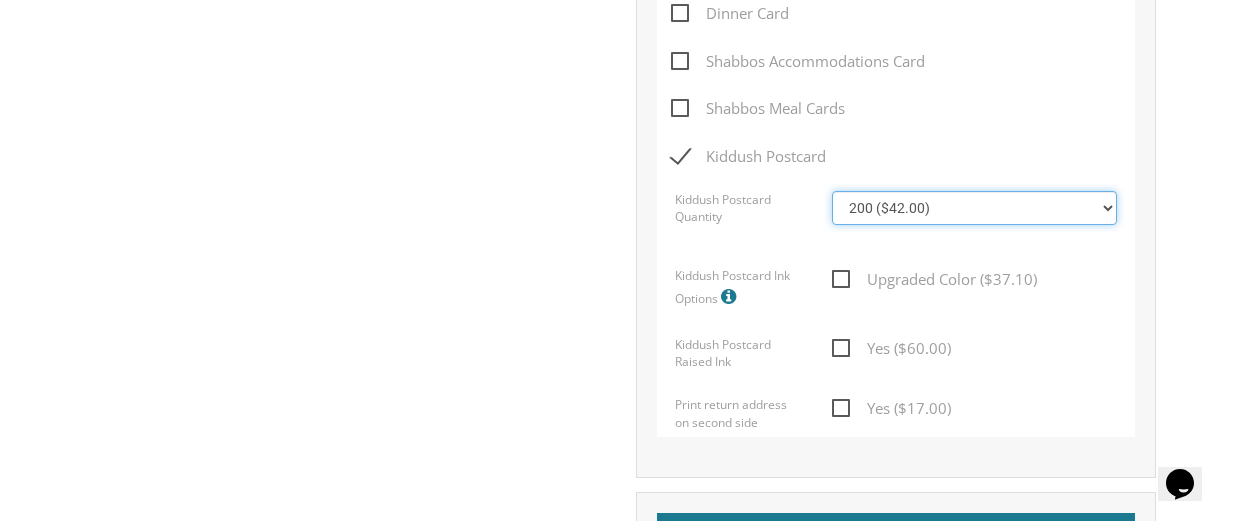 scroll, scrollTop: 1496, scrollLeft: 0, axis: vertical 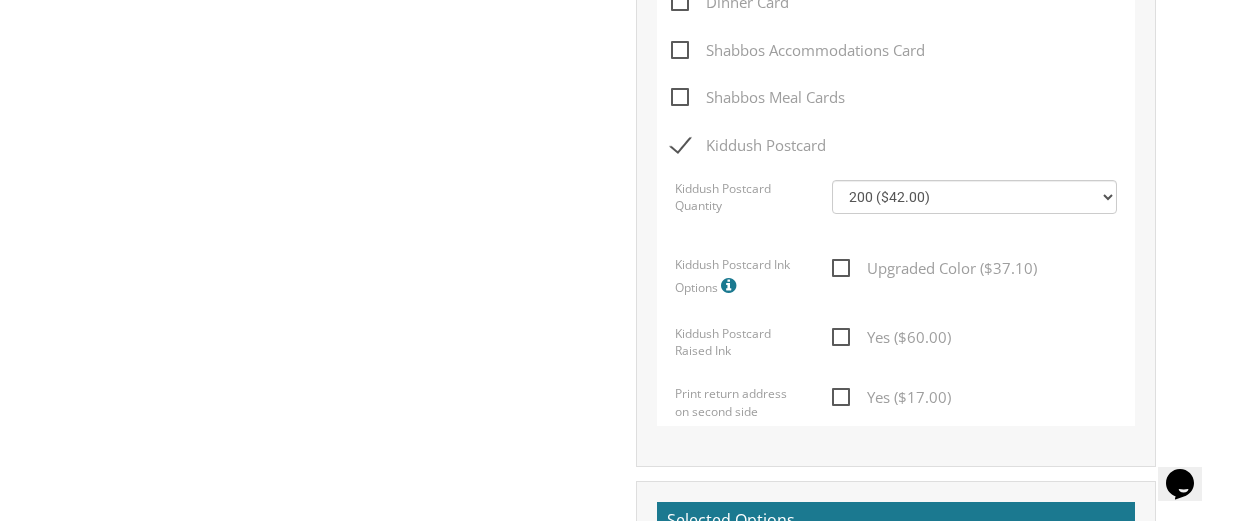 click on "Upgraded Color ($37.10)" at bounding box center (939, 275) 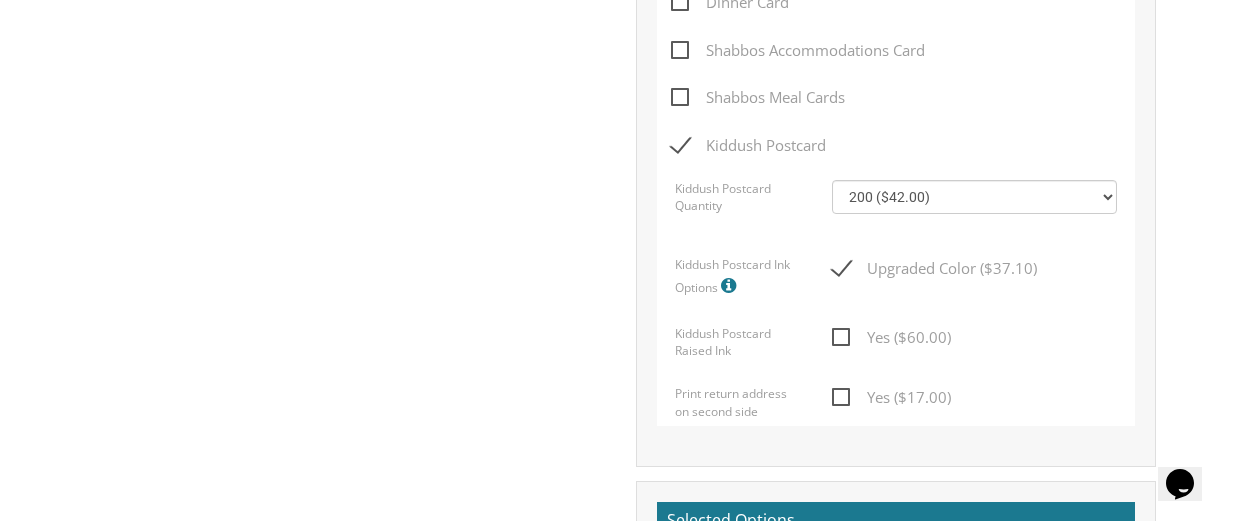 click on "Upgraded Color ($37.10)" at bounding box center [934, 268] 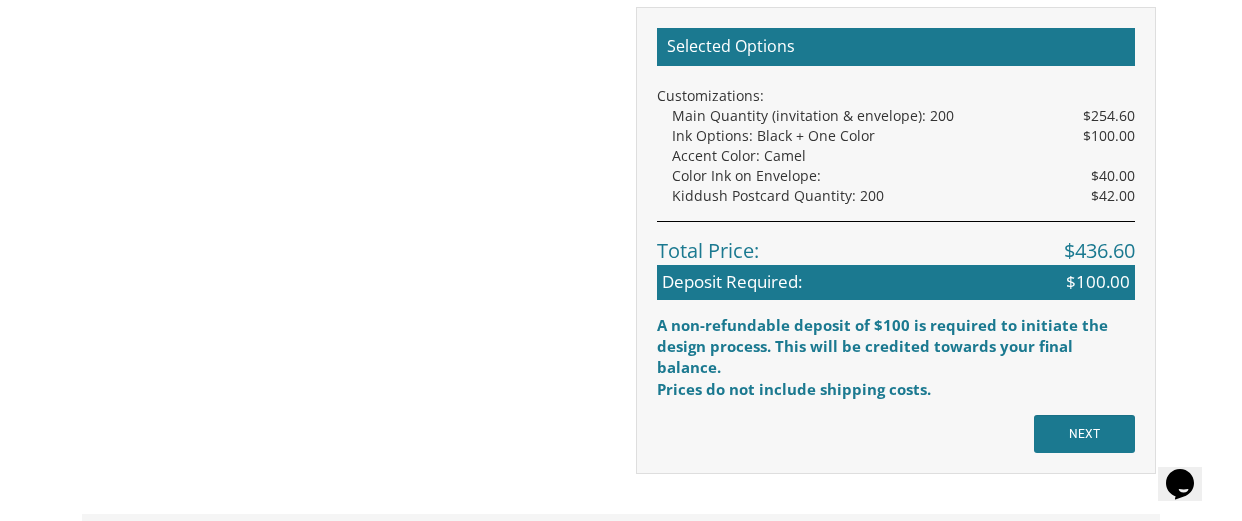 scroll, scrollTop: 1977, scrollLeft: 0, axis: vertical 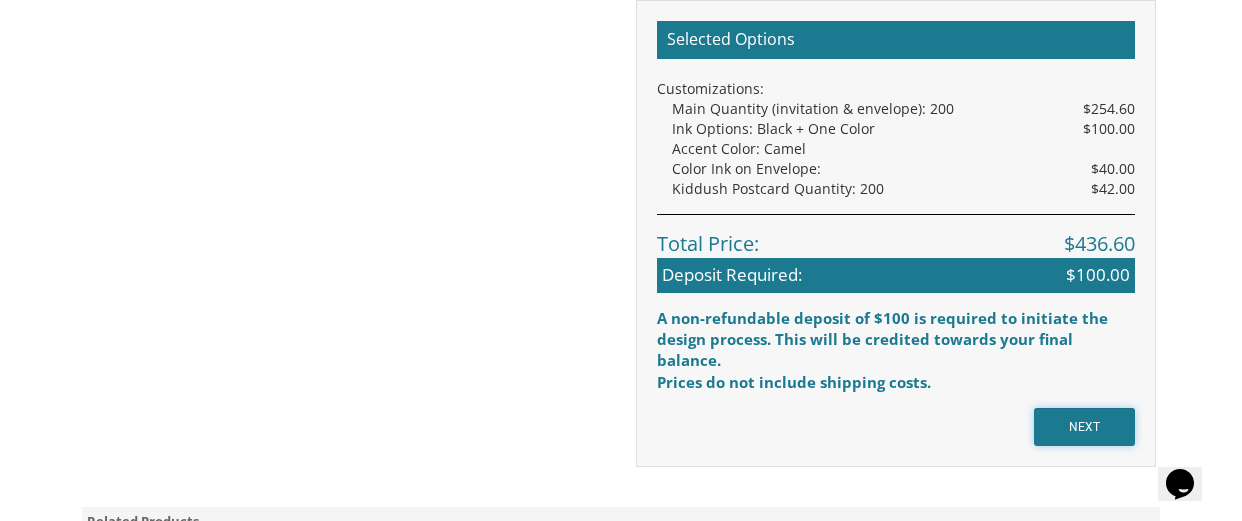 click on "NEXT" at bounding box center (1084, 427) 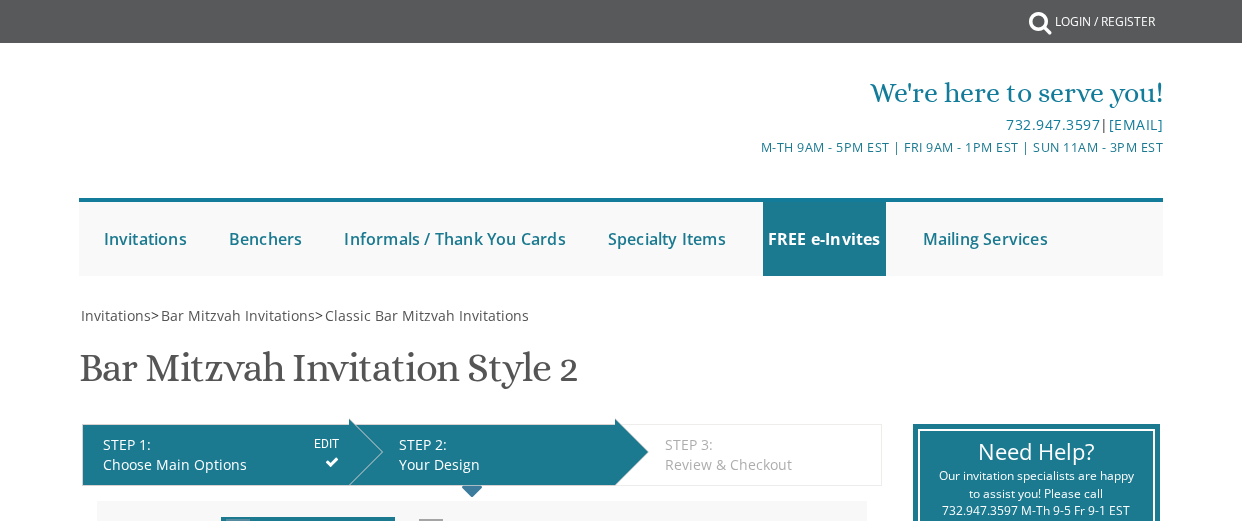 scroll, scrollTop: 0, scrollLeft: 0, axis: both 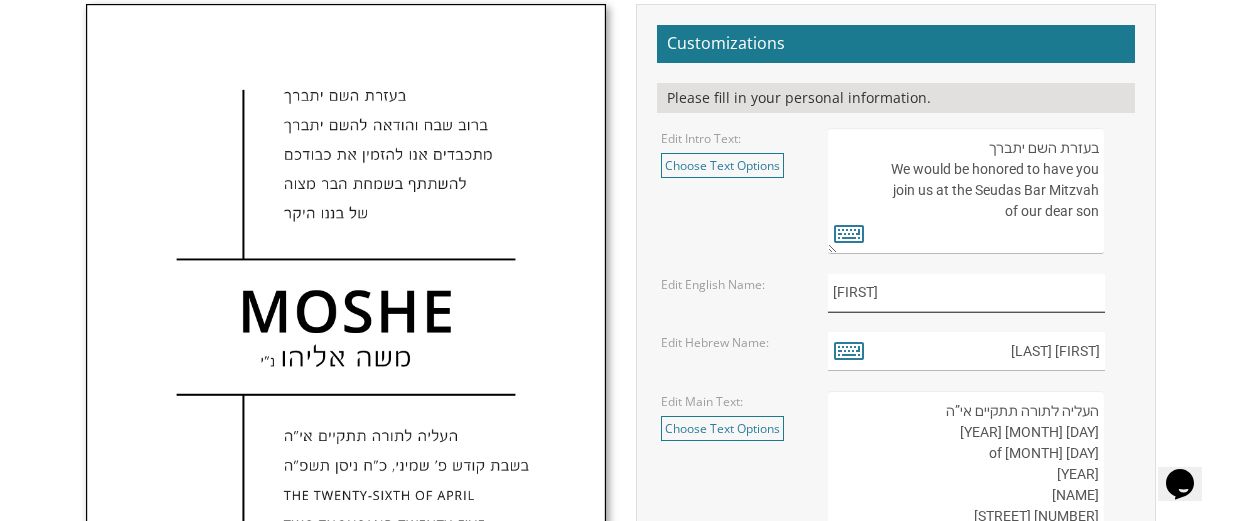 click on "[FIRST]" at bounding box center (966, 293) 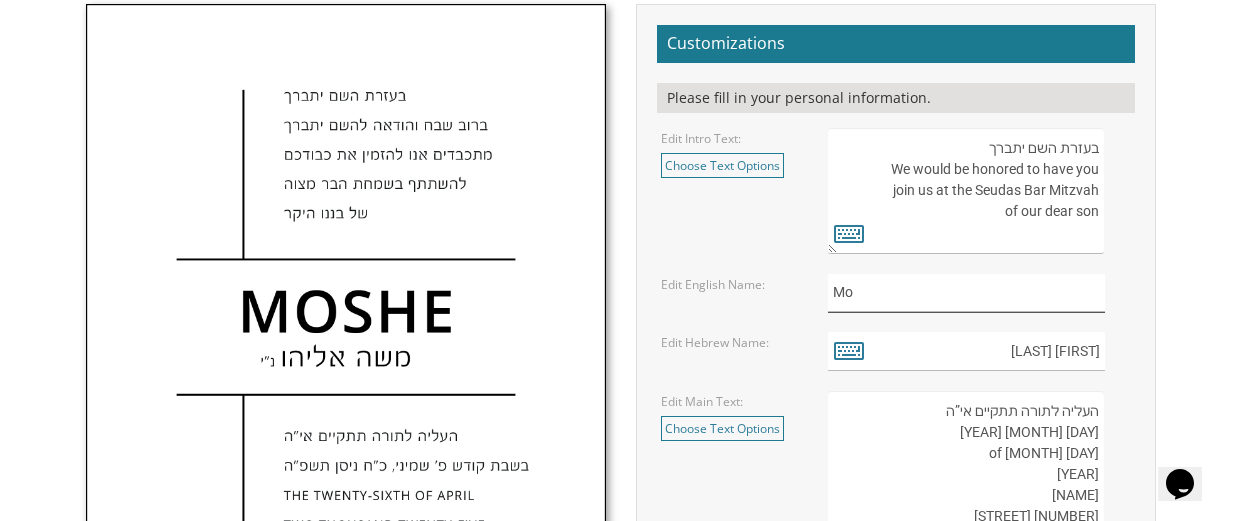 type on "M" 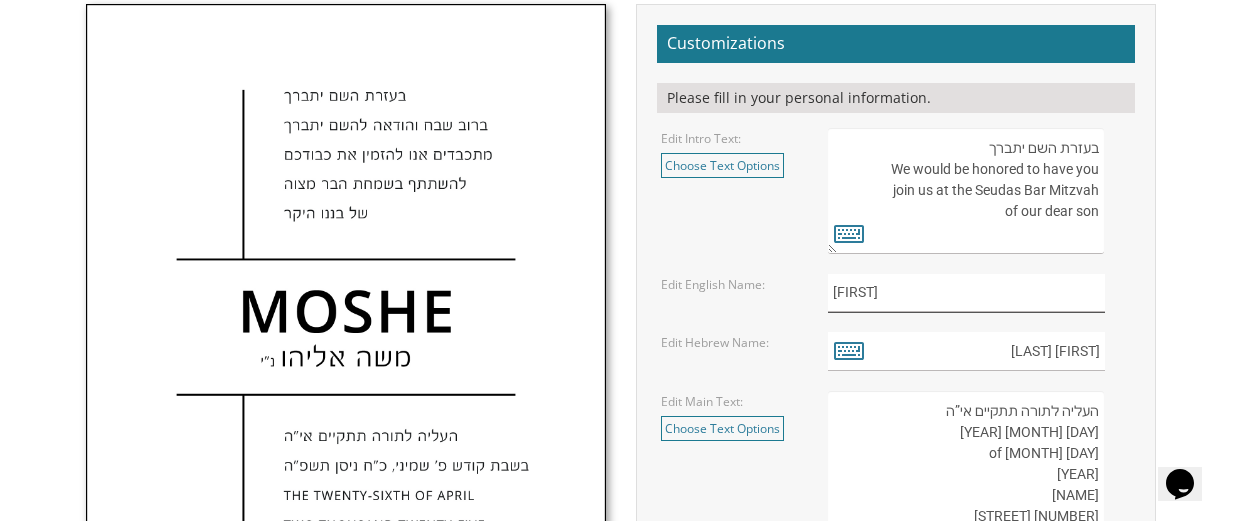 type on "[FIRST]" 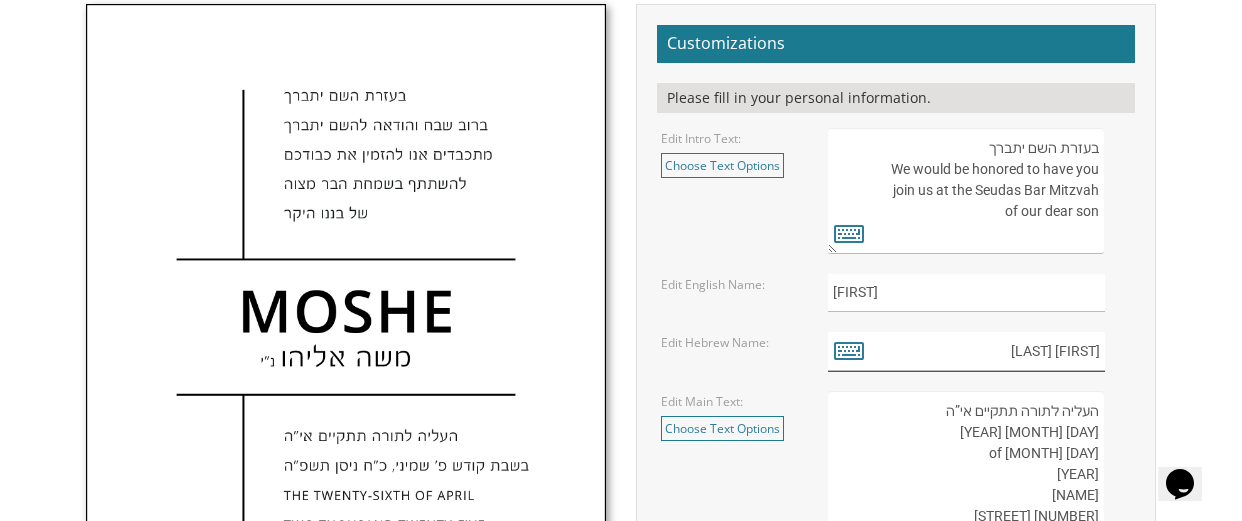 click on "[FIRST] [LAST]" at bounding box center [966, 351] 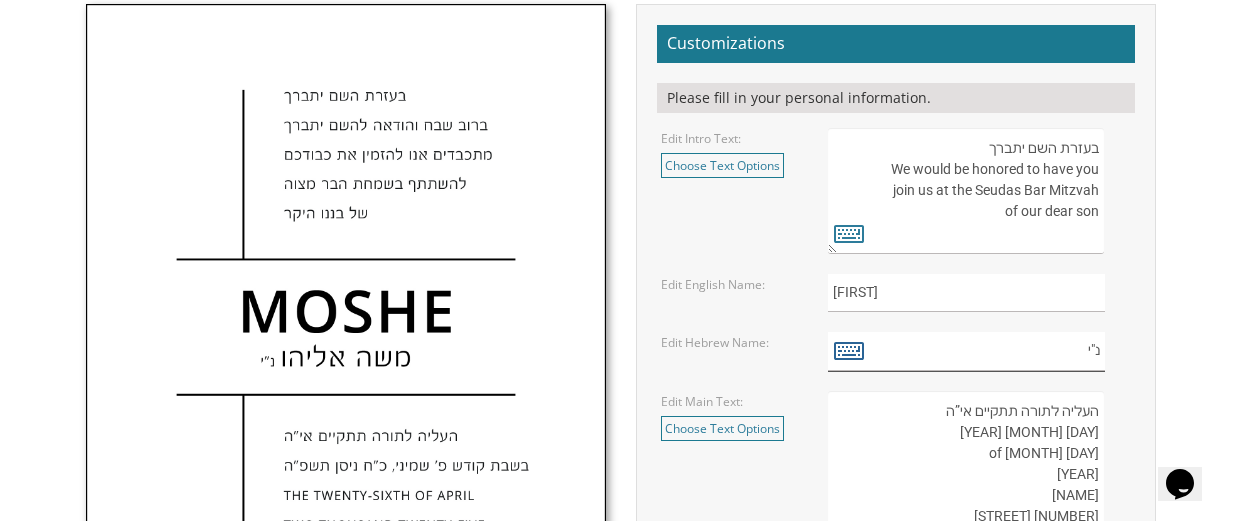 type on "נ"י" 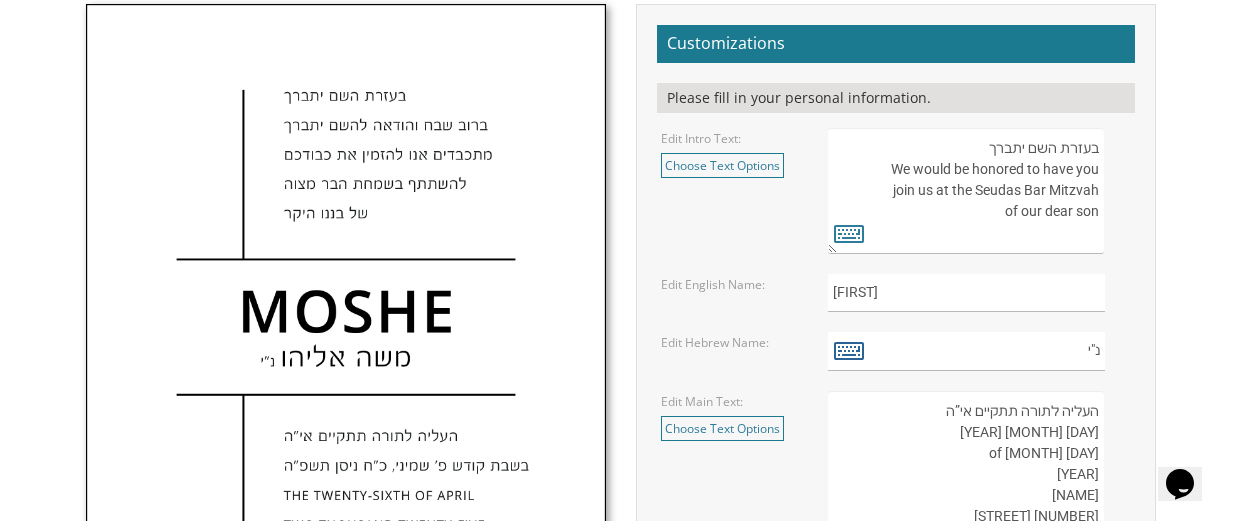 click at bounding box center [849, 350] 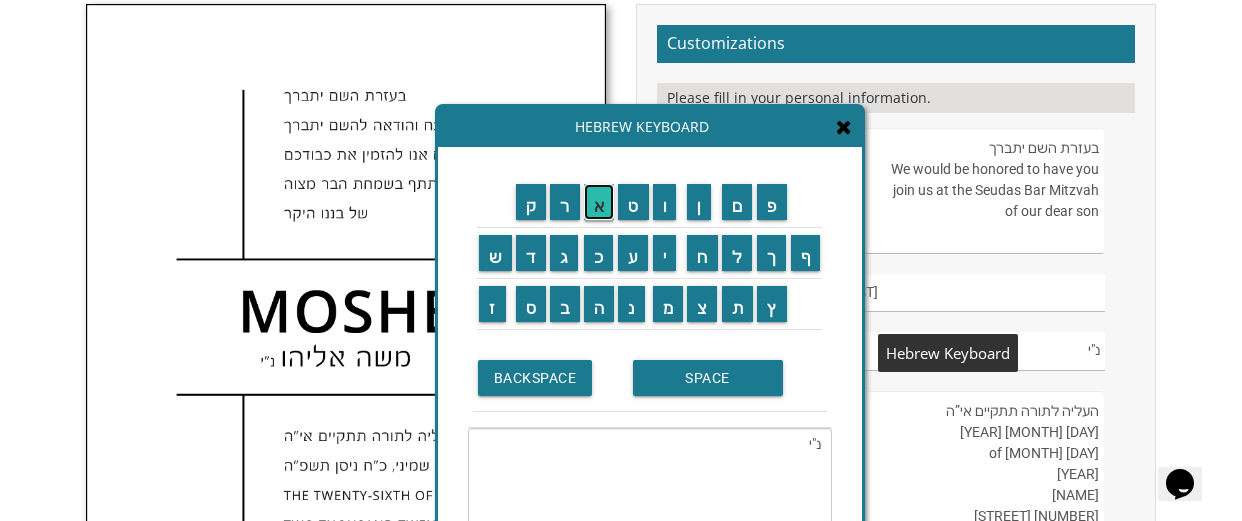 click on "א" at bounding box center [599, 202] 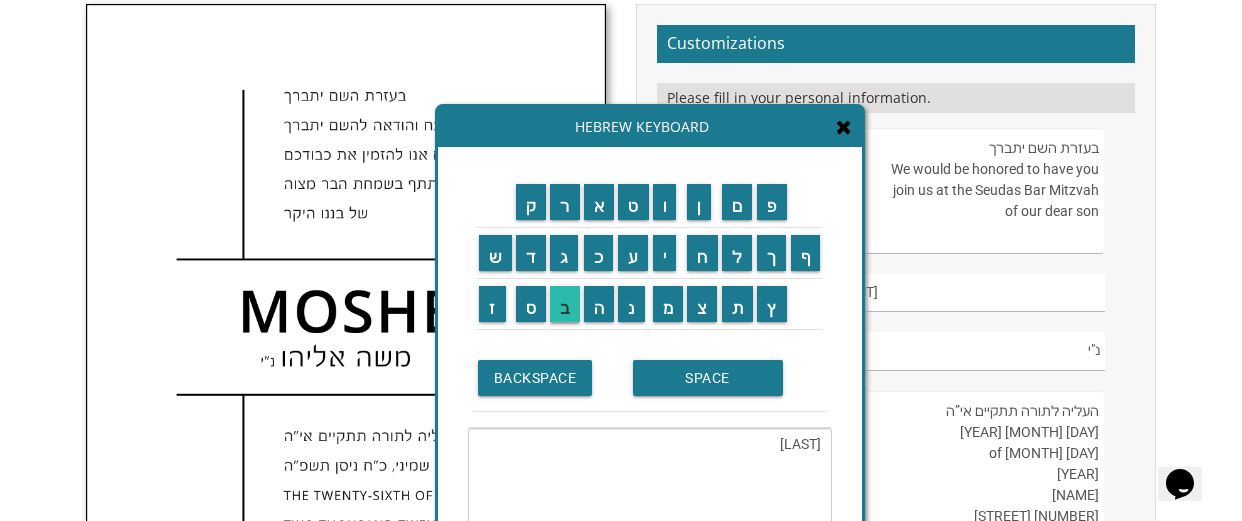 click on "ב" at bounding box center (565, 304) 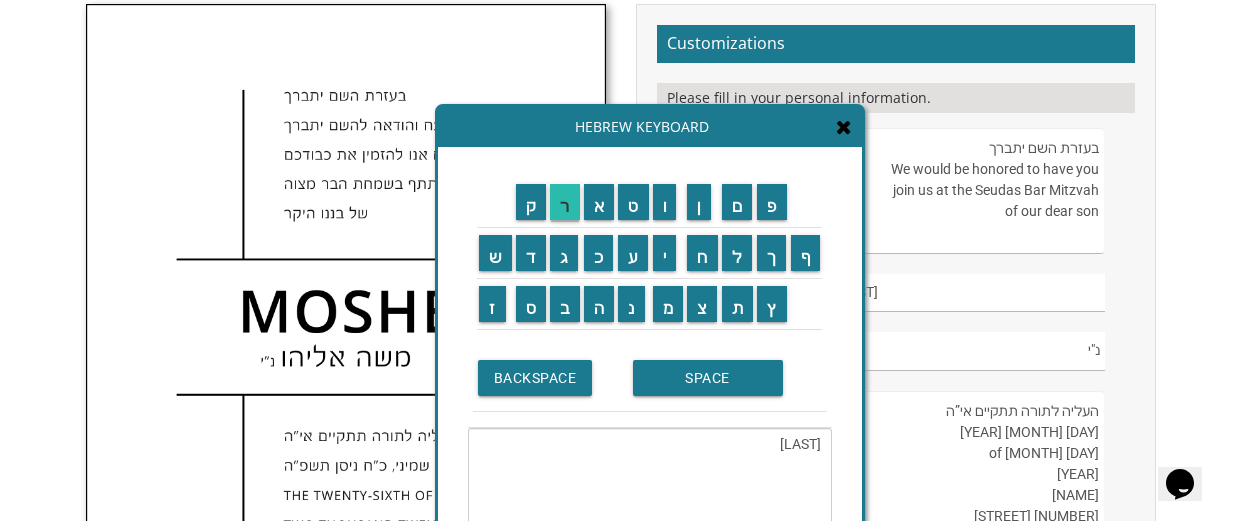 click on "ר" at bounding box center [565, 202] 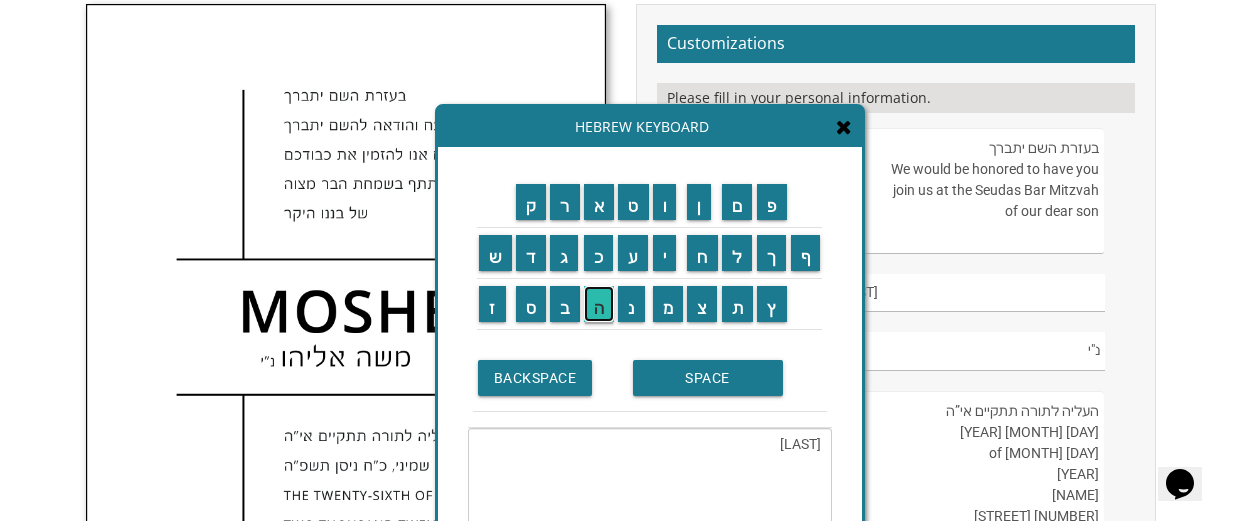 click on "ה" at bounding box center (599, 304) 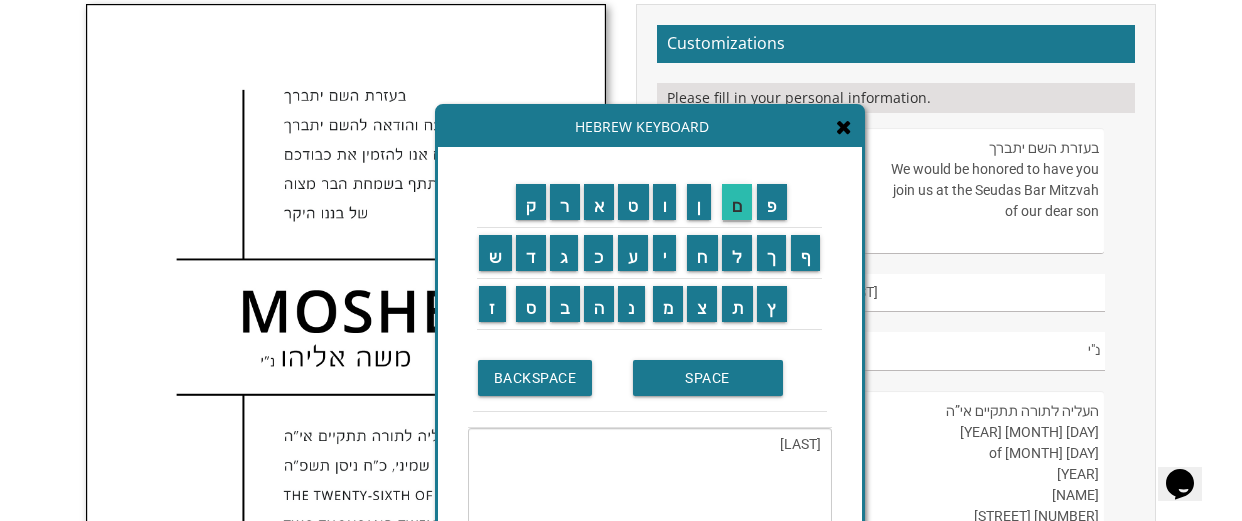 click on "ם" at bounding box center (737, 202) 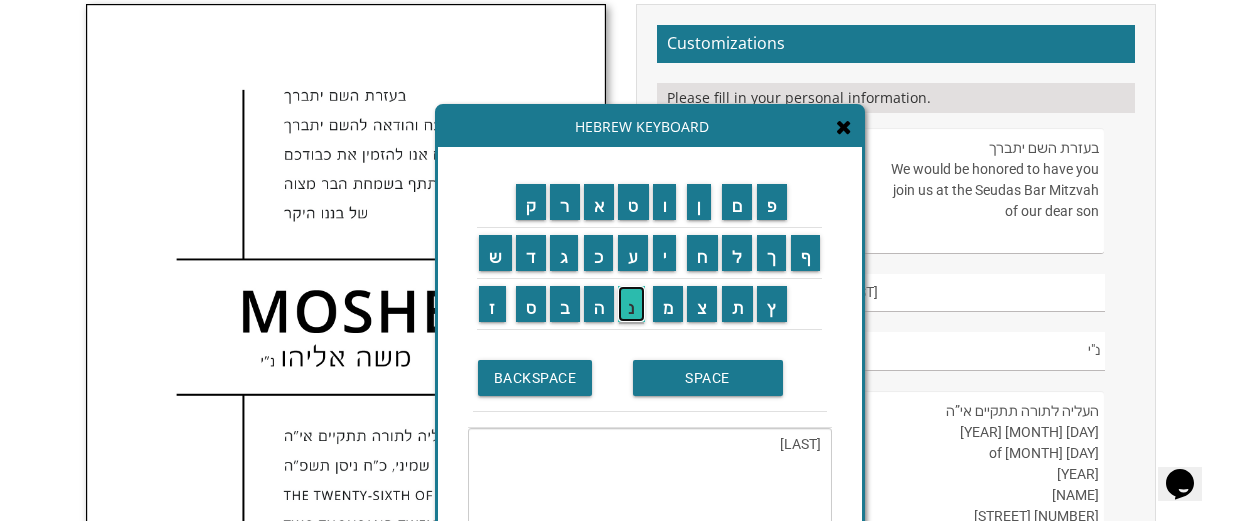 click on "נ" at bounding box center (631, 304) 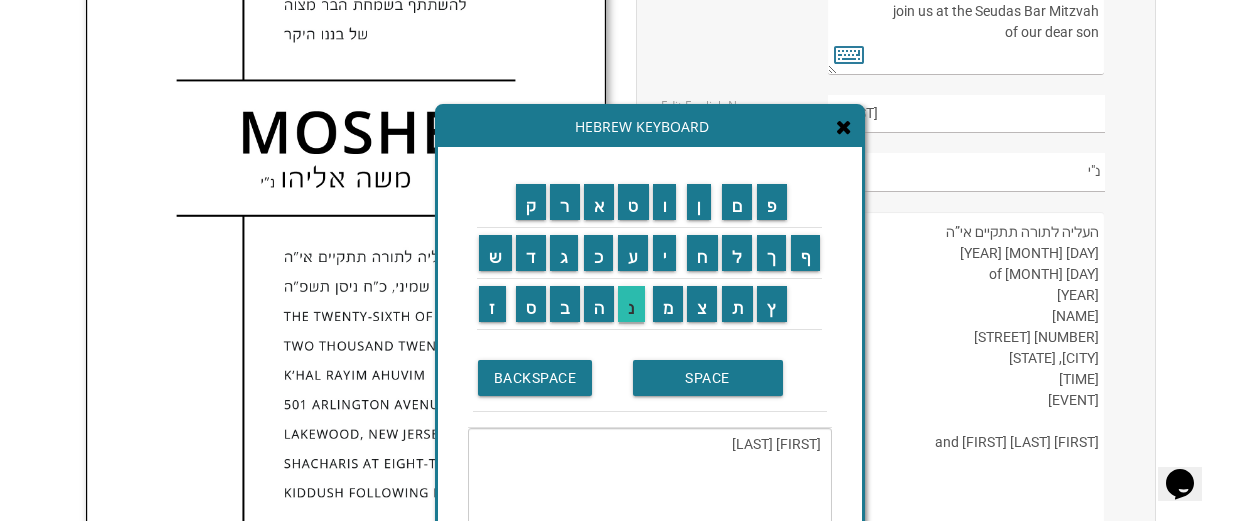 scroll, scrollTop: 862, scrollLeft: 0, axis: vertical 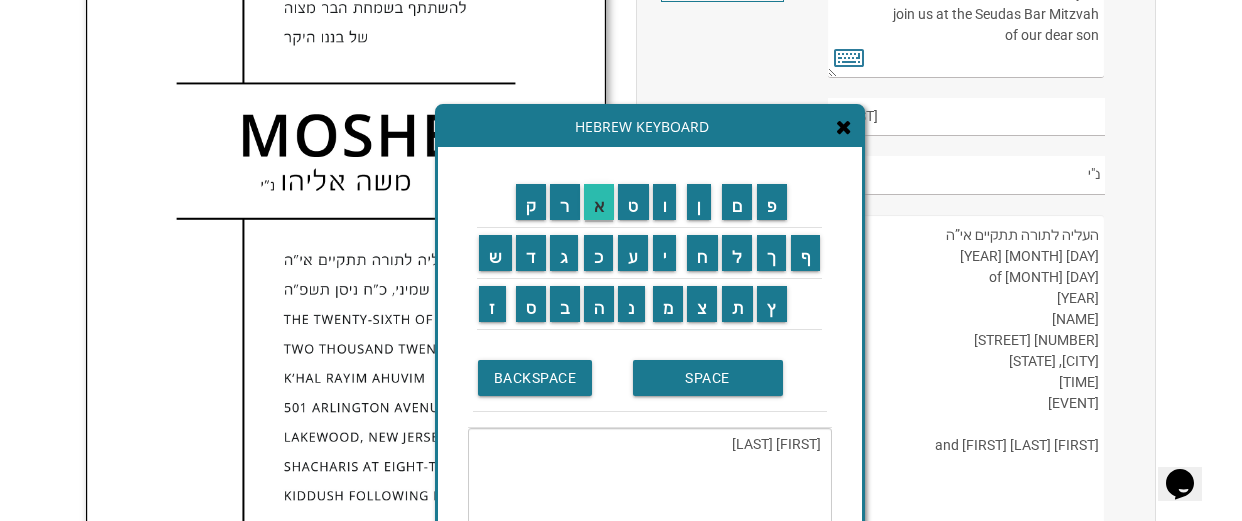 click on "א" at bounding box center [599, 202] 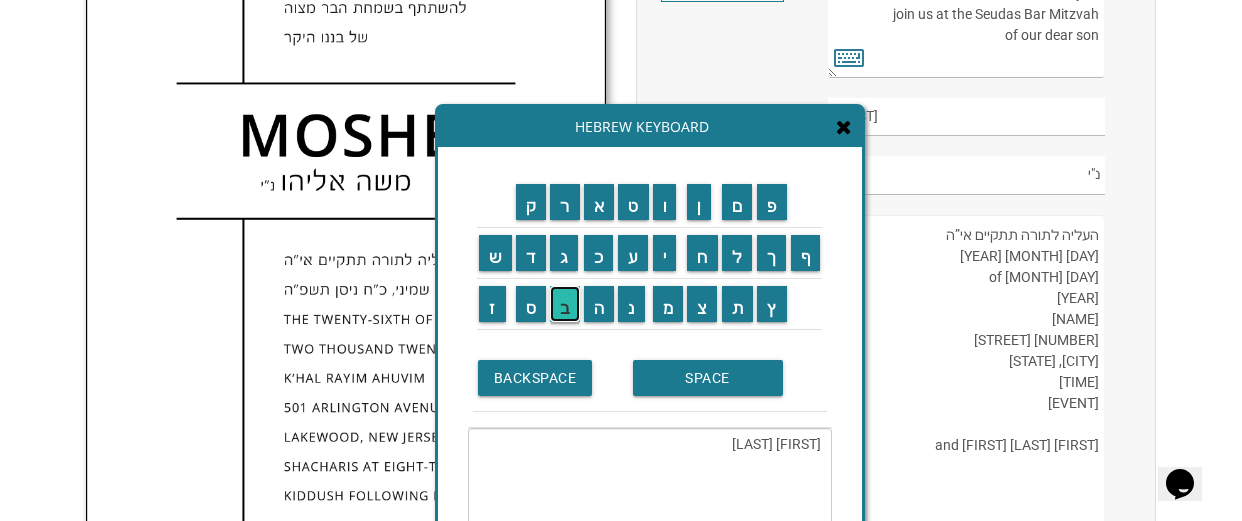click on "ב" at bounding box center (565, 304) 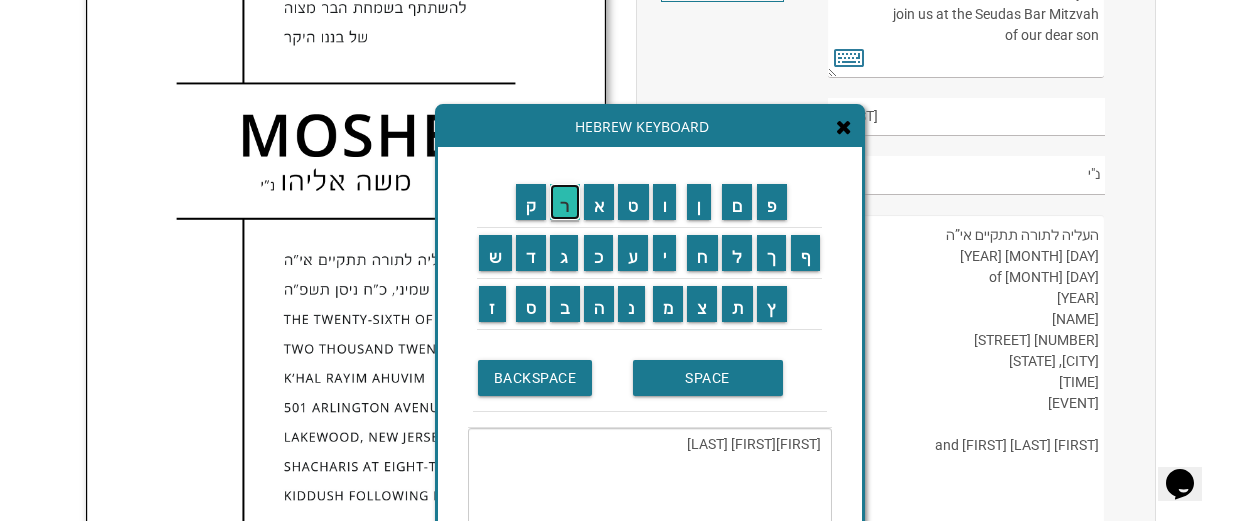click on "ר" at bounding box center [565, 202] 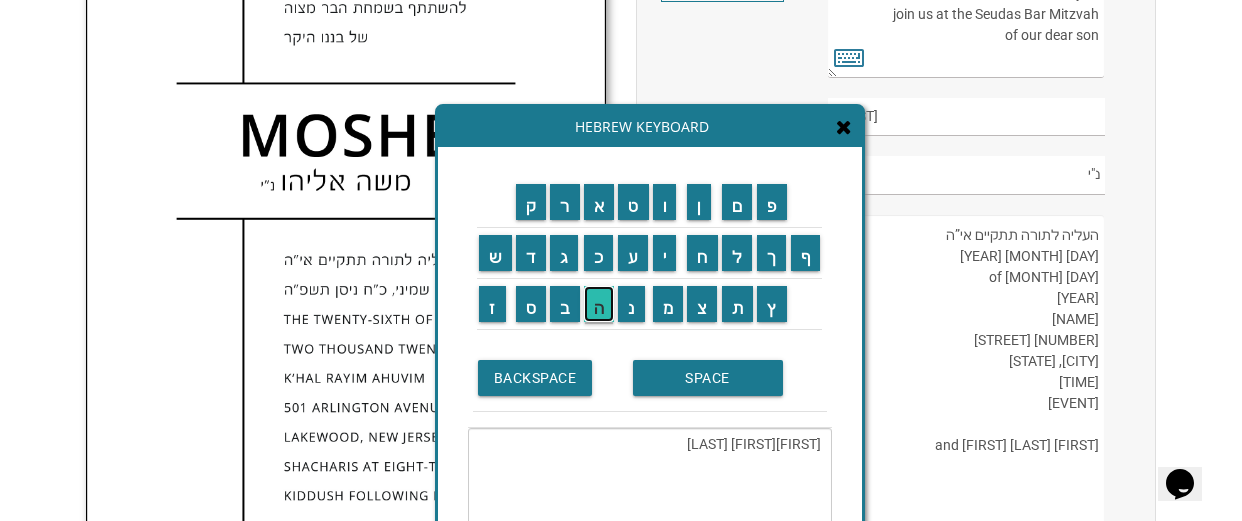 click on "ה" at bounding box center (599, 304) 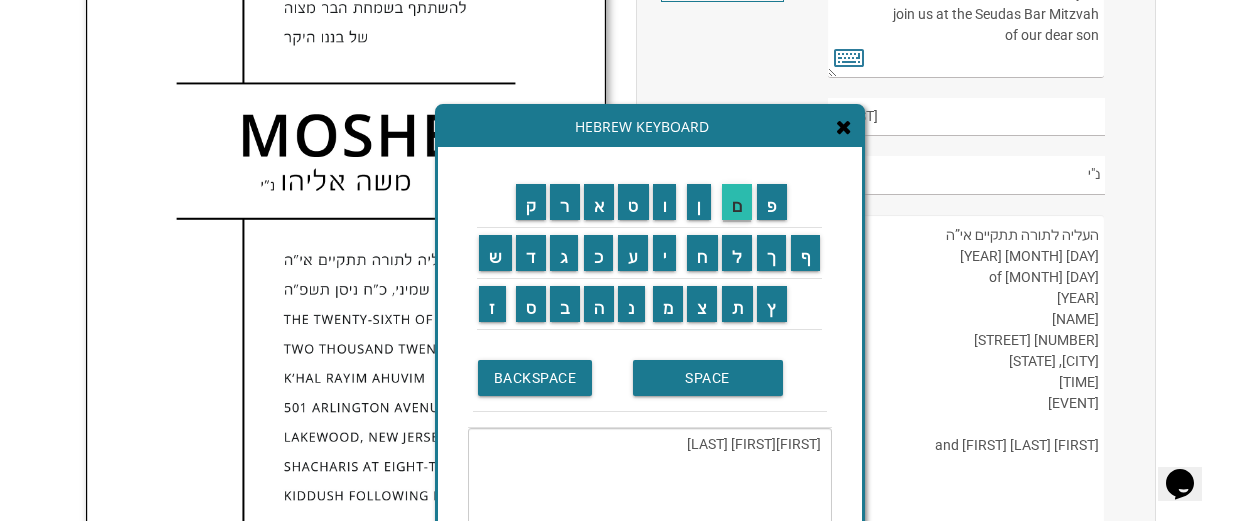 click on "ם" at bounding box center [737, 202] 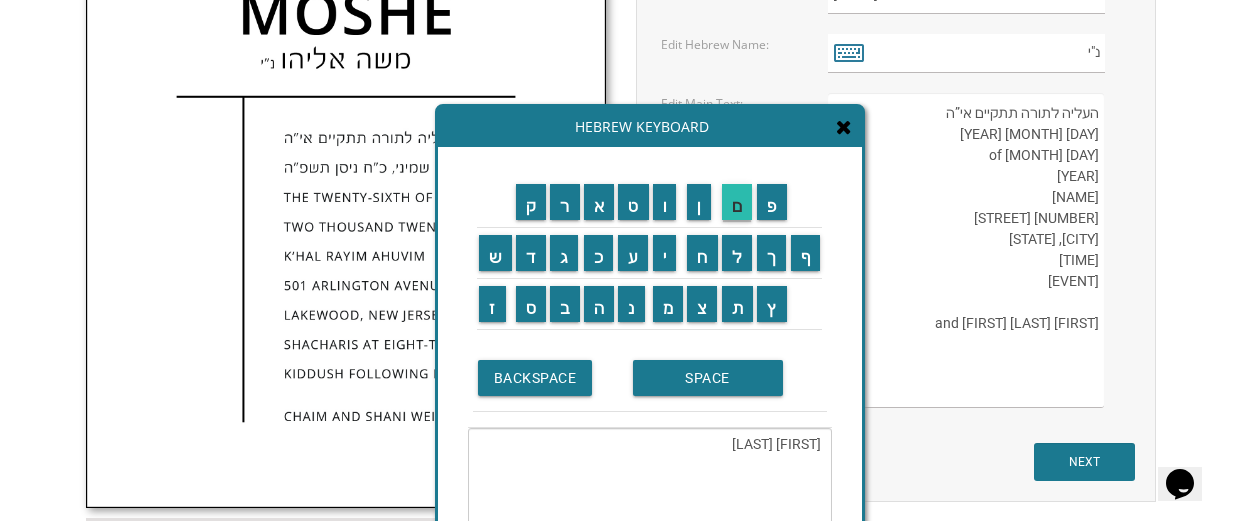 scroll, scrollTop: 998, scrollLeft: 0, axis: vertical 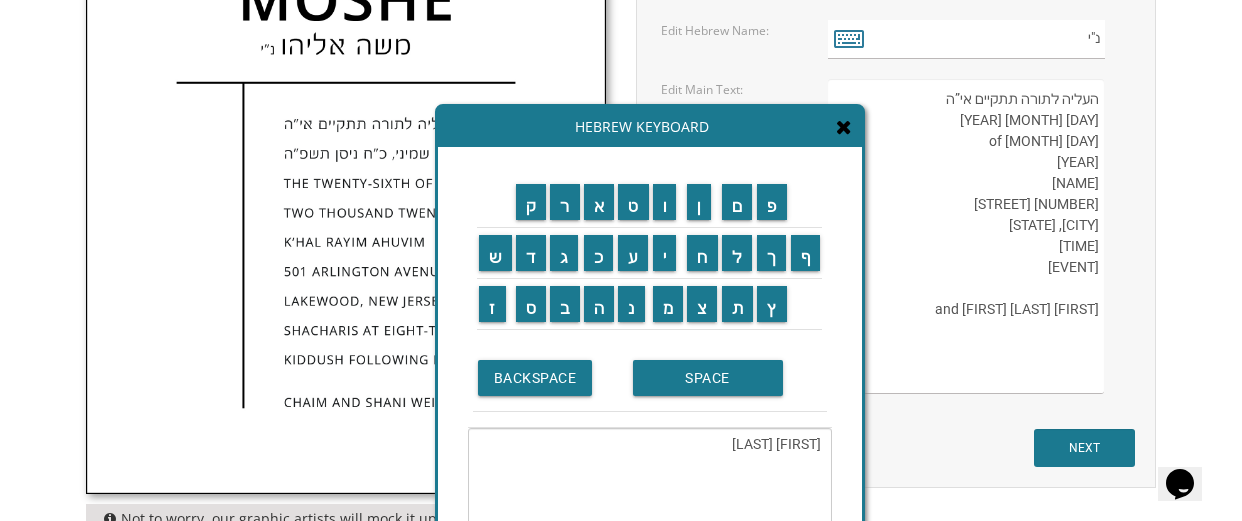 click at bounding box center (844, 127) 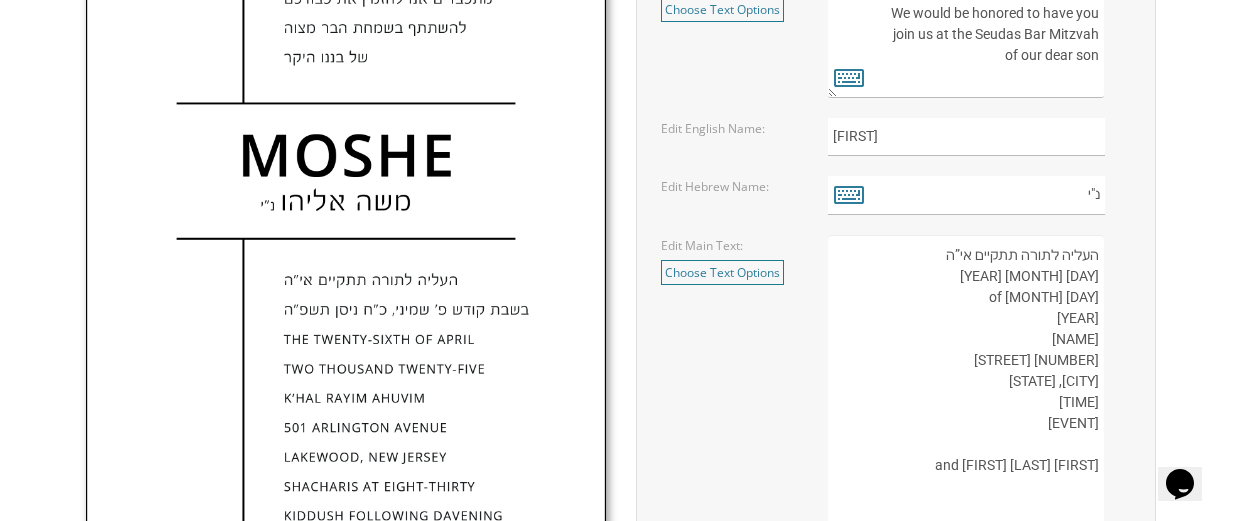 scroll, scrollTop: 837, scrollLeft: 0, axis: vertical 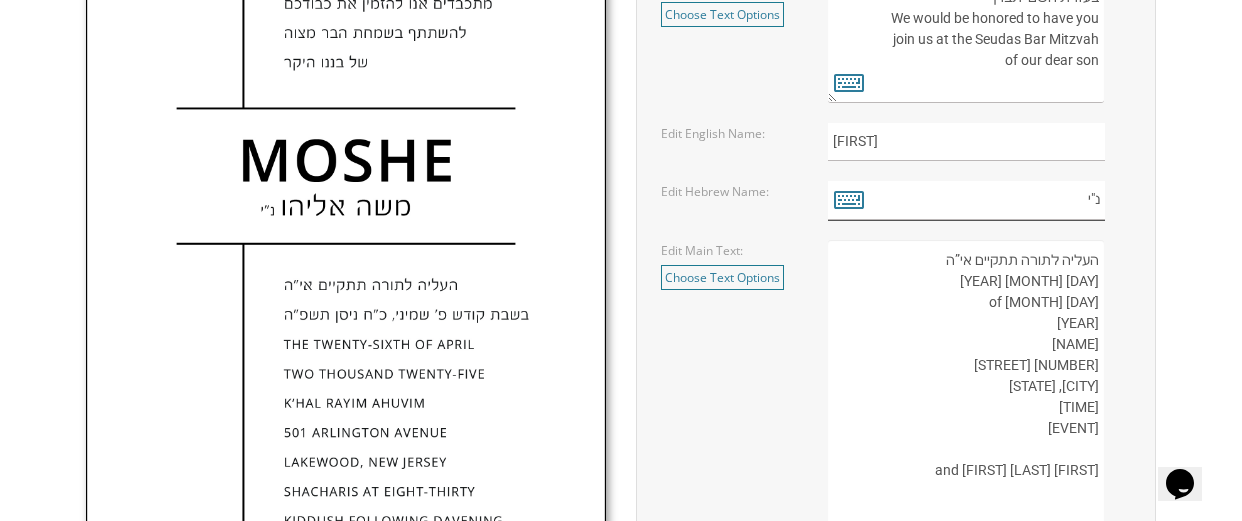 click on "נ"י" at bounding box center [966, 200] 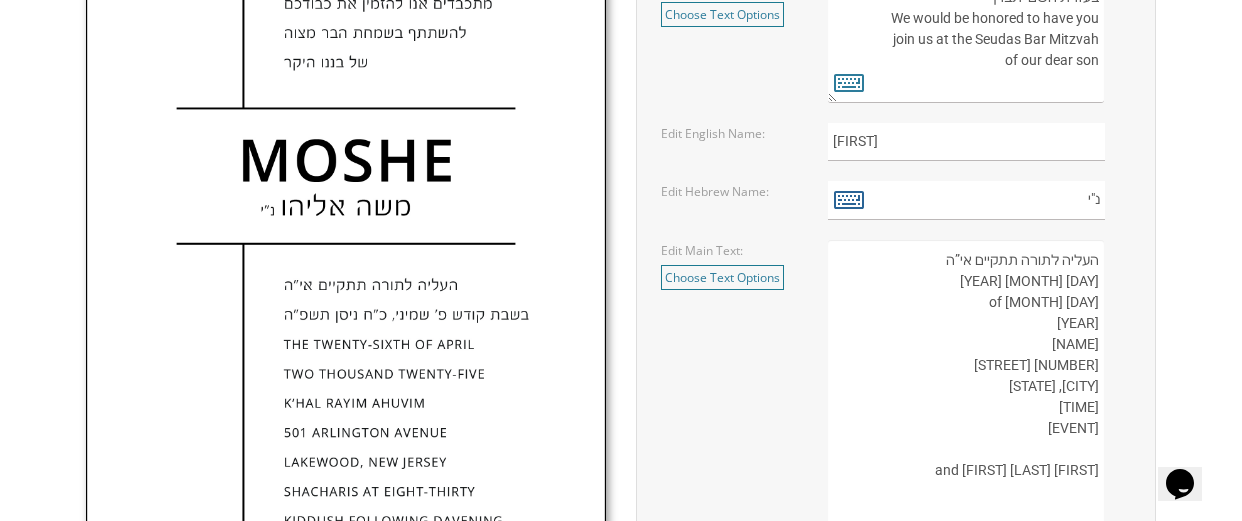 click at bounding box center (849, 199) 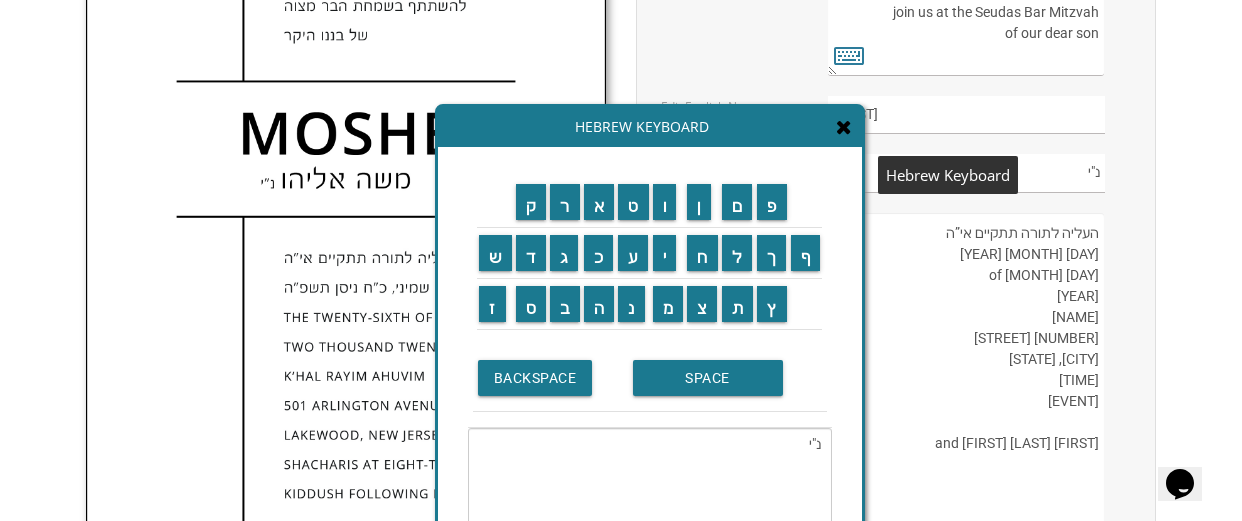 scroll, scrollTop: 864, scrollLeft: 0, axis: vertical 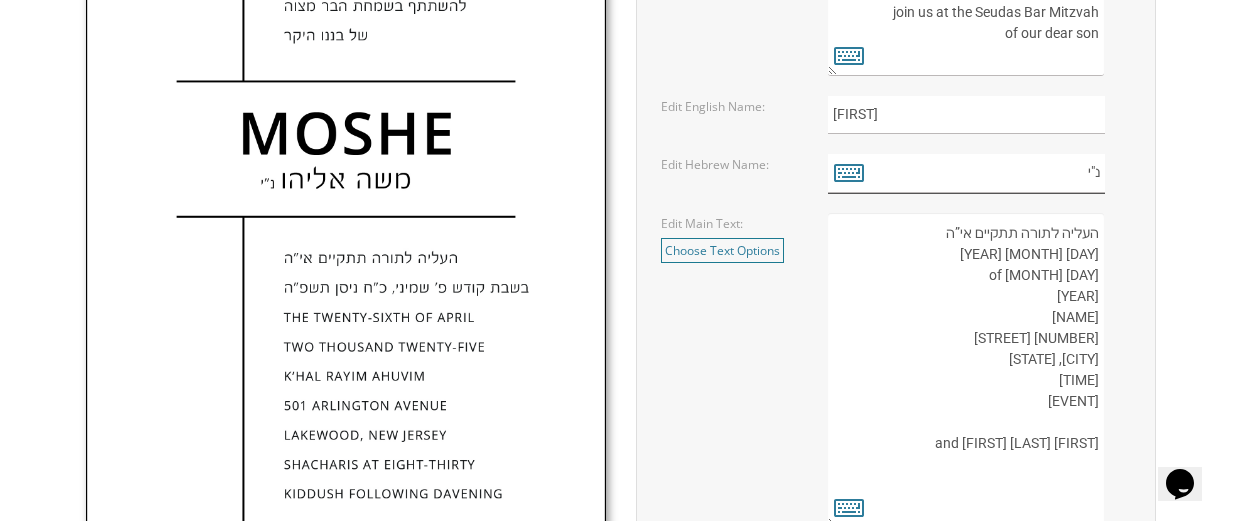 click on "נ"י" at bounding box center (966, 173) 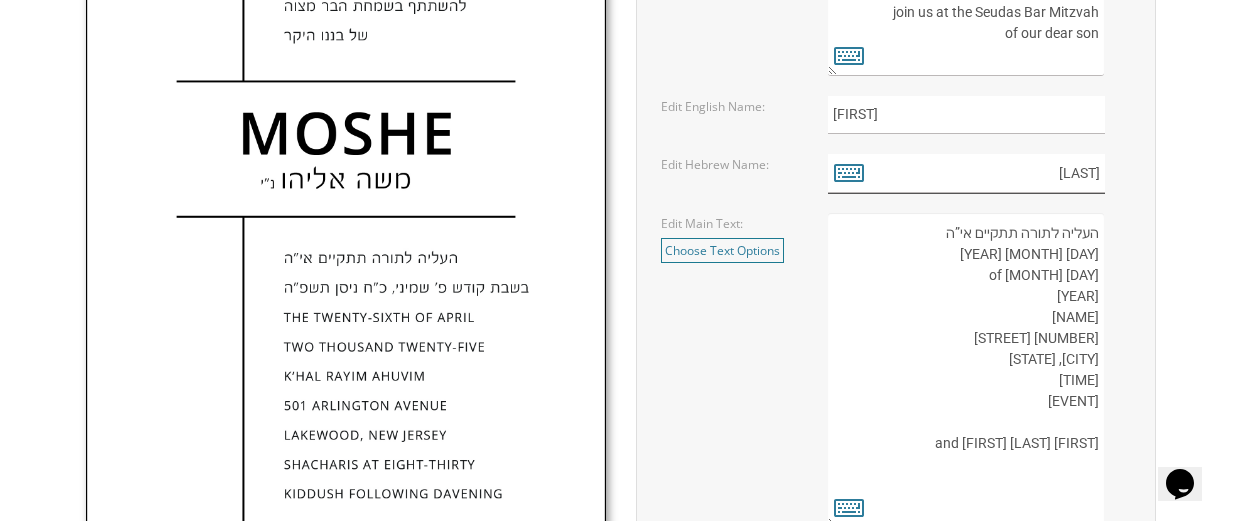 type on "נ"י" 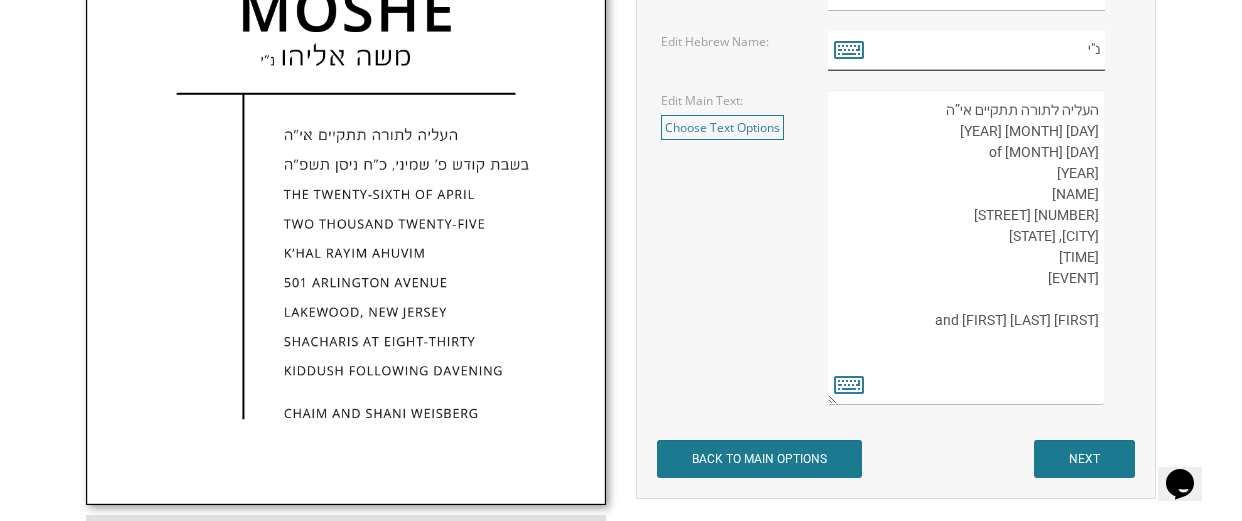 scroll, scrollTop: 989, scrollLeft: 0, axis: vertical 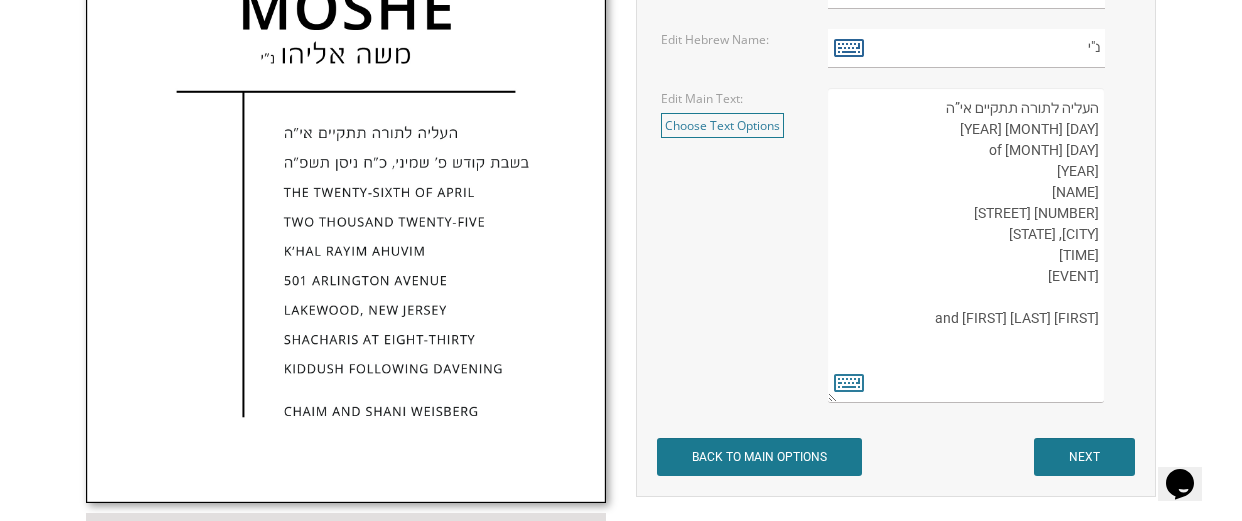 click at bounding box center (849, 47) 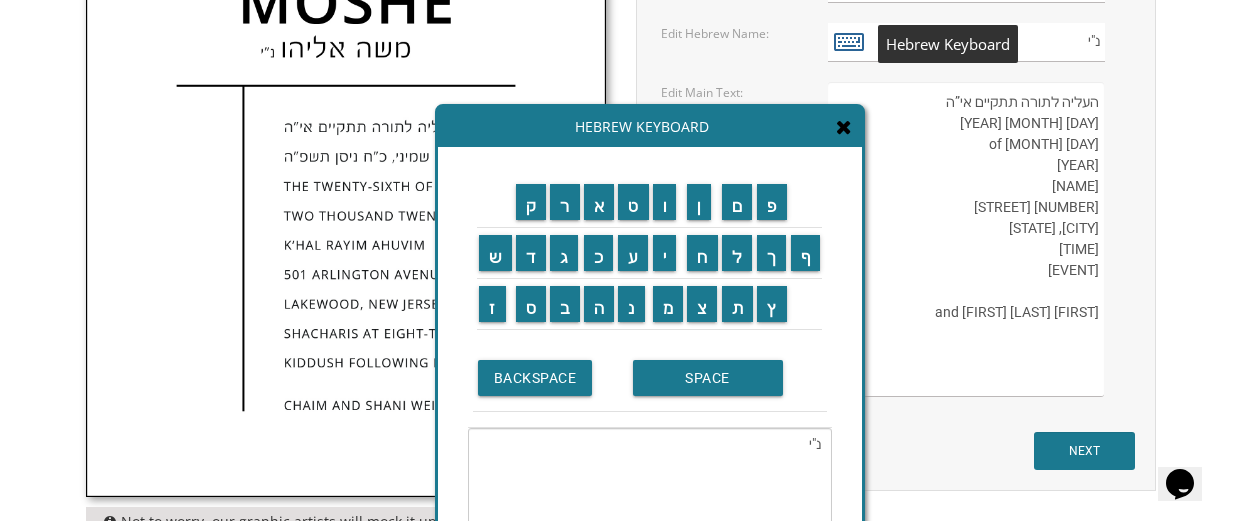 scroll, scrollTop: 992, scrollLeft: 0, axis: vertical 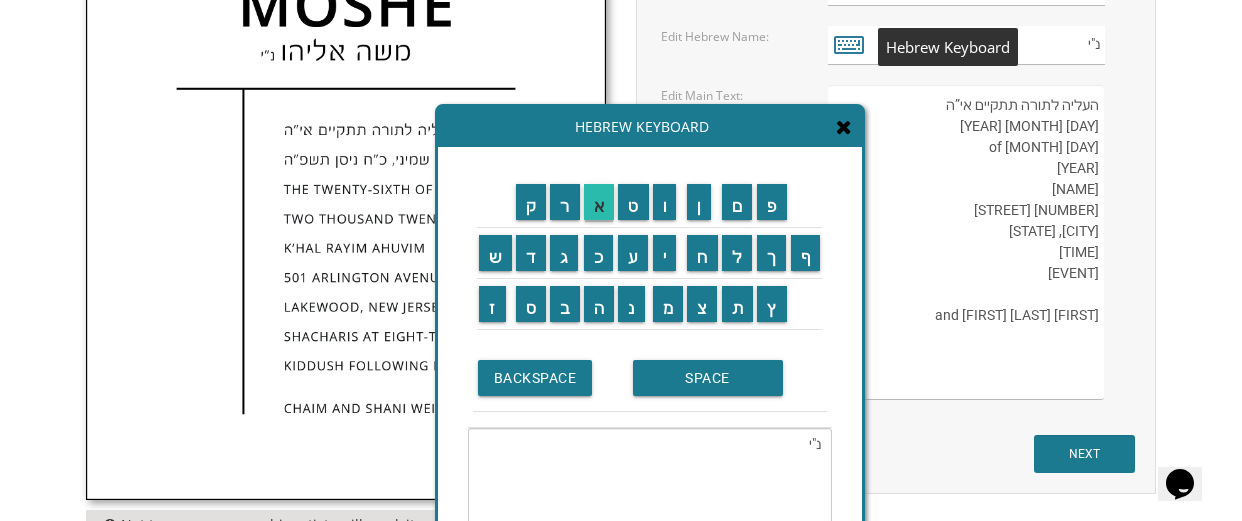click on "א" at bounding box center [599, 202] 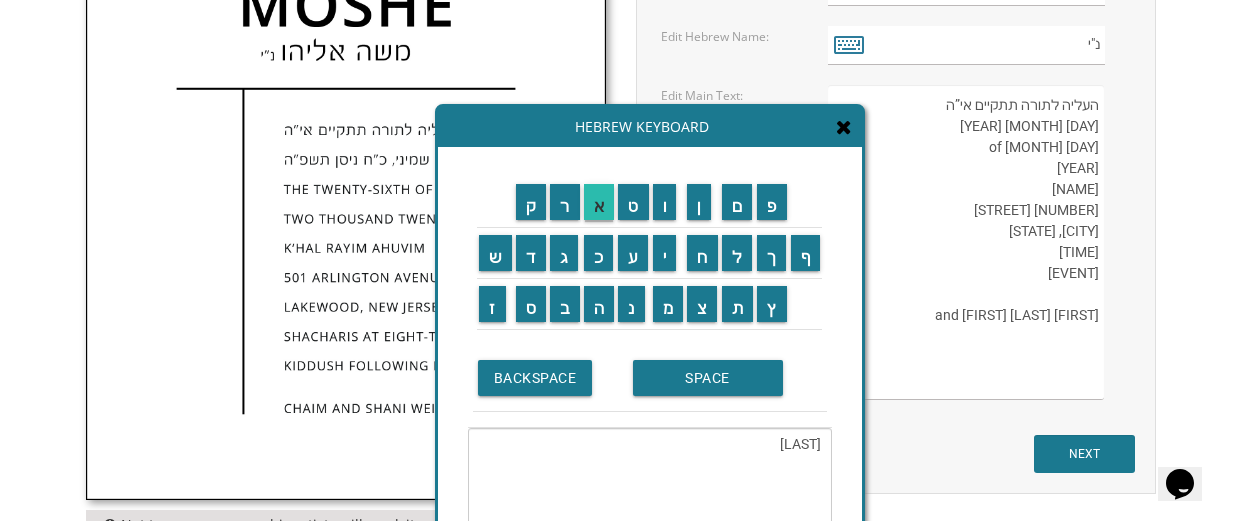click on "ב" at bounding box center (565, 304) 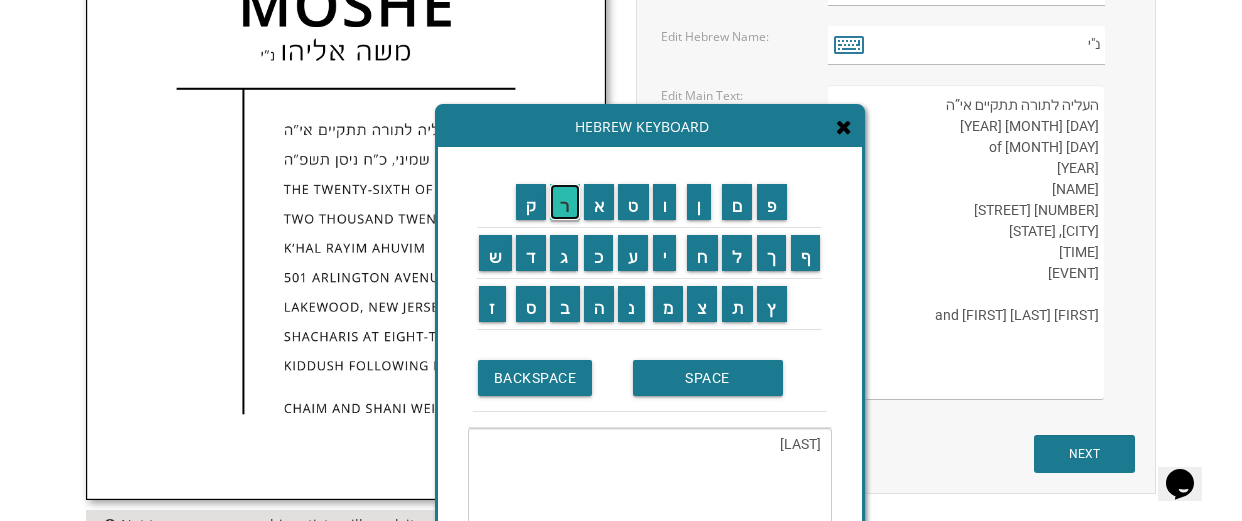 click on "ר" at bounding box center [565, 202] 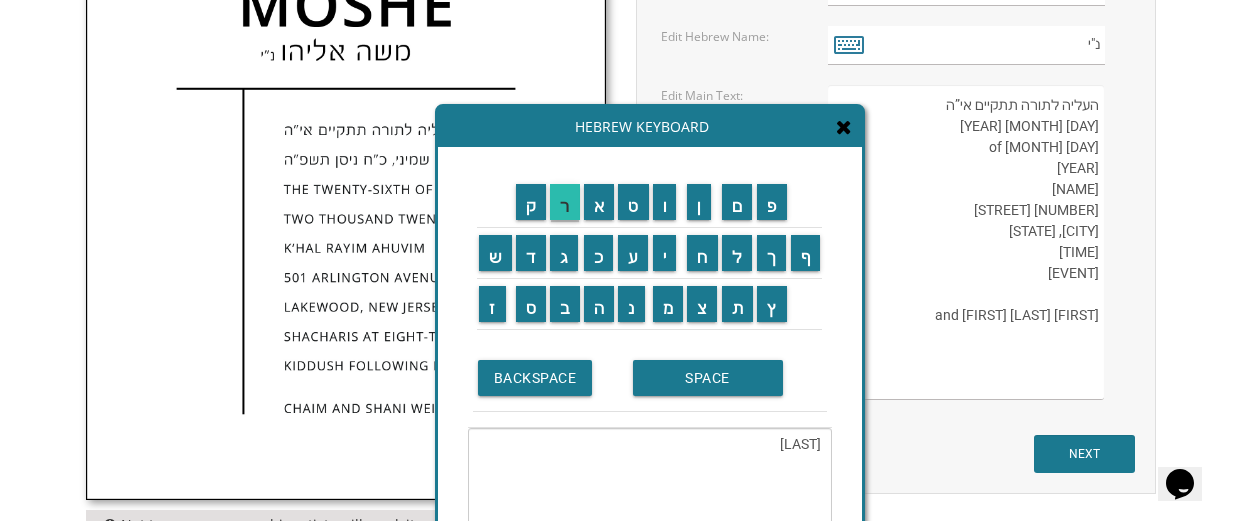 click on "ה" at bounding box center [599, 304] 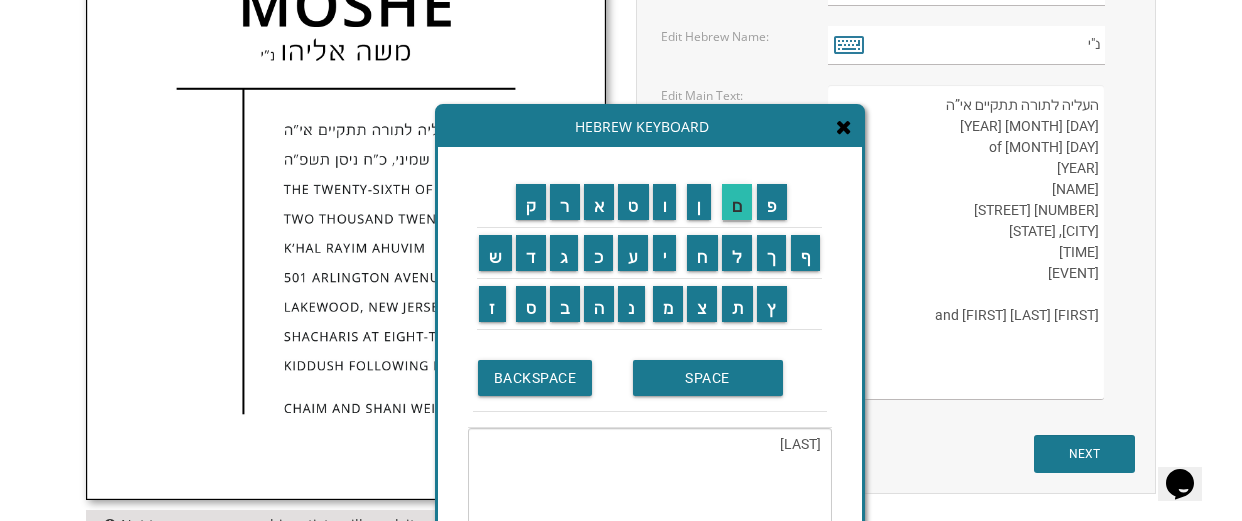 click on "ם" at bounding box center (737, 202) 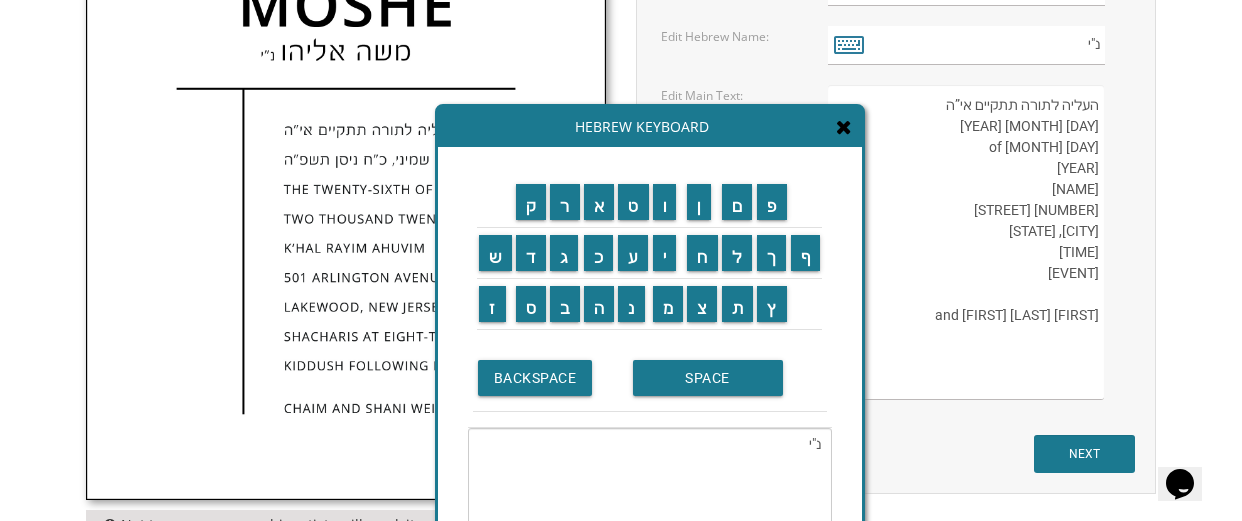 type on "נ"י" 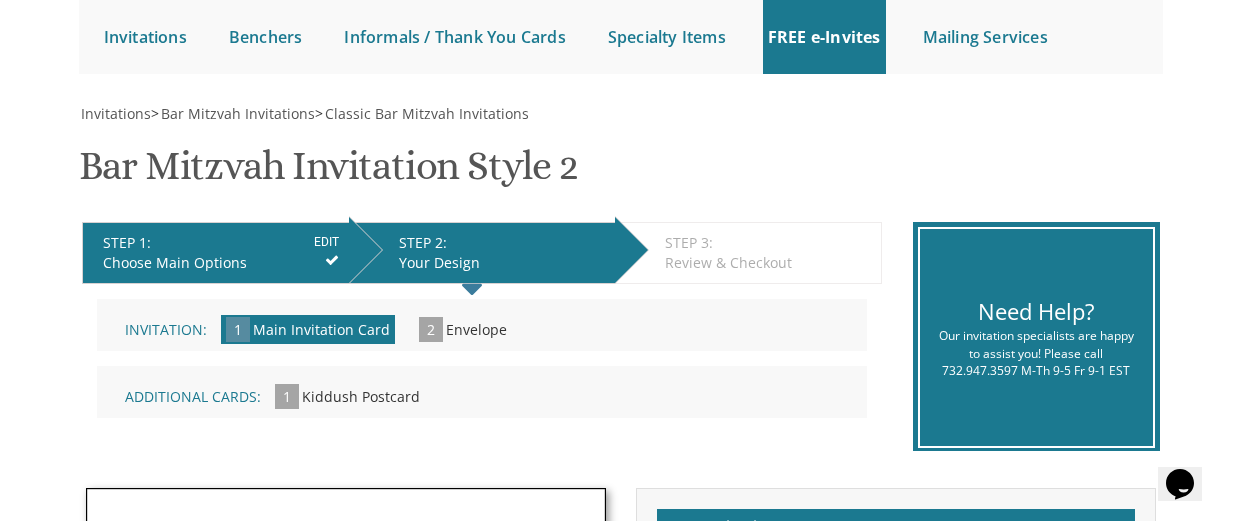 scroll, scrollTop: 200, scrollLeft: 0, axis: vertical 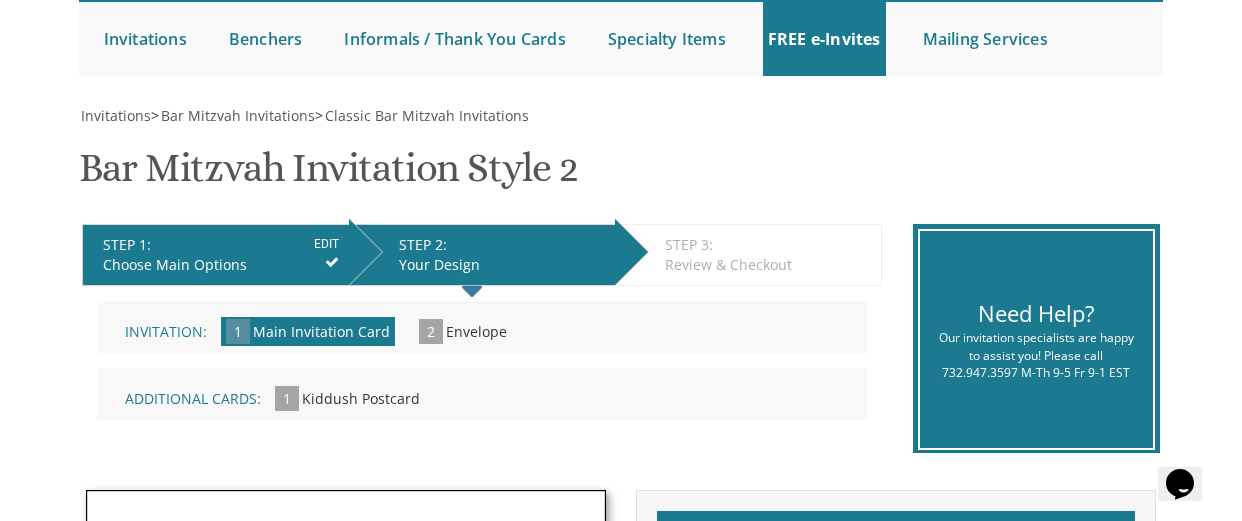 click on "Additional Cards:
1 Kiddush Postcard »" at bounding box center (482, 394) 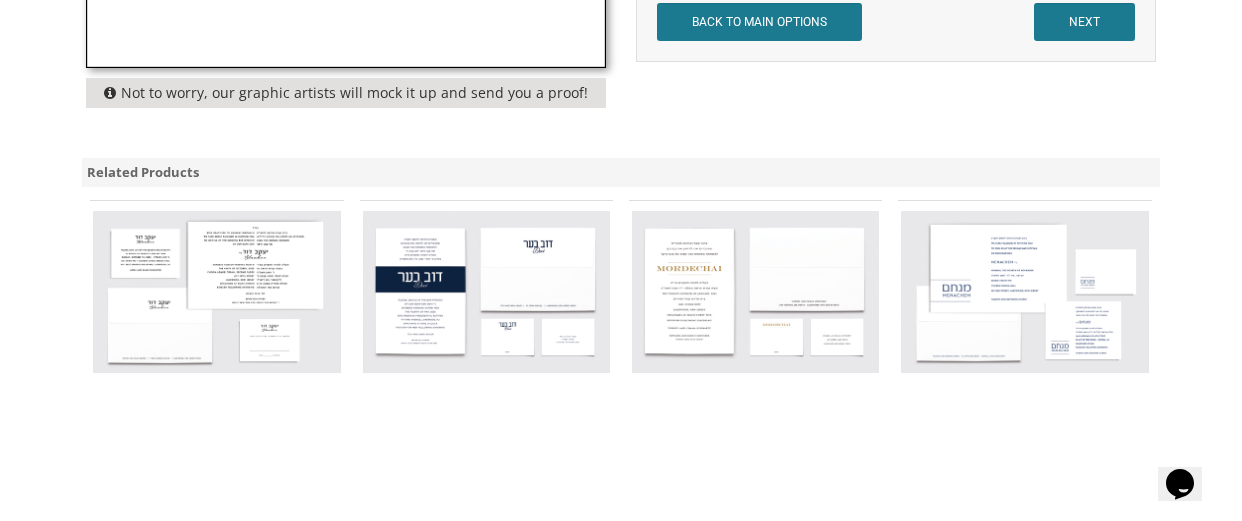 scroll, scrollTop: 1426, scrollLeft: 0, axis: vertical 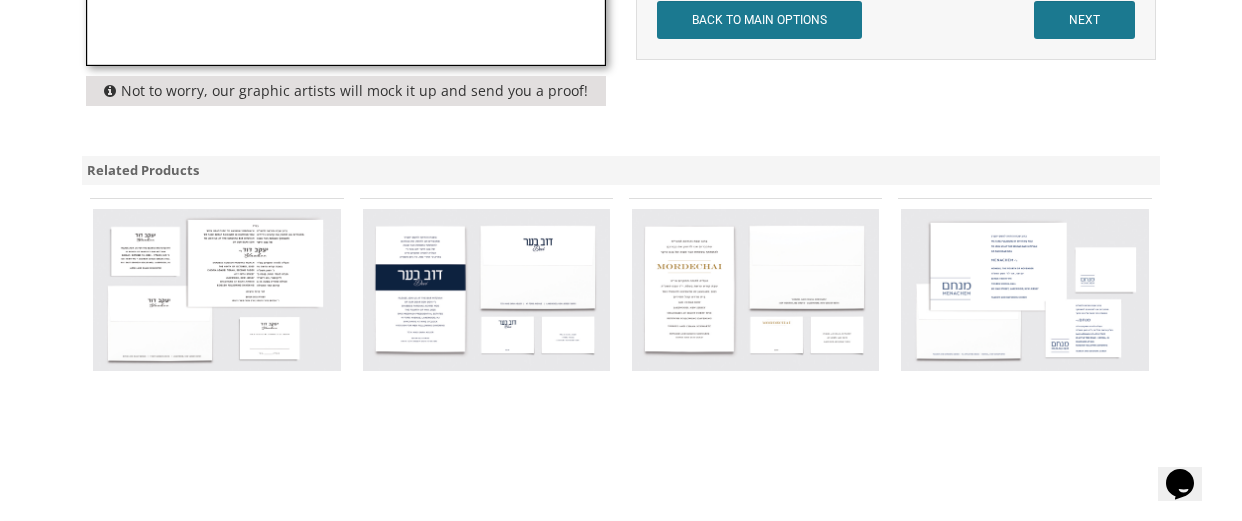 click at bounding box center (486, 290) 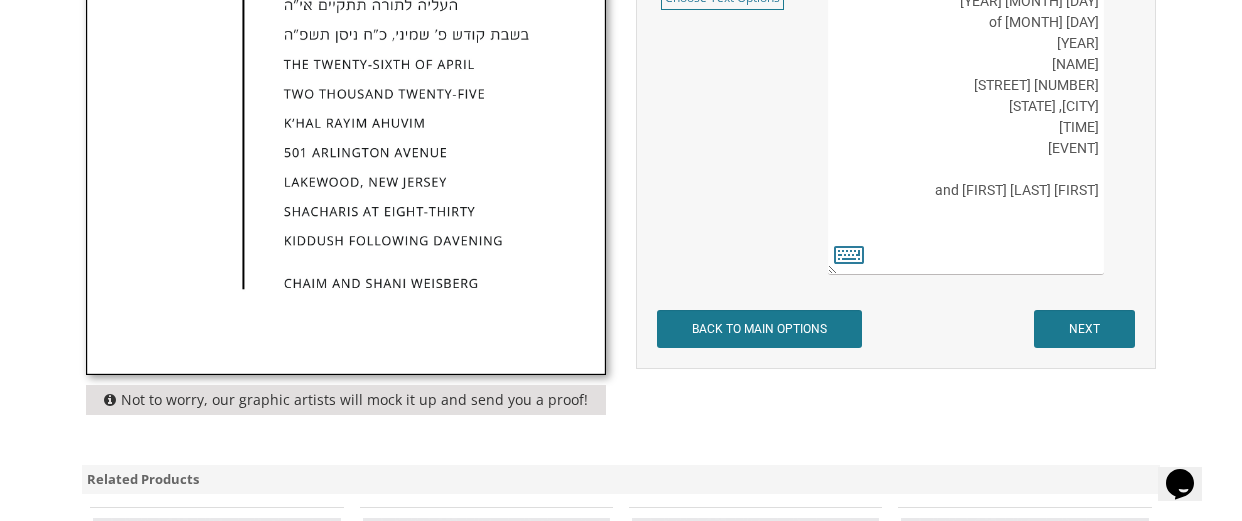 scroll, scrollTop: 1114, scrollLeft: 0, axis: vertical 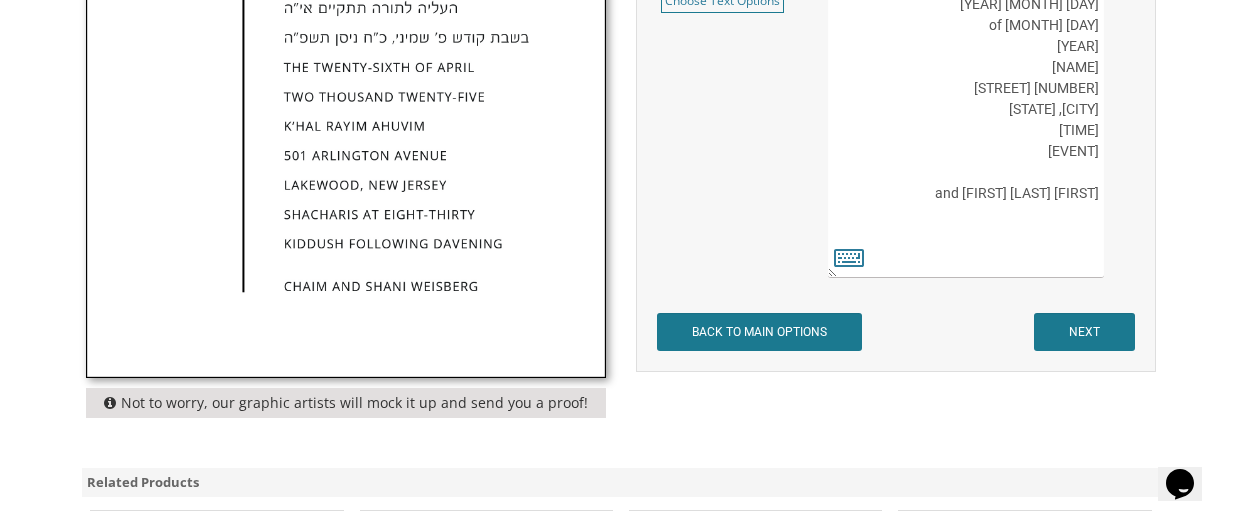 click on "BACK TO MAIN OPTIONS" at bounding box center (759, 332) 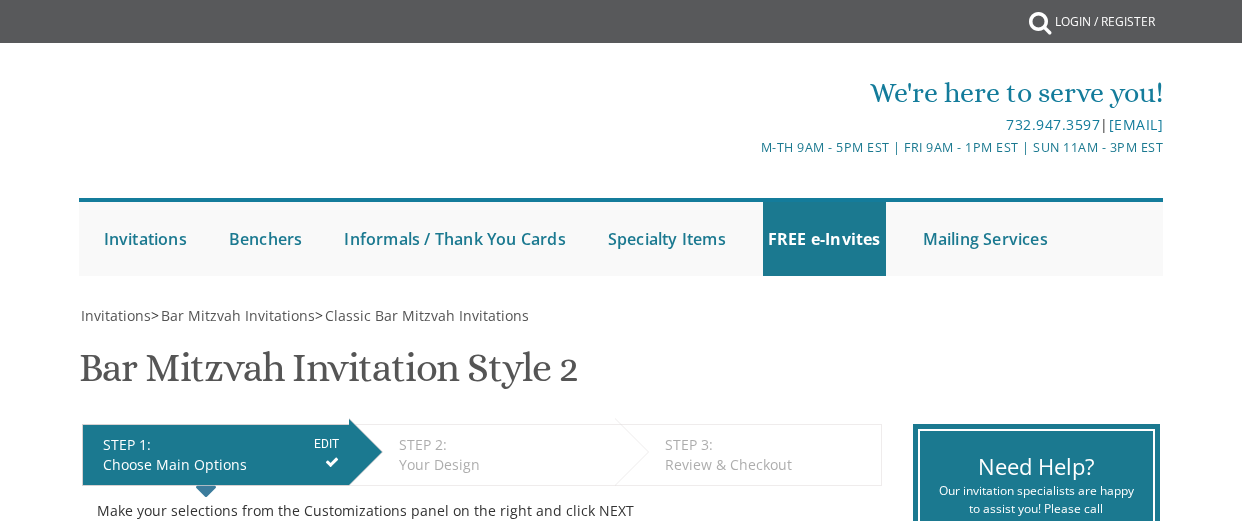 scroll, scrollTop: 0, scrollLeft: 0, axis: both 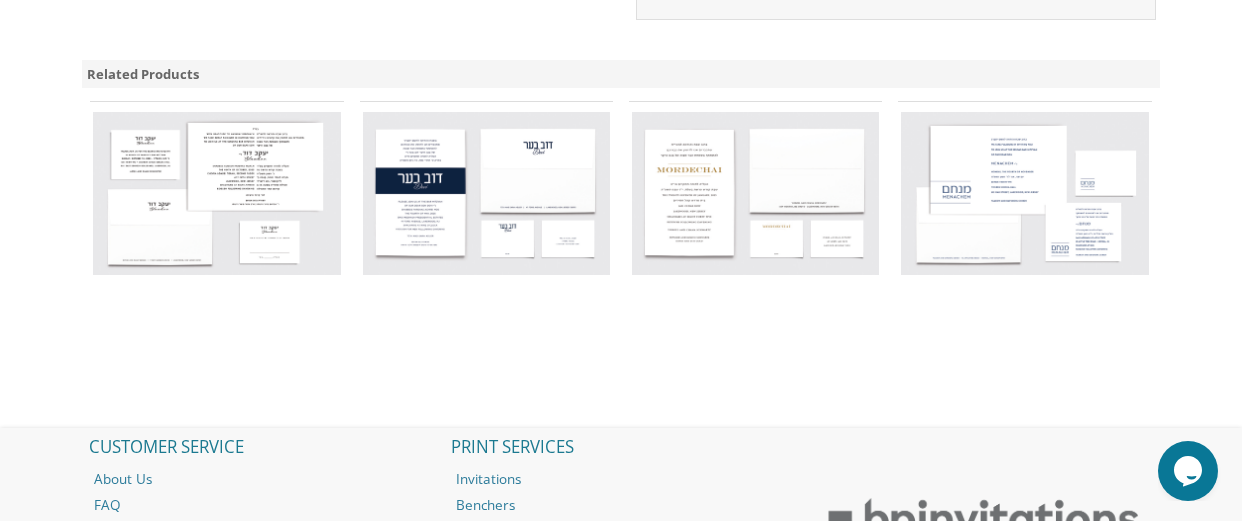 click at bounding box center (1024, 193) 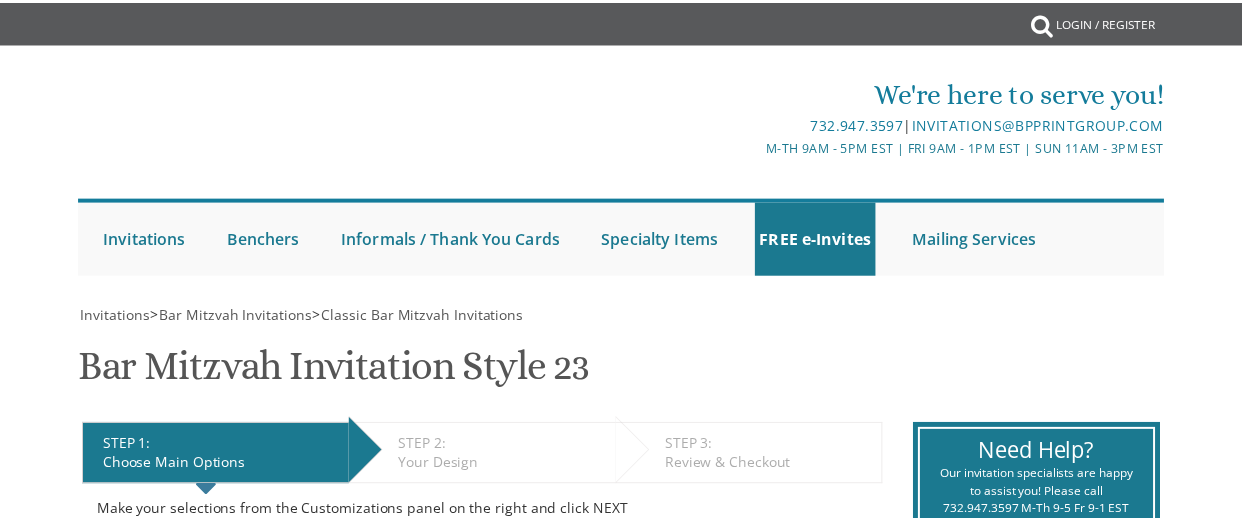 scroll, scrollTop: 0, scrollLeft: 0, axis: both 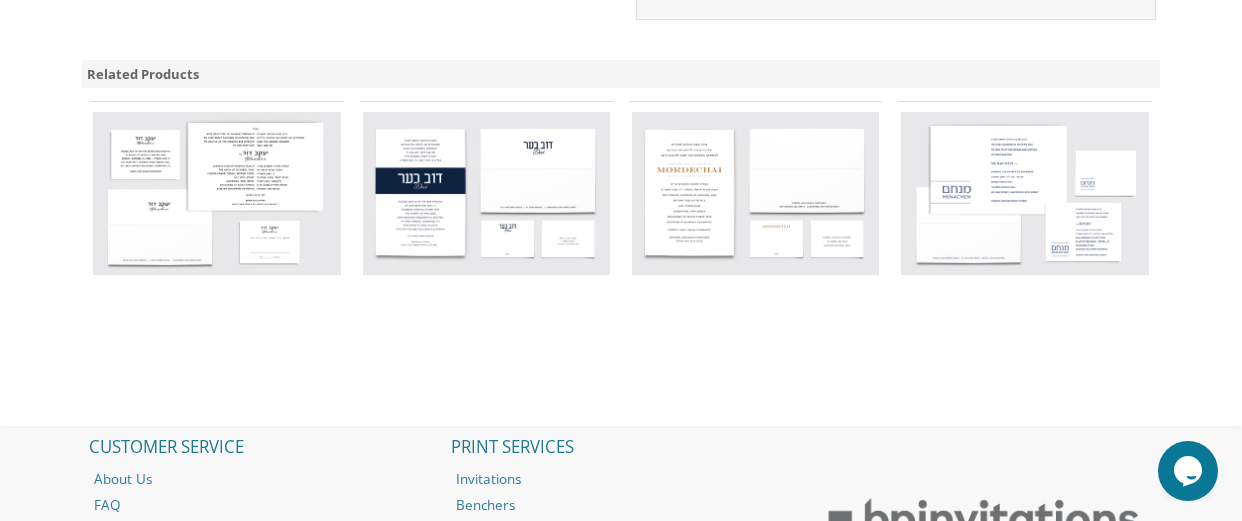 click at bounding box center (1024, 193) 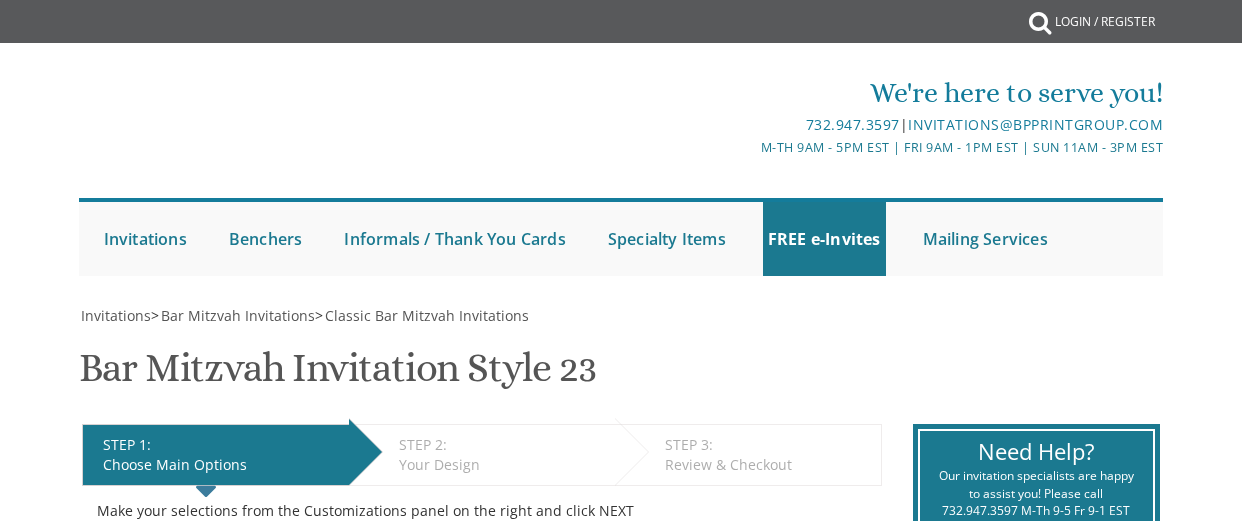 scroll, scrollTop: 0, scrollLeft: 0, axis: both 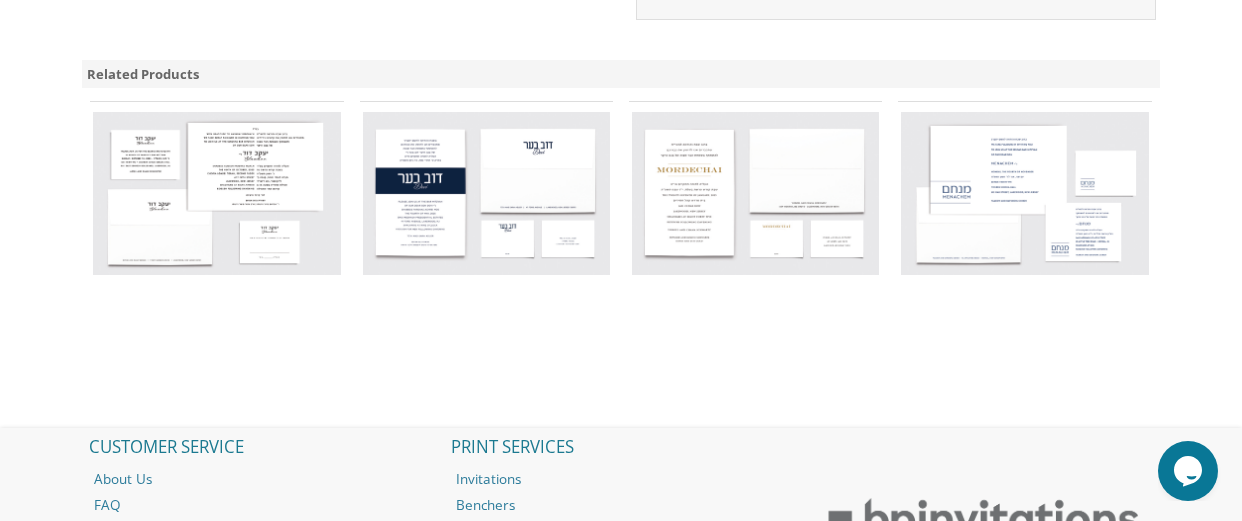 click at bounding box center [755, 193] 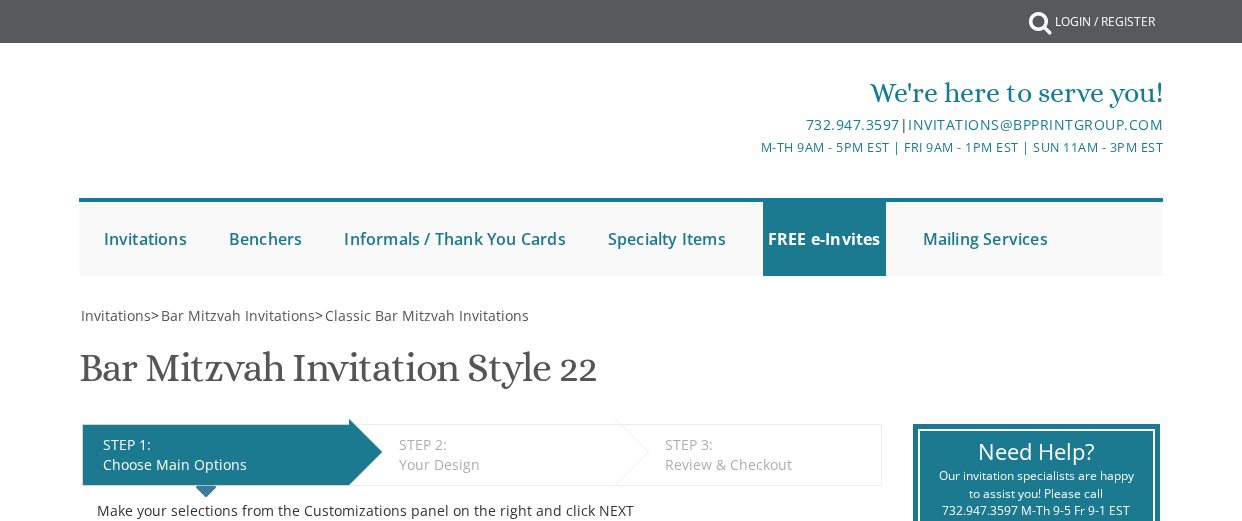 scroll, scrollTop: 0, scrollLeft: 0, axis: both 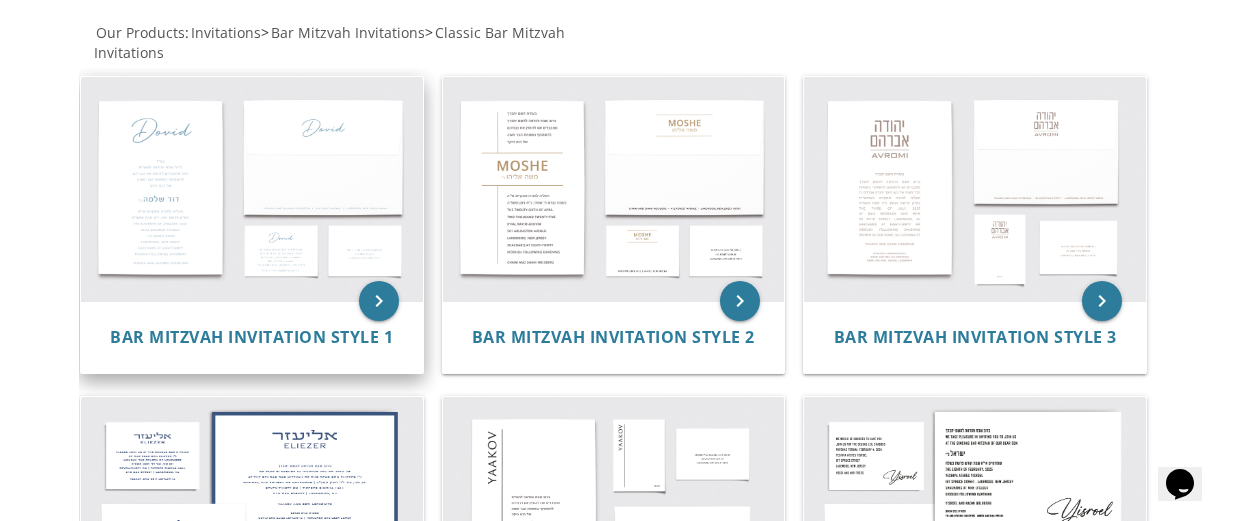 click at bounding box center [252, 189] 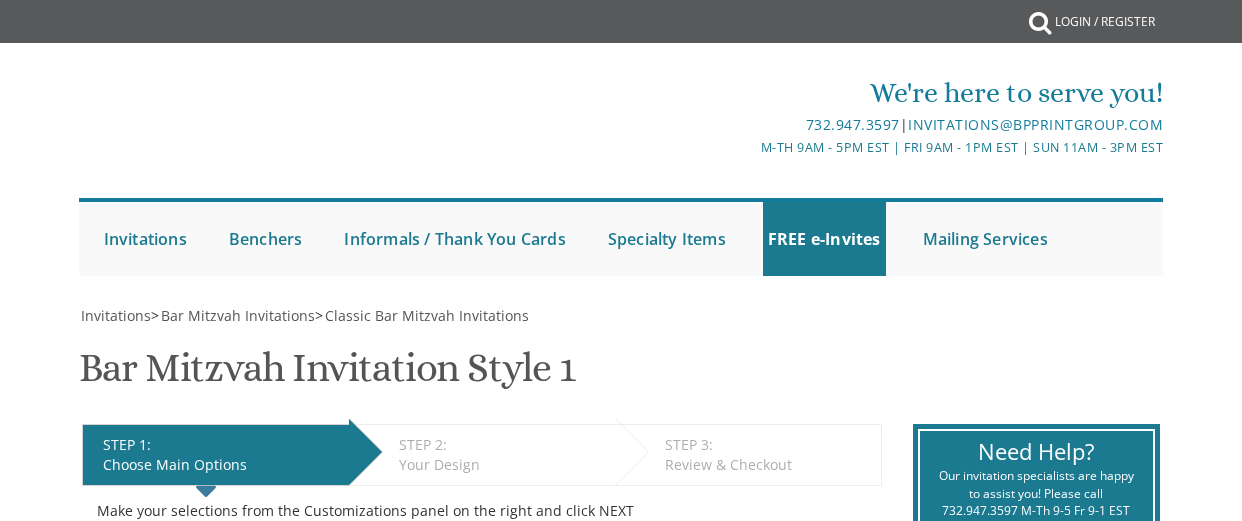scroll, scrollTop: 0, scrollLeft: 0, axis: both 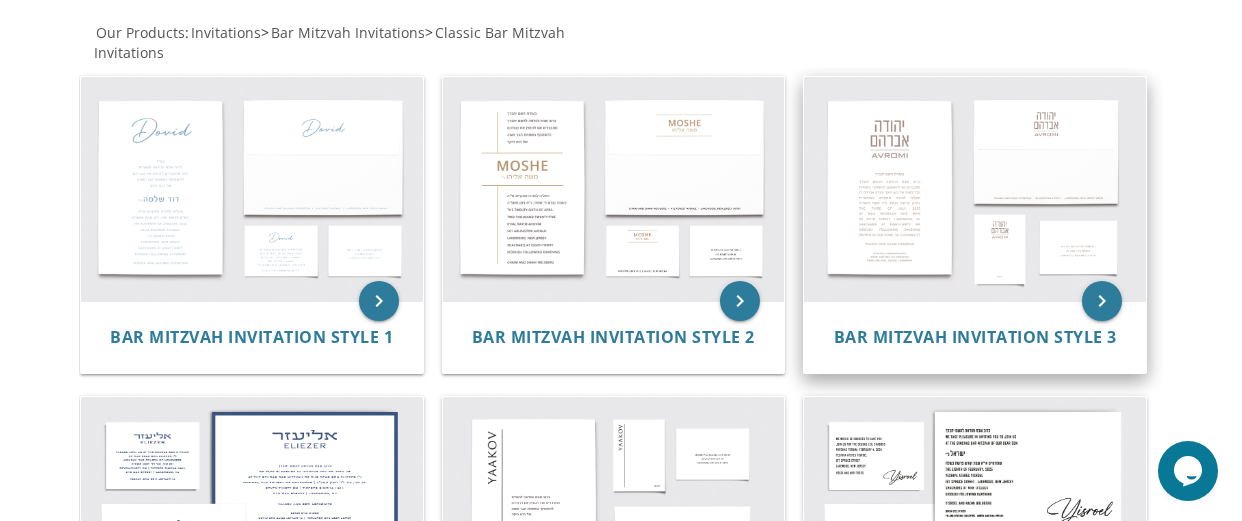 click at bounding box center [975, 189] 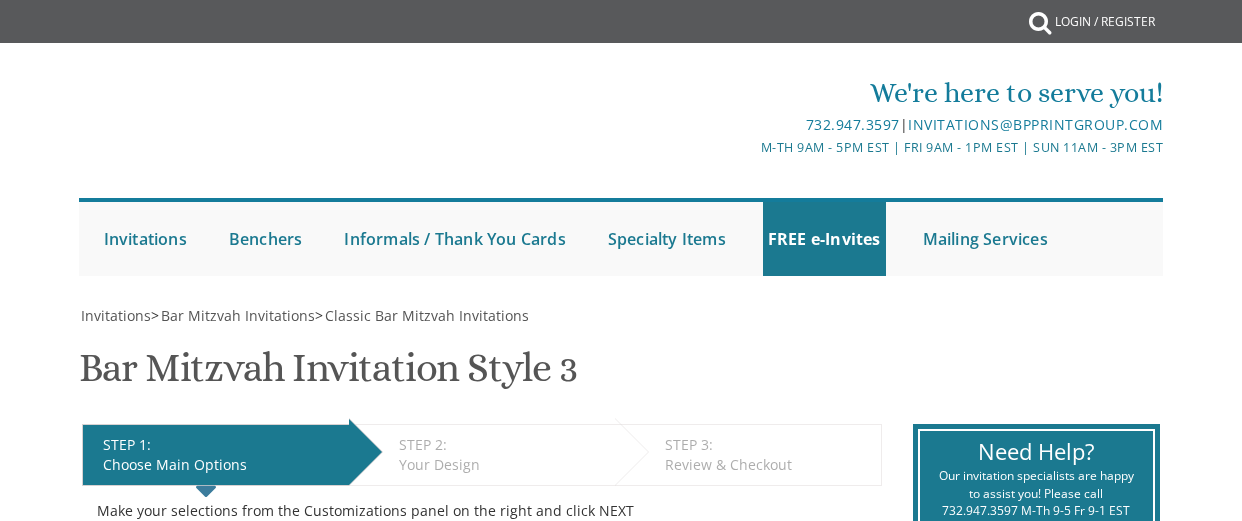 scroll, scrollTop: 0, scrollLeft: 0, axis: both 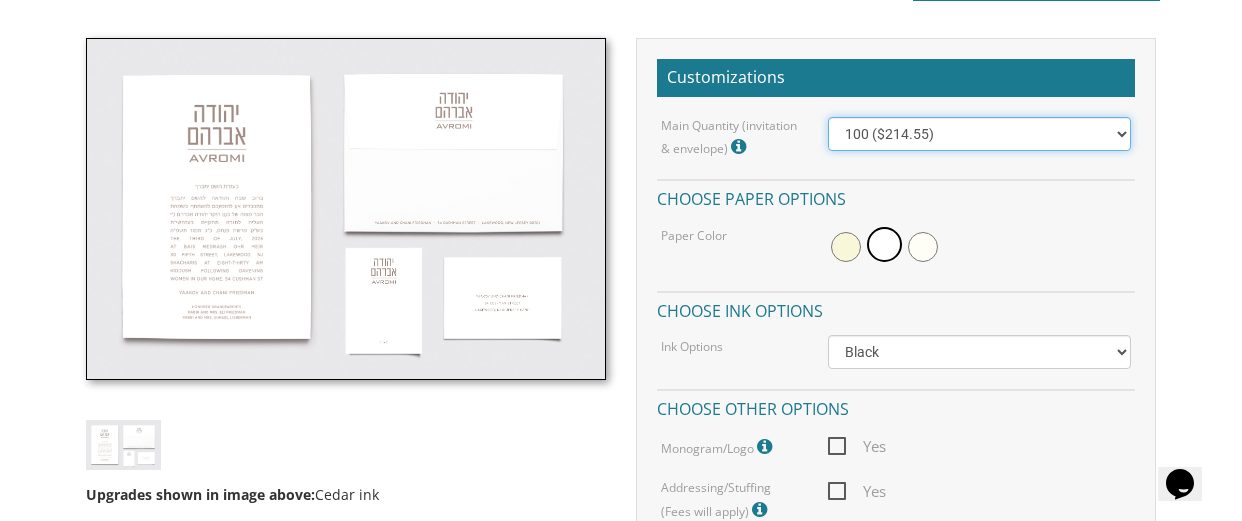 click on "100 ($214.55) 200 ($254.60) 300 ($294.25) 400 ($333.55) 500 ($373.90) 600 ($413.25) 700 ($452.35) 800 ($491.40) 900 ($528.00) 1000 ($568.05)" at bounding box center (980, 134) 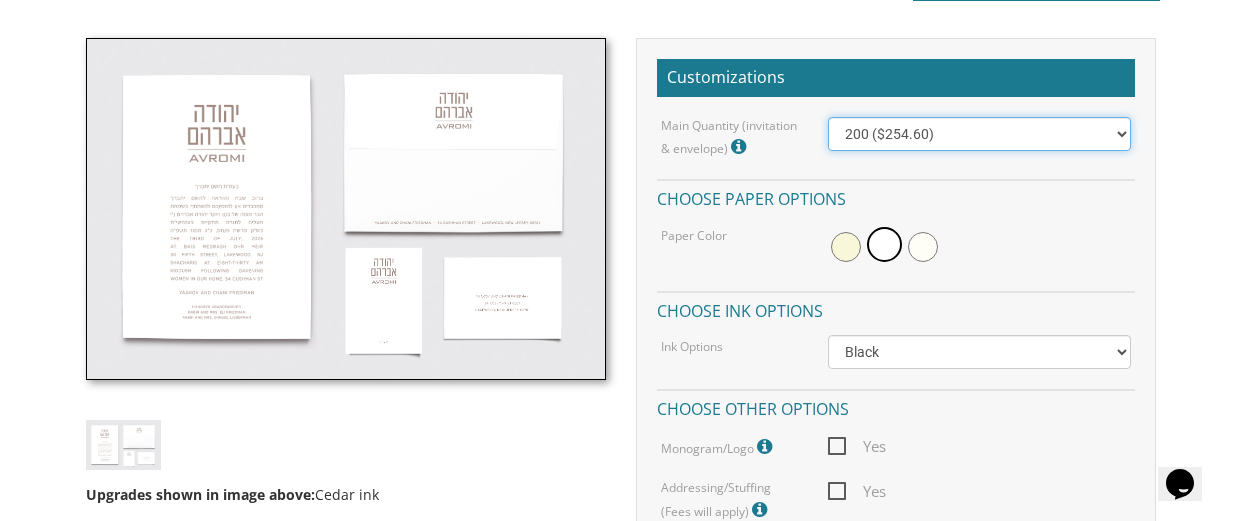 click on "100 ($214.55) 200 ($254.60) 300 ($294.25) 400 ($333.55) 500 ($373.90) 600 ($413.25) 700 ($452.35) 800 ($491.40) 900 ($528.00) 1000 ($568.05)" at bounding box center (980, 134) 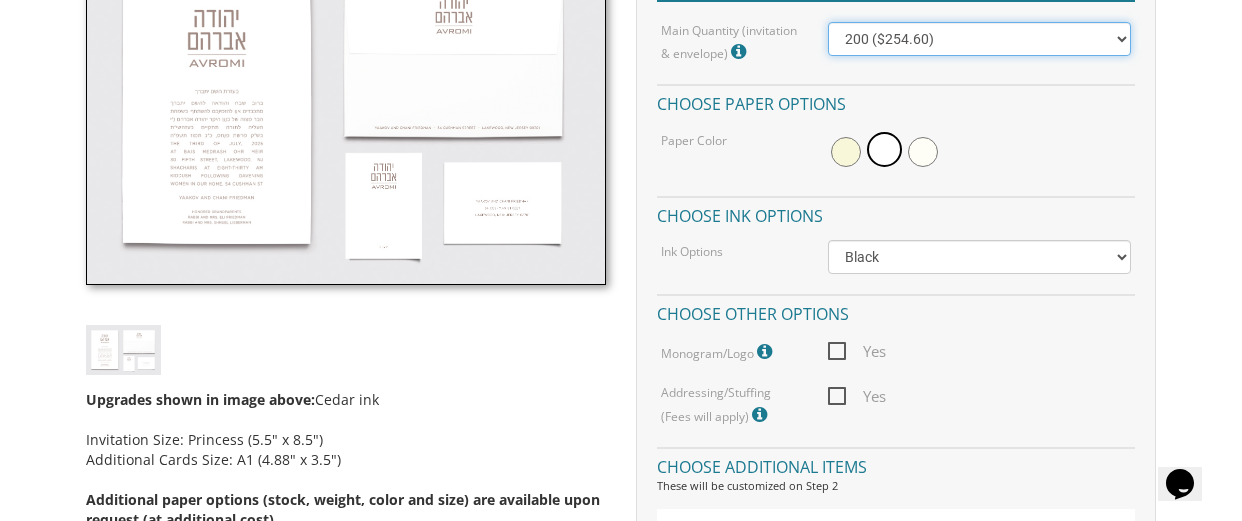 scroll, scrollTop: 654, scrollLeft: 0, axis: vertical 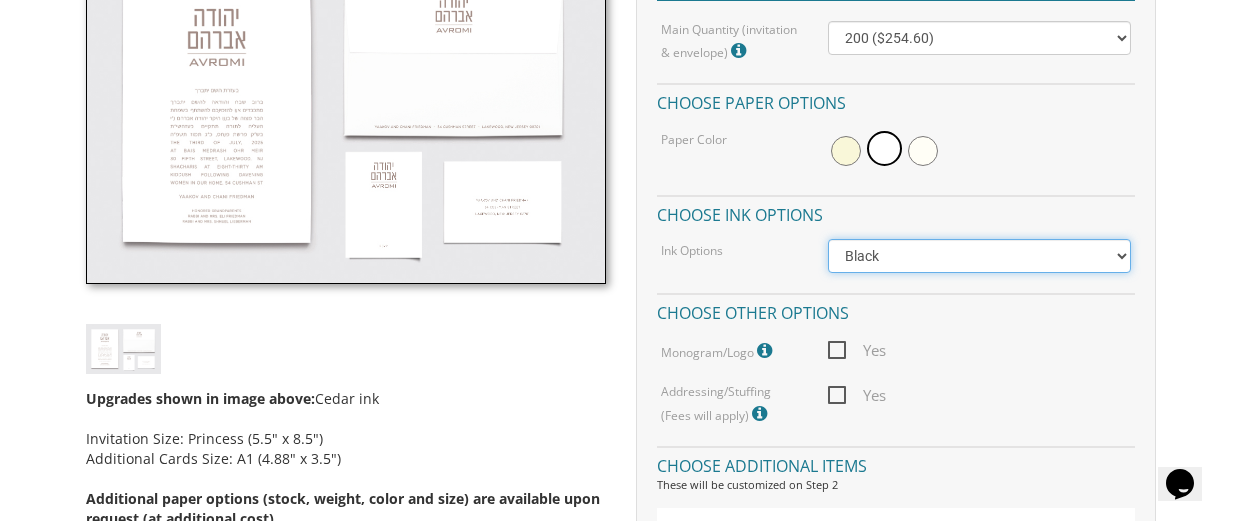 click on "Black Colored Ink ($65.00) Black + One Color ($100.00) Two Colors ($165.00)" at bounding box center (980, 256) 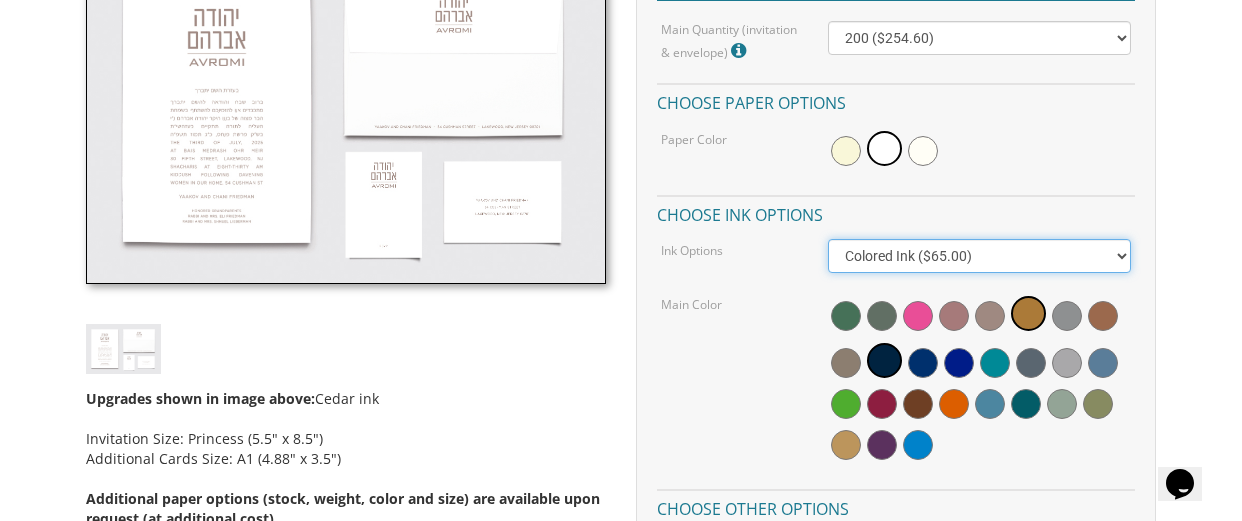 click at bounding box center [990, 316] 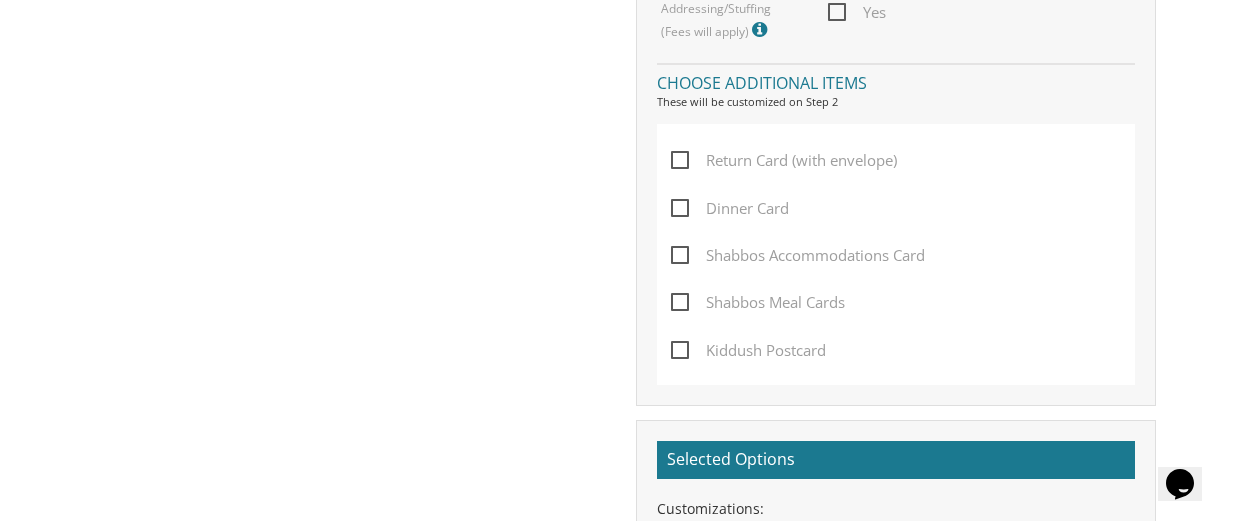 scroll, scrollTop: 1230, scrollLeft: 0, axis: vertical 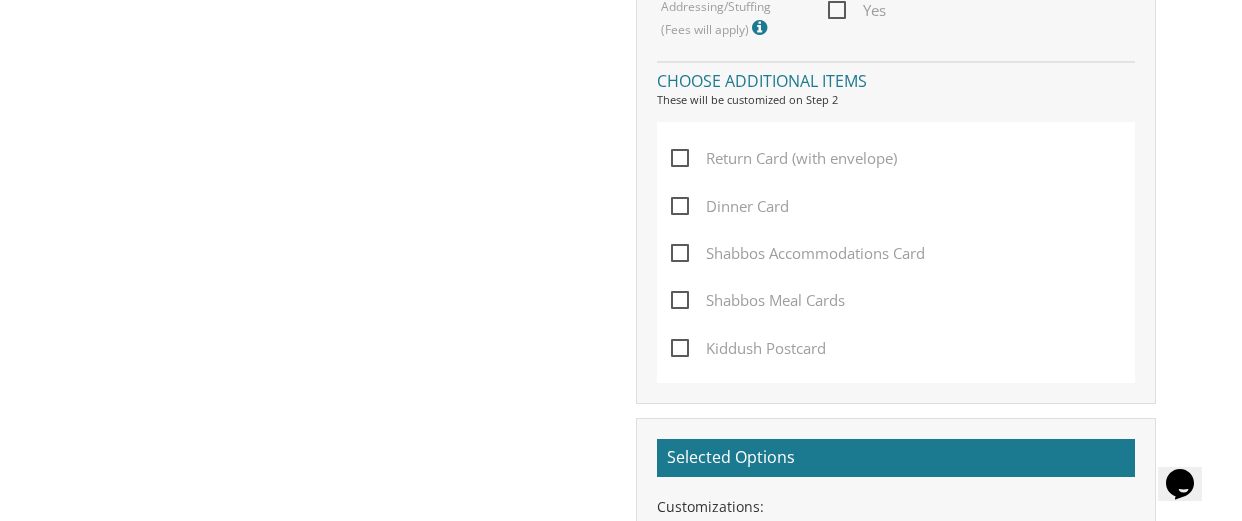 click on "Kiddush Postcard" at bounding box center [748, 348] 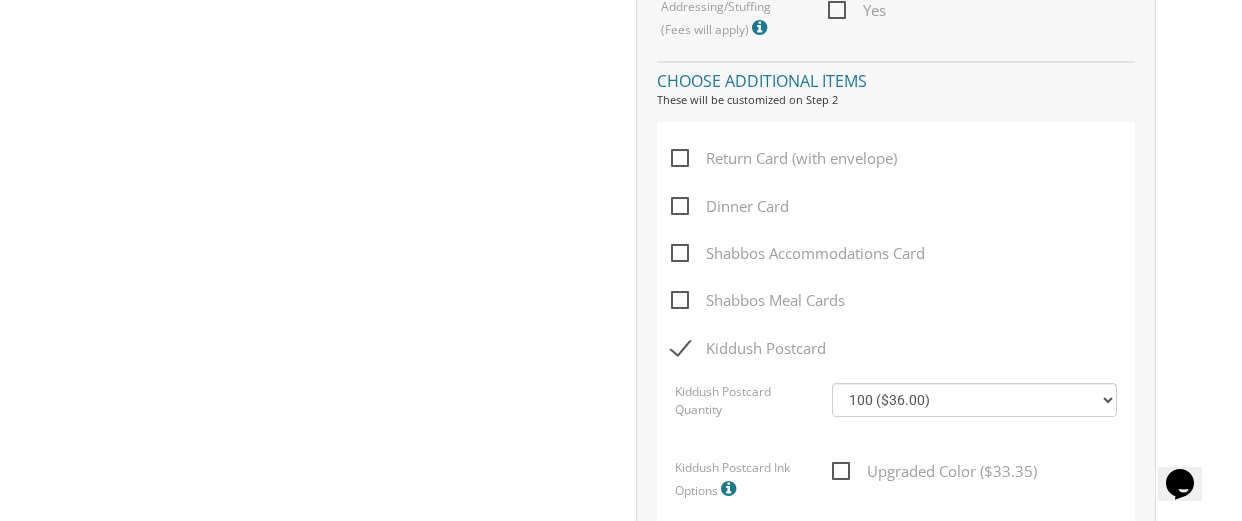 click on "Dinner Card" at bounding box center [730, 206] 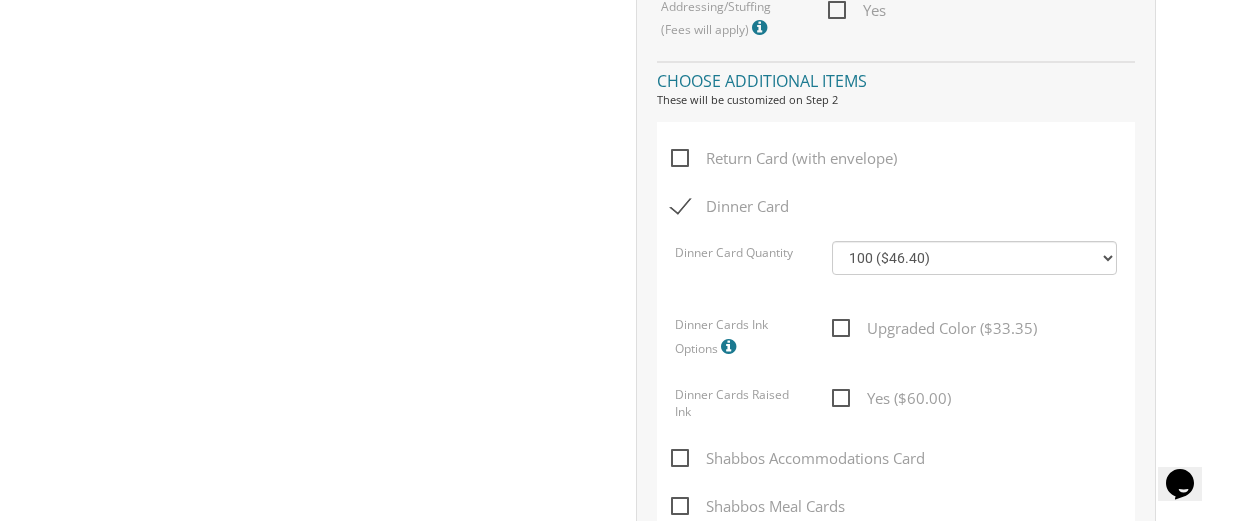 click on "Dinner Card" at bounding box center [730, 206] 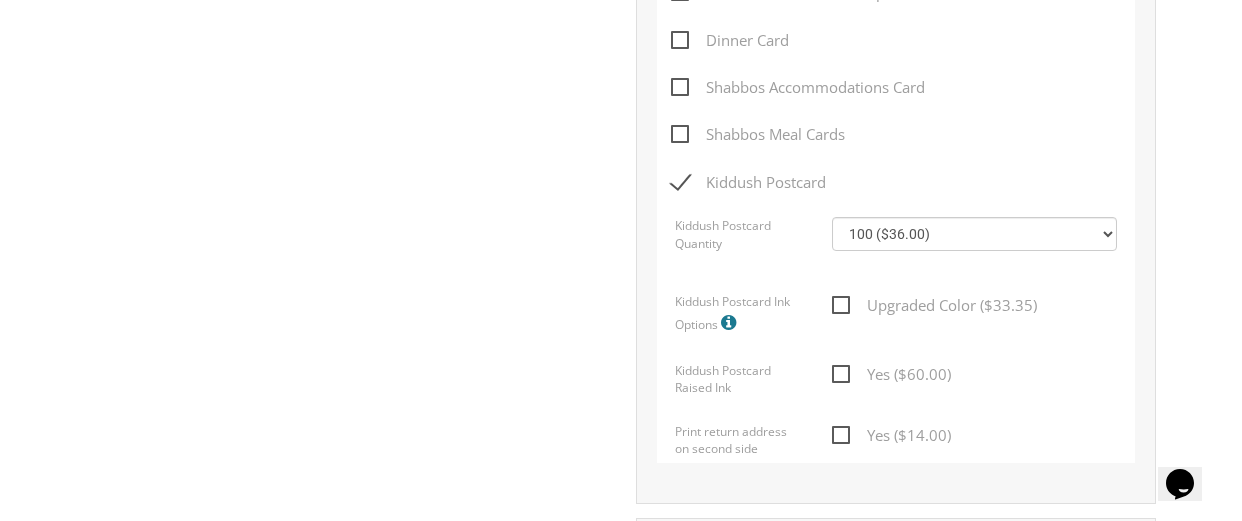 scroll, scrollTop: 1402, scrollLeft: 0, axis: vertical 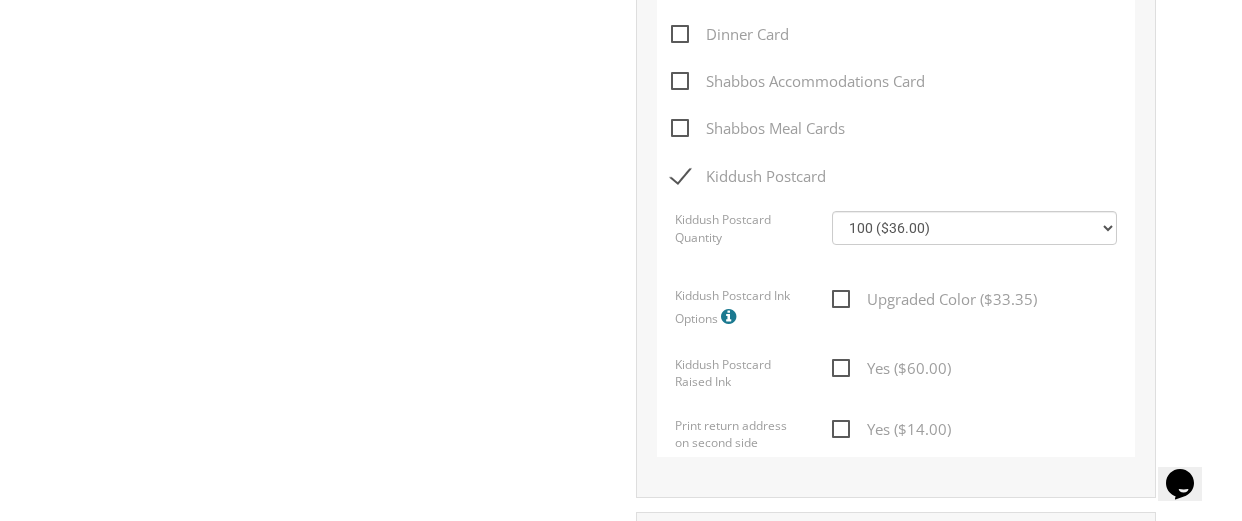 click on "Upgraded Color ($33.35)" at bounding box center (934, 299) 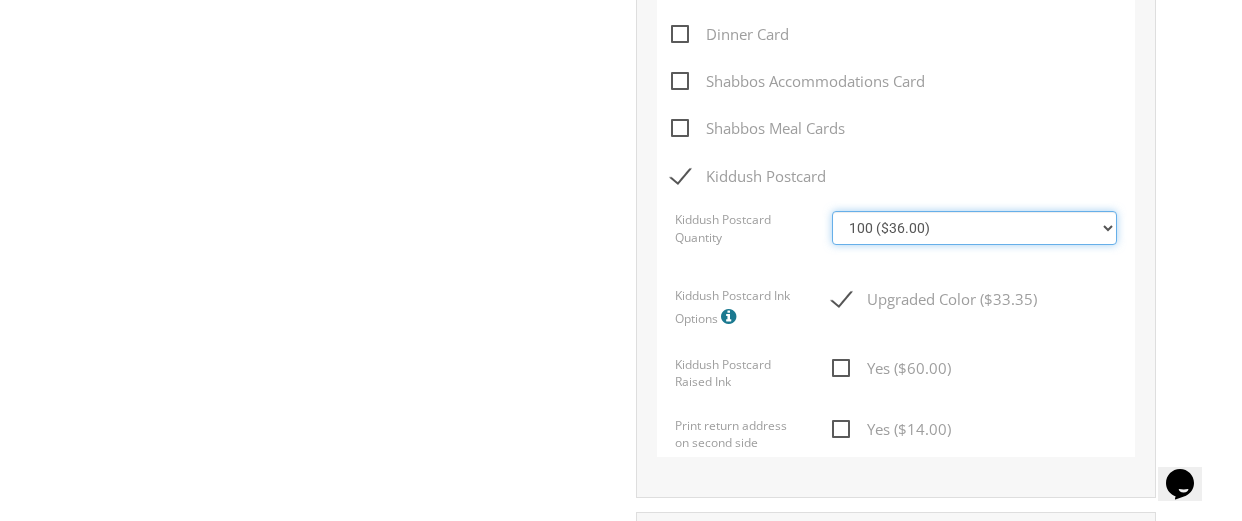 click on "100 ($36.00) 200 ($42.00) 300 ($48.00) 400 ($54.00) 500 ($60.00) 600 ($66.00) 700 ($72.00) 800 ($78.00) 900 ($84.00) 1000 ($90.00)" at bounding box center (974, 228) 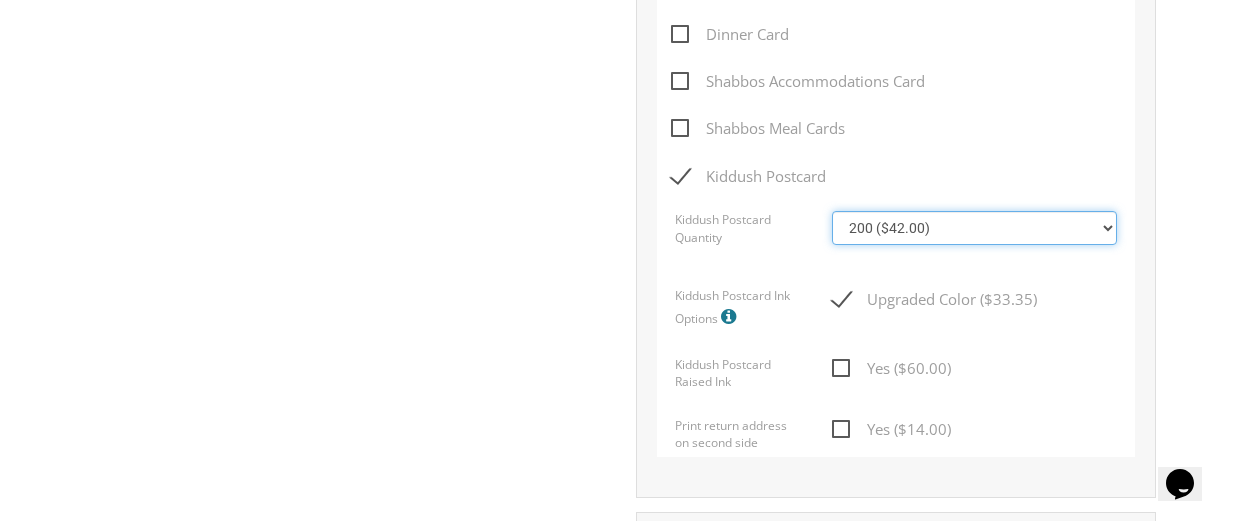 click on "100 ($36.00) 200 ($42.00) 300 ($48.00) 400 ($54.00) 500 ($60.00) 600 ($66.00) 700 ($72.00) 800 ($78.00) 900 ($84.00) 1000 ($90.00)" at bounding box center (974, 228) 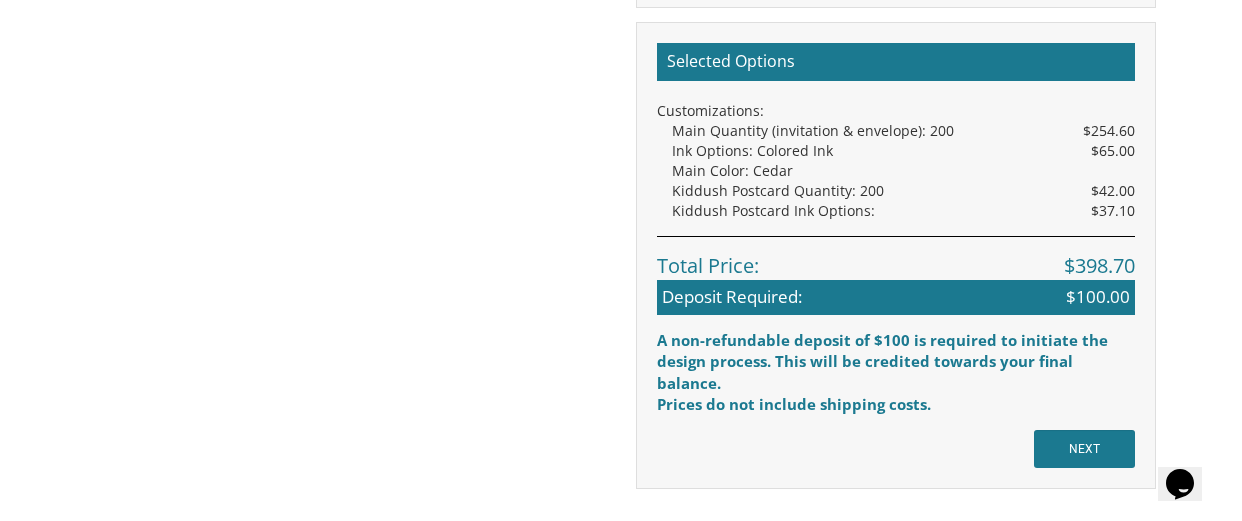 scroll, scrollTop: 1893, scrollLeft: 0, axis: vertical 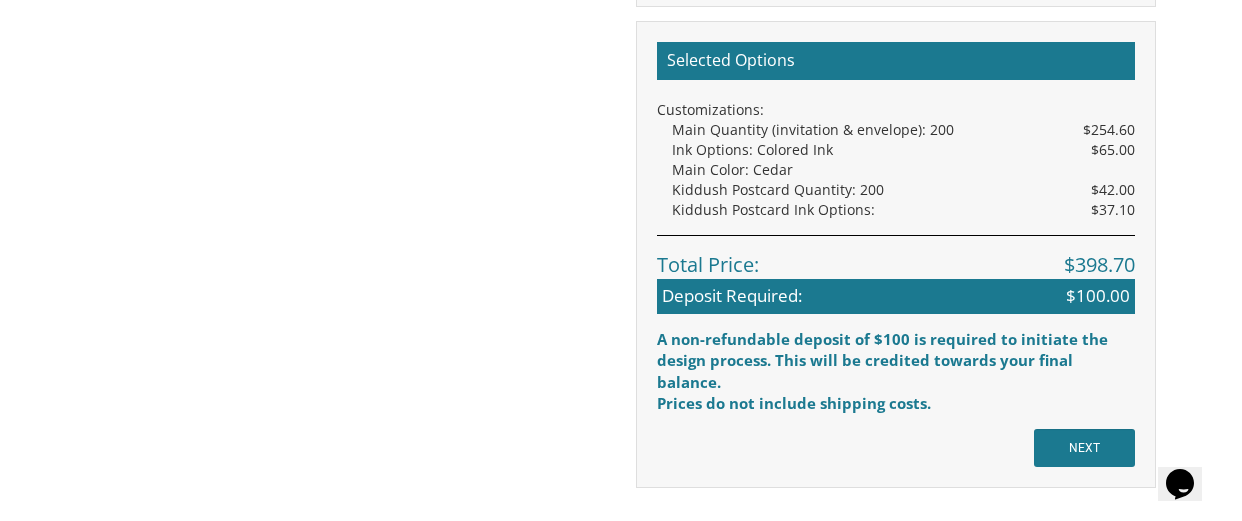 click on "NEXT" at bounding box center (1084, 448) 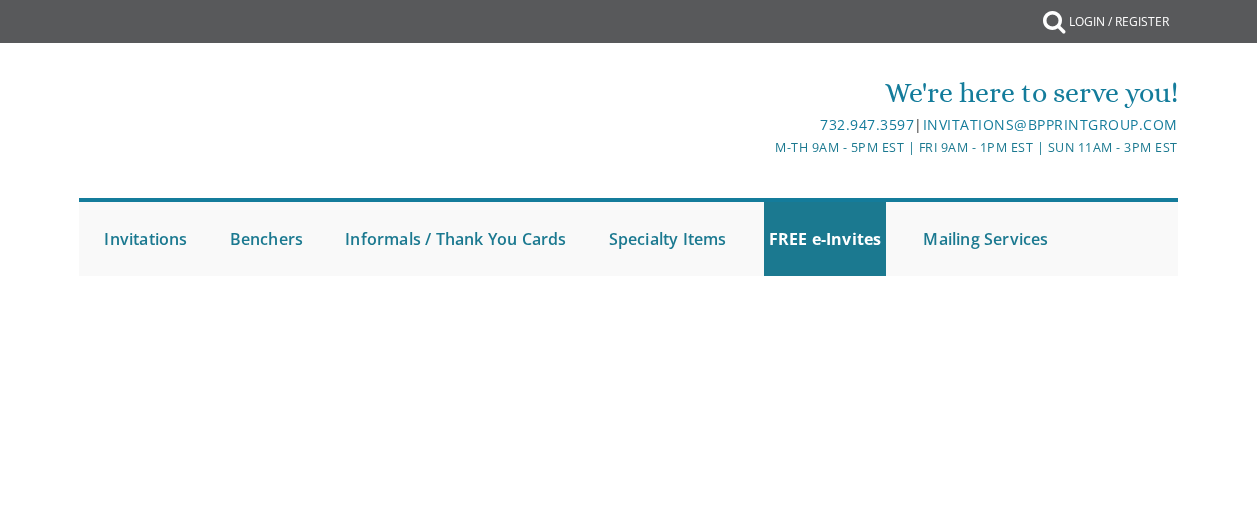 scroll, scrollTop: 0, scrollLeft: 0, axis: both 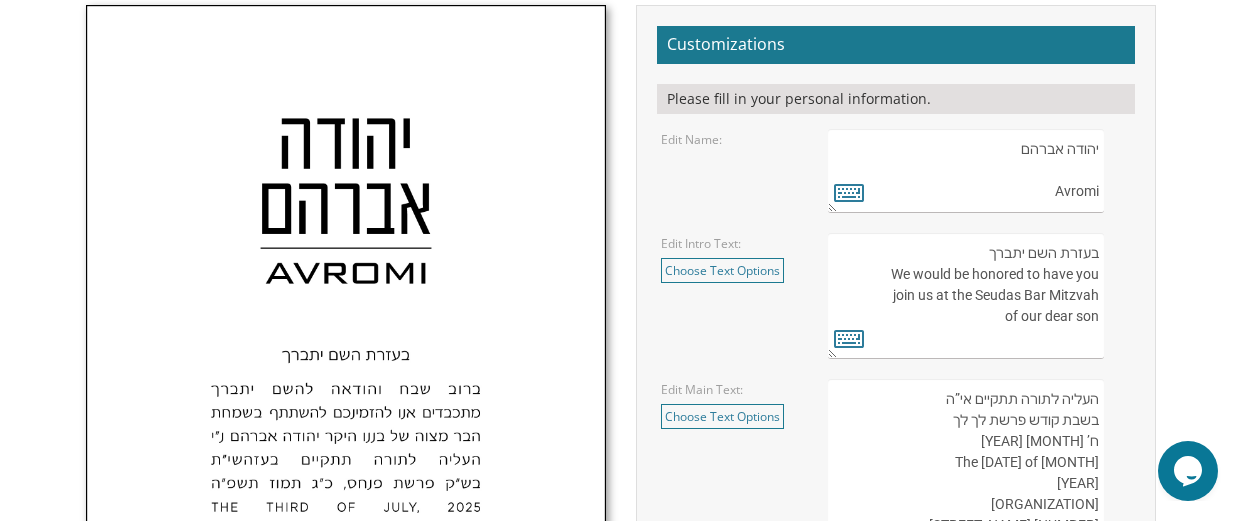 click on "יהודה אברהם
Avromi" at bounding box center (966, 171) 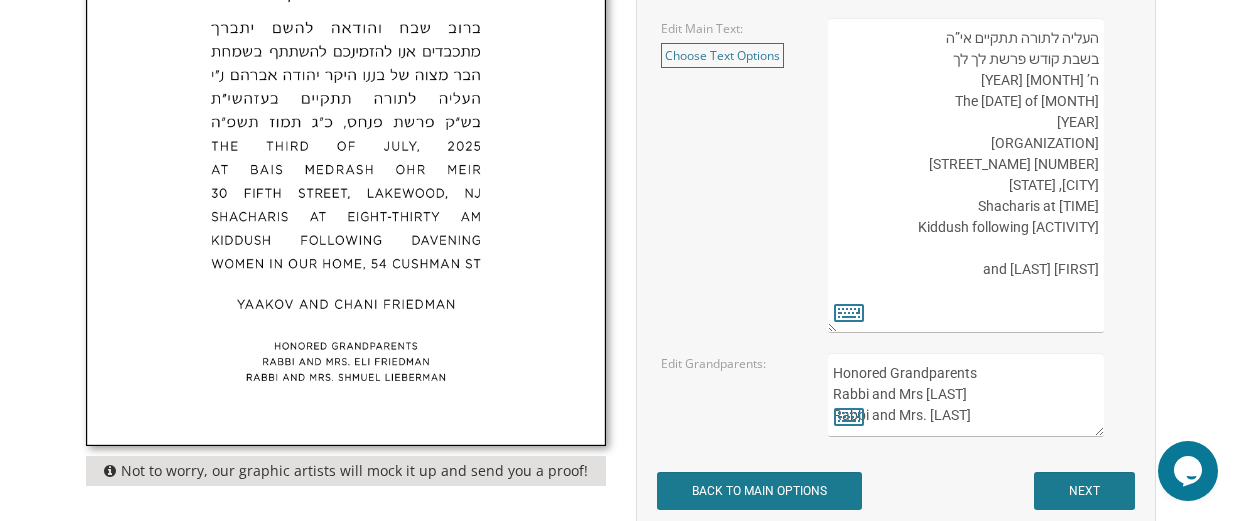 scroll, scrollTop: 1049, scrollLeft: 0, axis: vertical 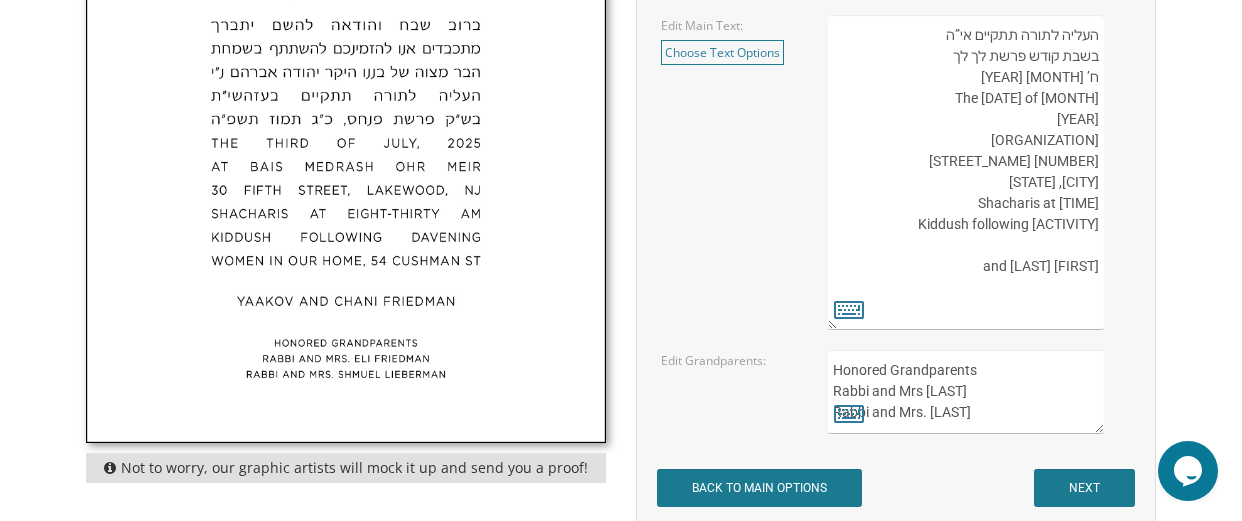 type on "אברהם
Avrumi" 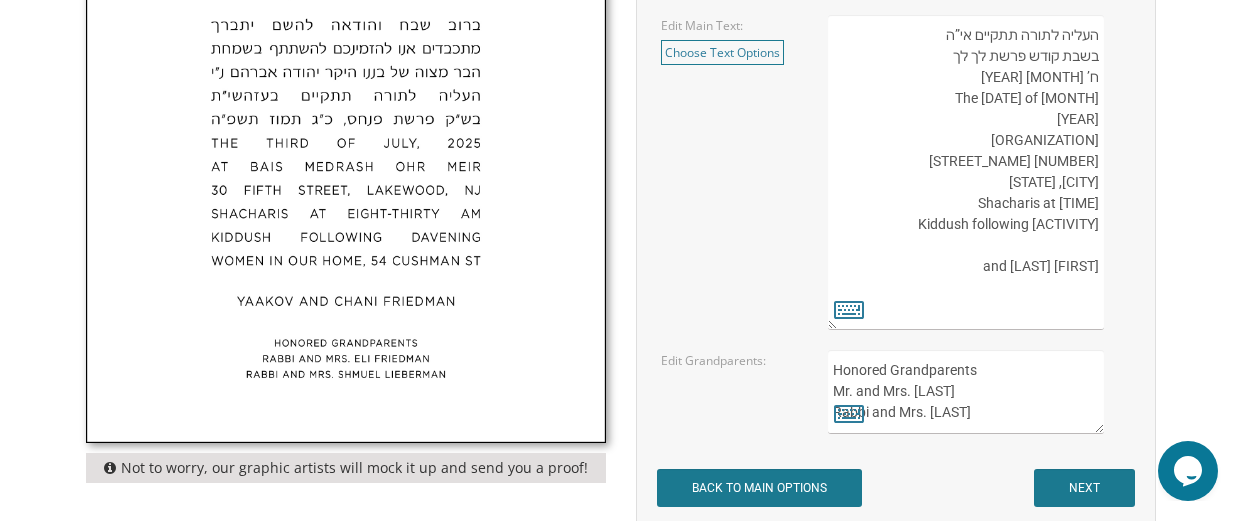 click on "Honored Grandparents
Rabbi and Mrs. Eli Friedman
Rabbi and Mrs. Shmuel Lieberman" at bounding box center (966, 392) 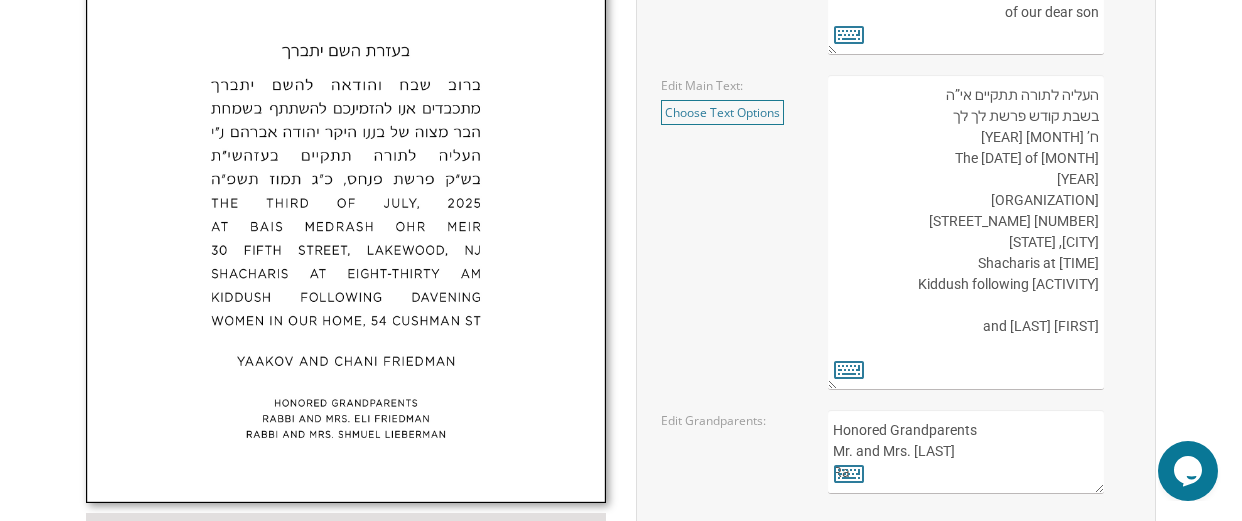 scroll, scrollTop: 1007, scrollLeft: 0, axis: vertical 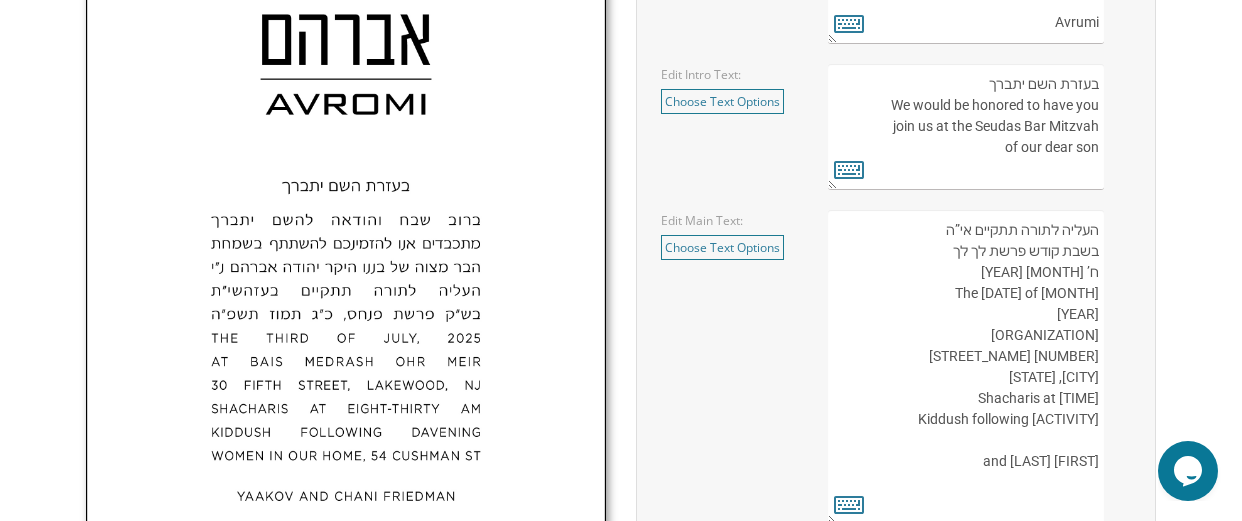 type on "Honored Grandparents
Mr. and Mrs. Bentzion Heitner
Mr. nand Mrs. Shea Meyer" 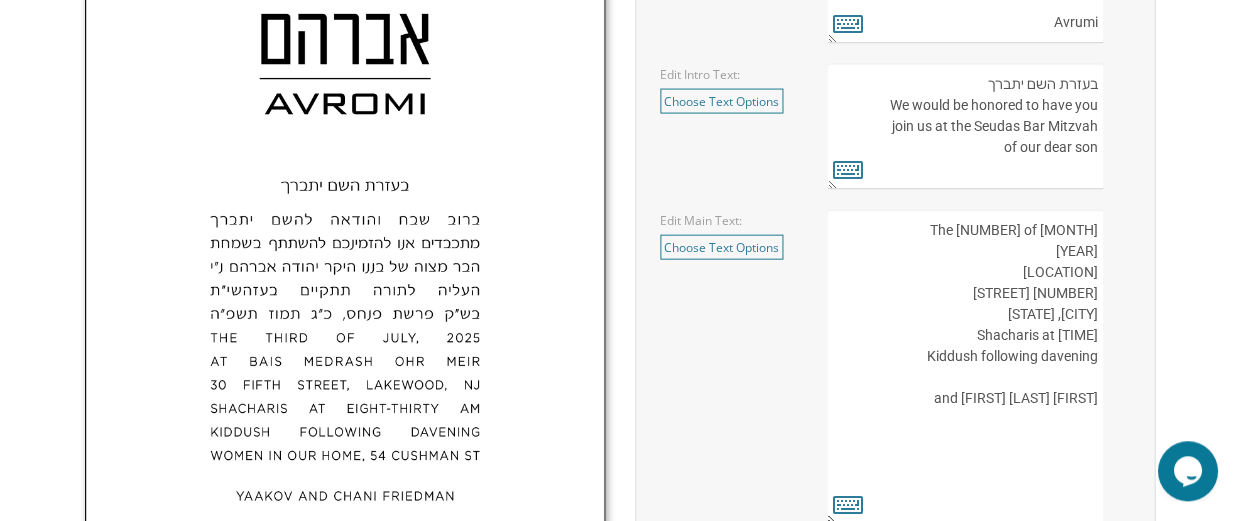 scroll, scrollTop: 854, scrollLeft: 0, axis: vertical 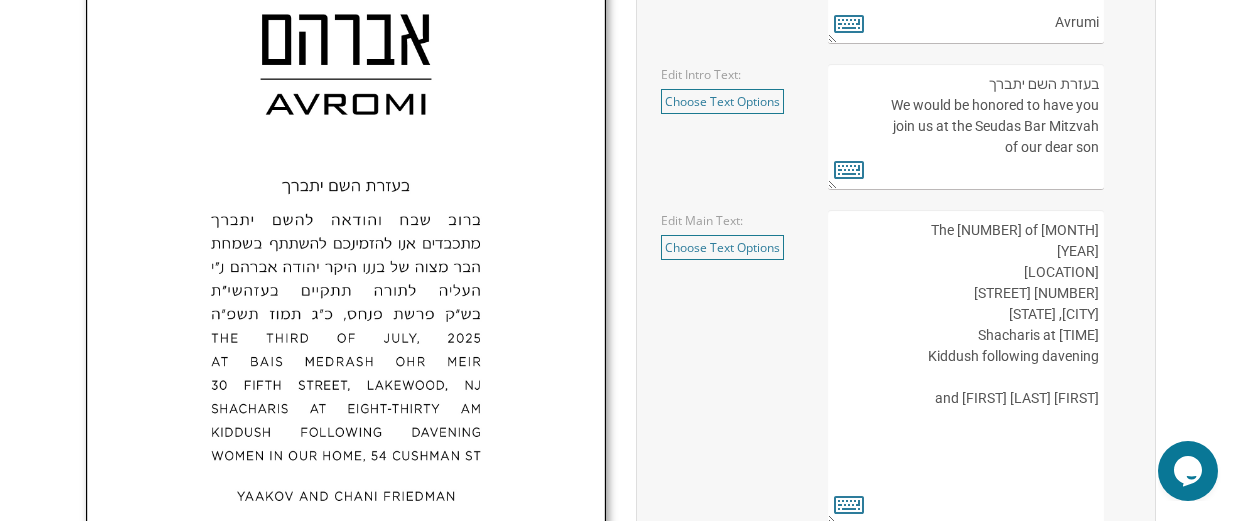 click on "העליה לתורה תתקיים אי”ה
בשבת קודש פרשת לך לך
ח’ חשון תשע”ט
The twenty-eighth of October
Two thousand eighteen
K’hal Rayim Ahuvim
175 Sunset Road
Lakewood, New Jersey
Shacharis at eight-thirty
Kiddush following davening
Chaim and Shani Kohn" at bounding box center (966, 367) 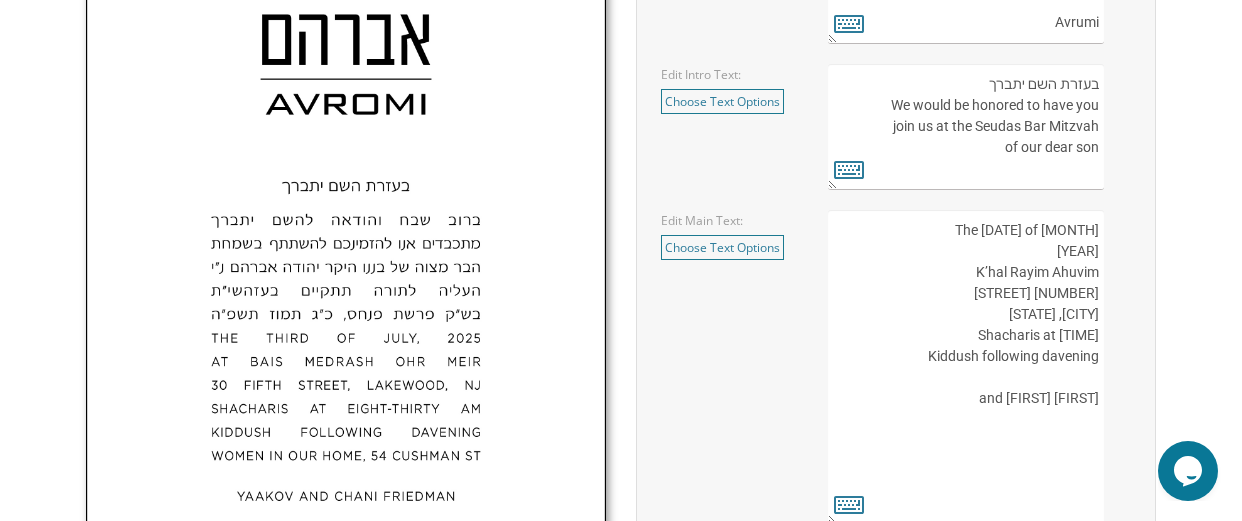 click on "העליה לתורה תתקיים אי”ה
בשבת קודש פרשת לך לך
ח’ חשון תשע”ט
The twenty-eighth of October
Two thousand eighteen
K’hal Rayim Ahuvim
175 Sunset Road
Lakewood, New Jersey
Shacharis at eight-thirty
Kiddush following davening
Chaim and Shani Kohn" at bounding box center [966, 367] 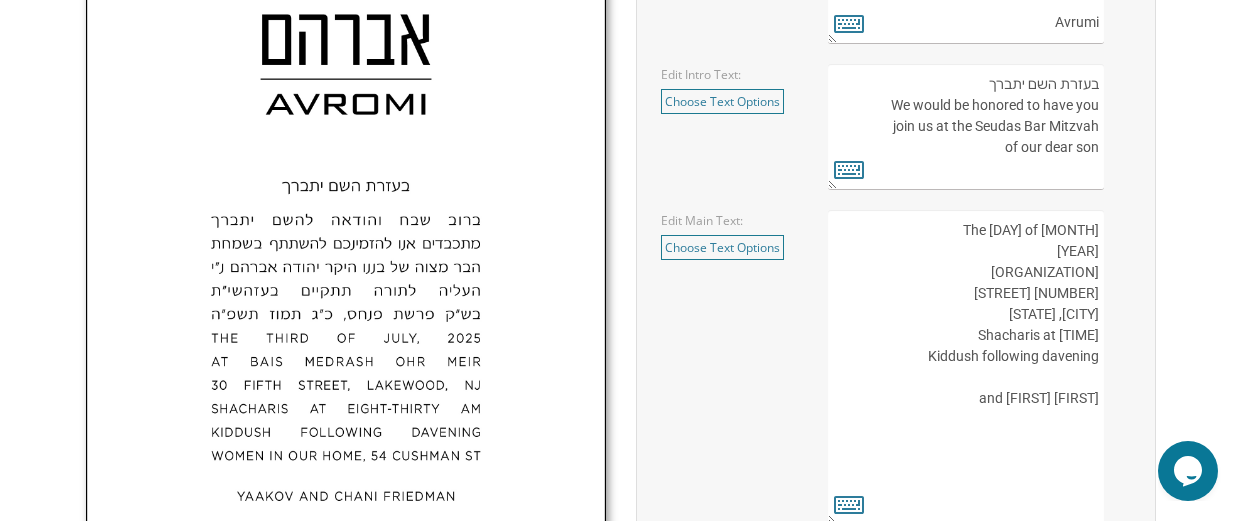 drag, startPoint x: 984, startPoint y: 275, endPoint x: 1002, endPoint y: 275, distance: 18 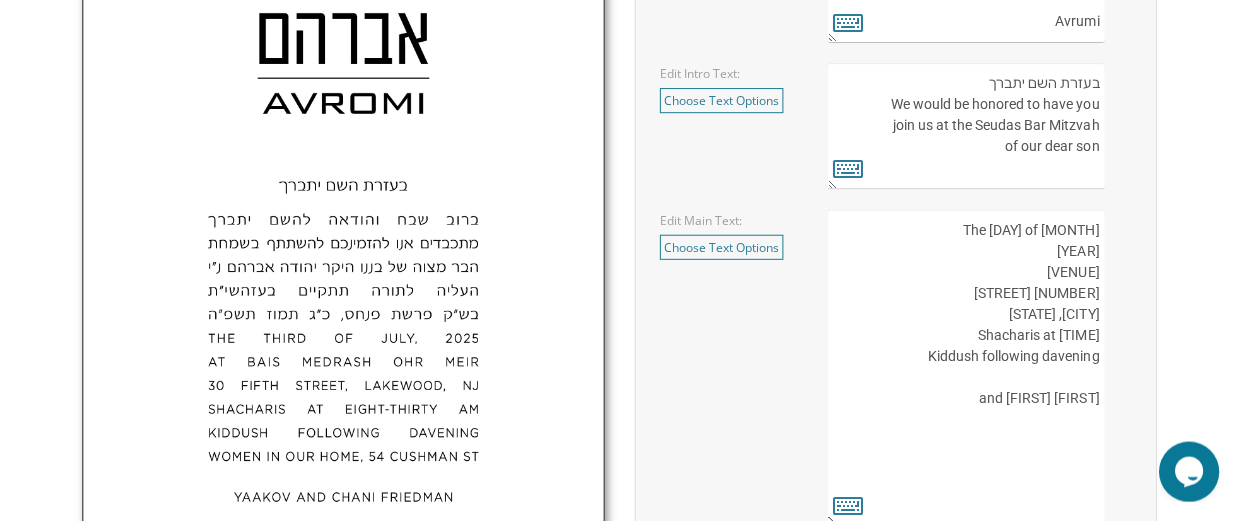 scroll, scrollTop: 854, scrollLeft: 0, axis: vertical 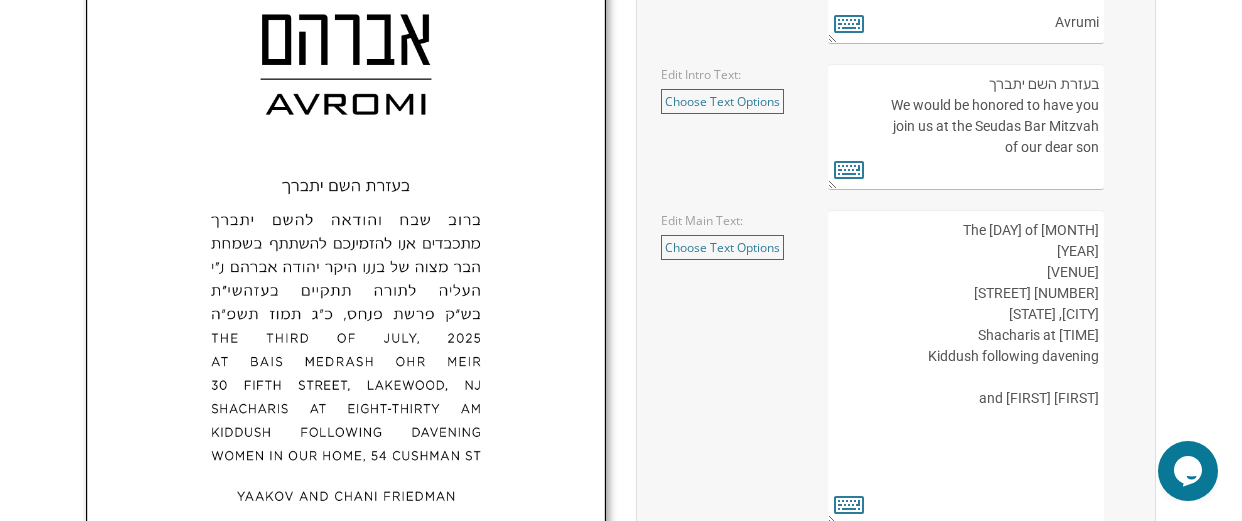 drag, startPoint x: 996, startPoint y: 293, endPoint x: 1076, endPoint y: 295, distance: 80.024994 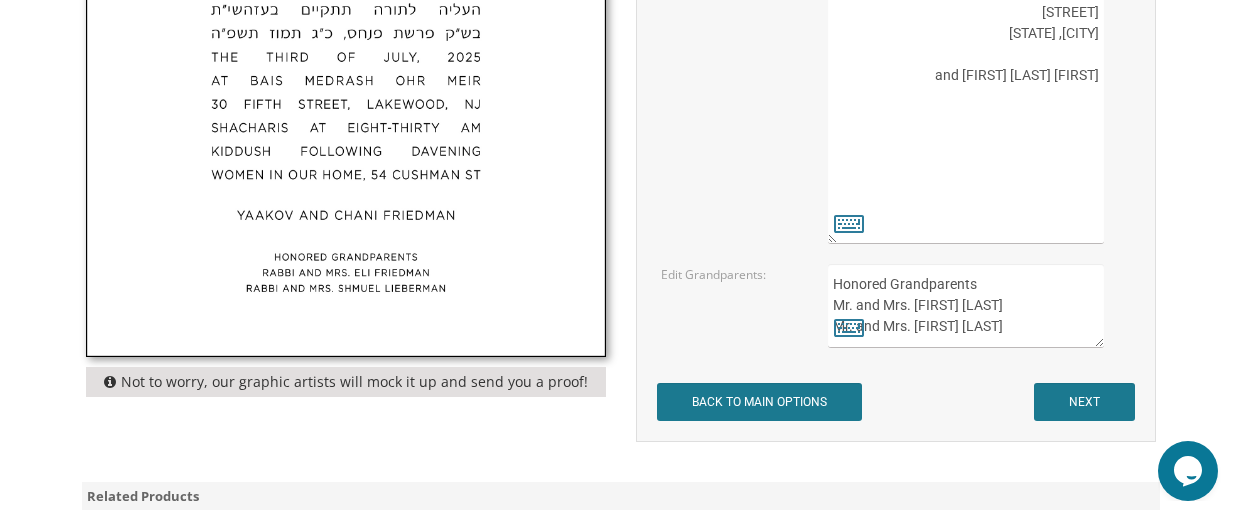 scroll, scrollTop: 1157, scrollLeft: 0, axis: vertical 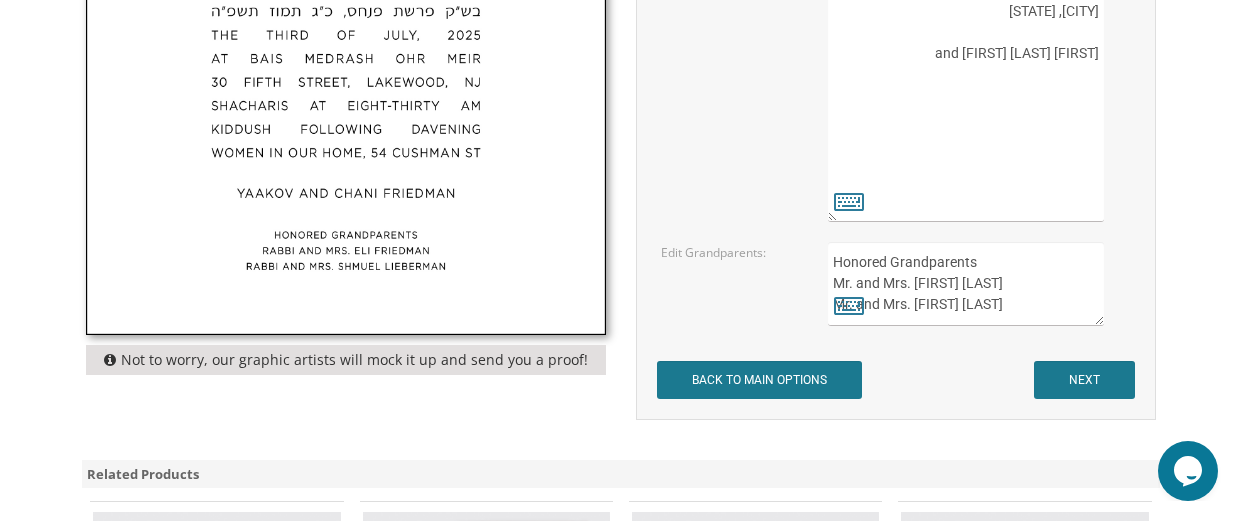 type on "The ninth of November
Two thousand twenty five
Gratter Hall
Park Avenue
Lakewood, New Jersey
Ushy and Ruchama Heitner" 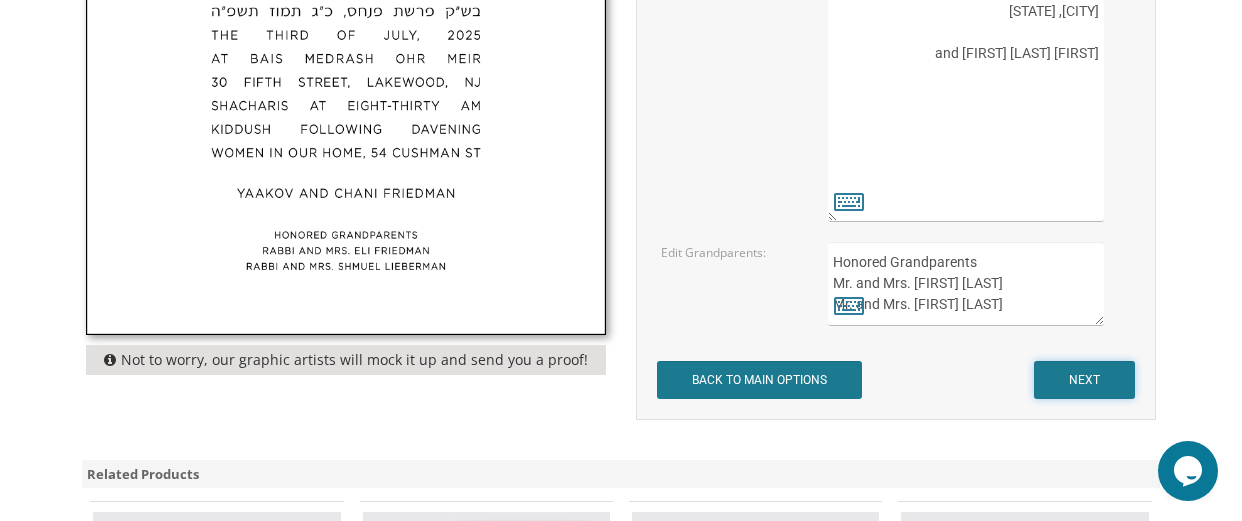 click on "NEXT" at bounding box center (1084, 380) 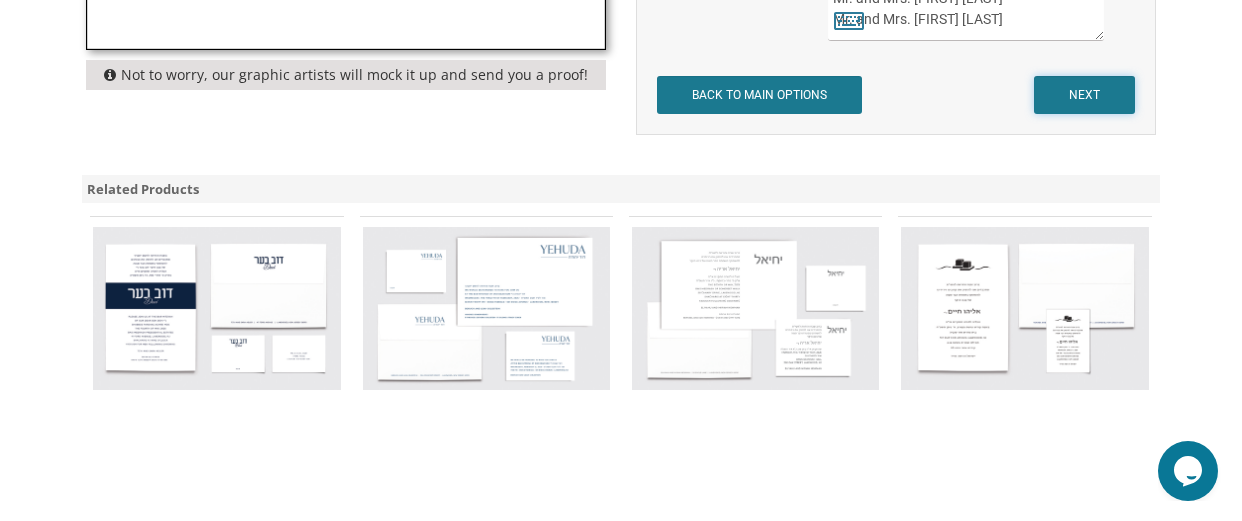scroll, scrollTop: 1445, scrollLeft: 0, axis: vertical 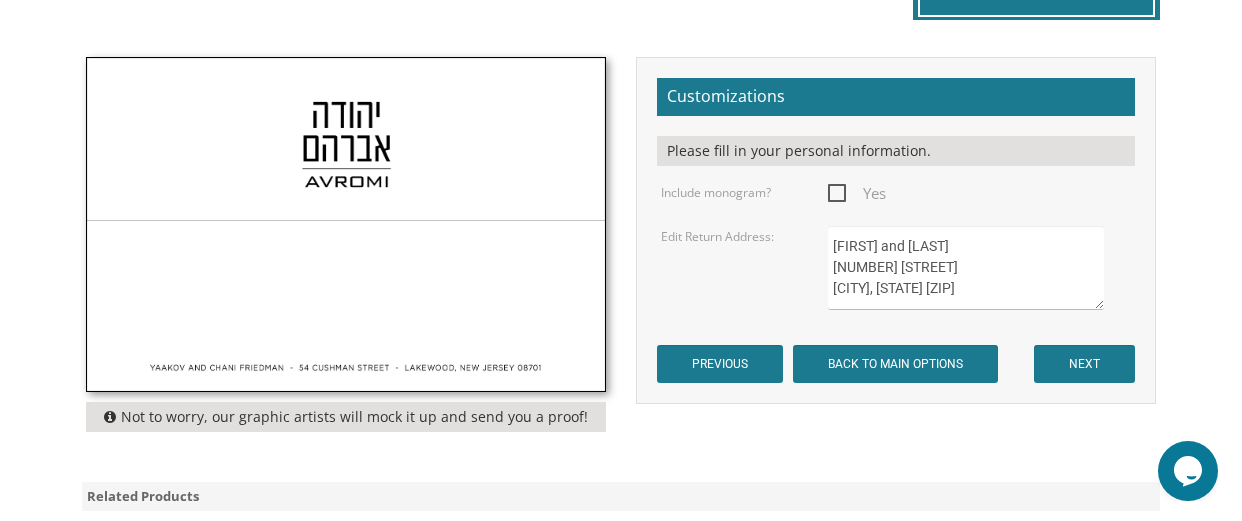 drag, startPoint x: 832, startPoint y: 249, endPoint x: 1040, endPoint y: 260, distance: 208.29066 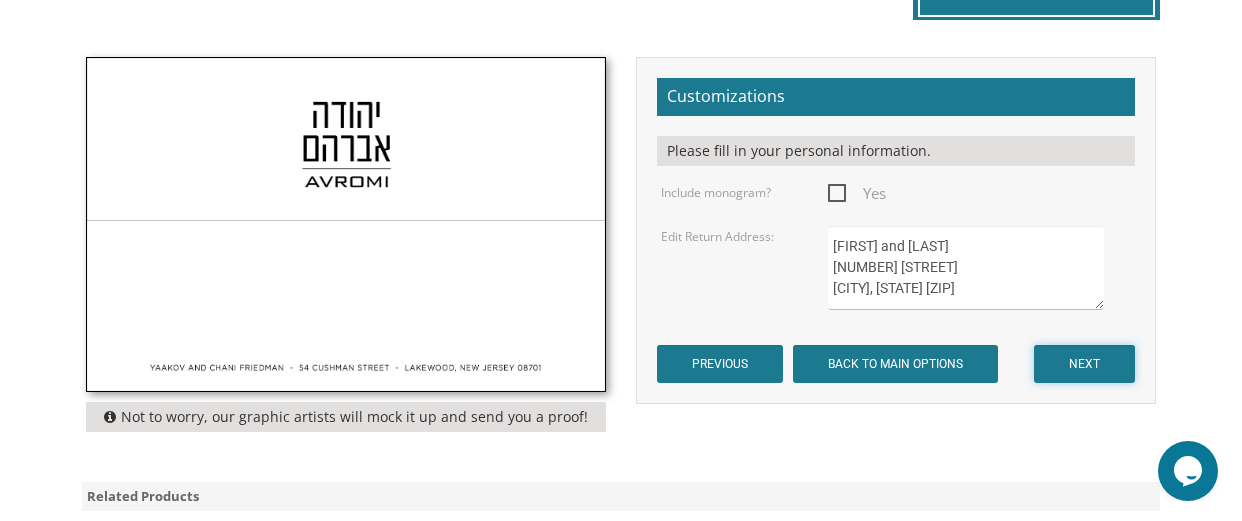 click on "NEXT" at bounding box center [1084, 364] 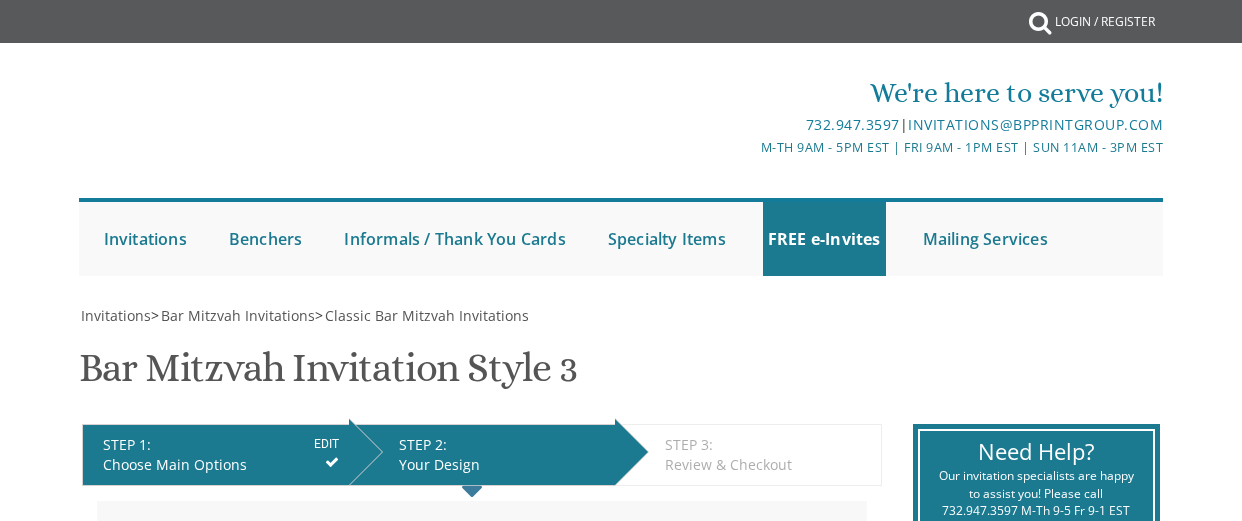 scroll, scrollTop: 0, scrollLeft: 0, axis: both 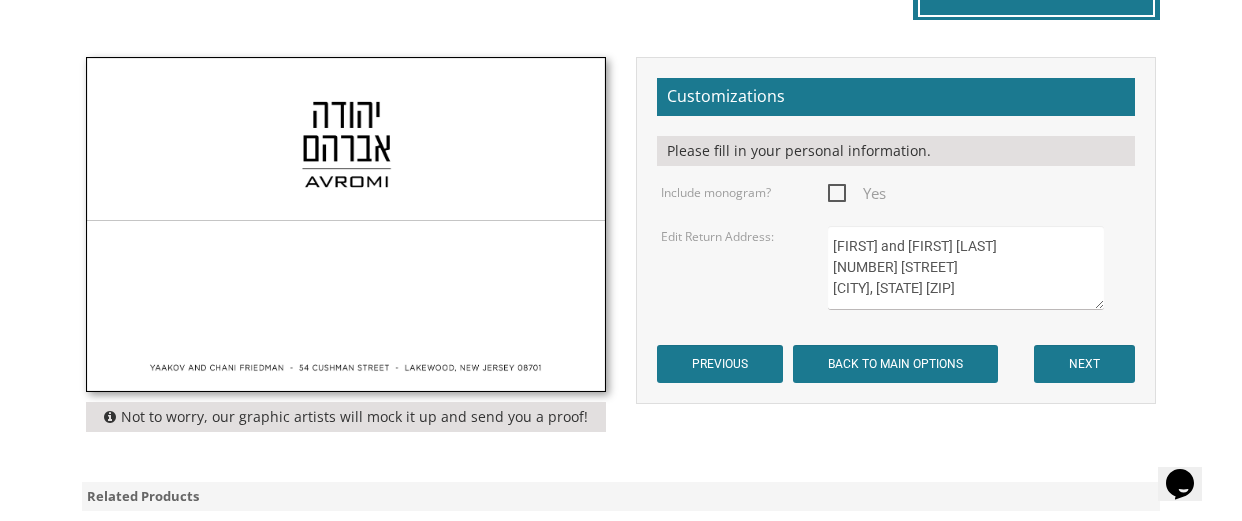 click on "Yes" at bounding box center (857, 193) 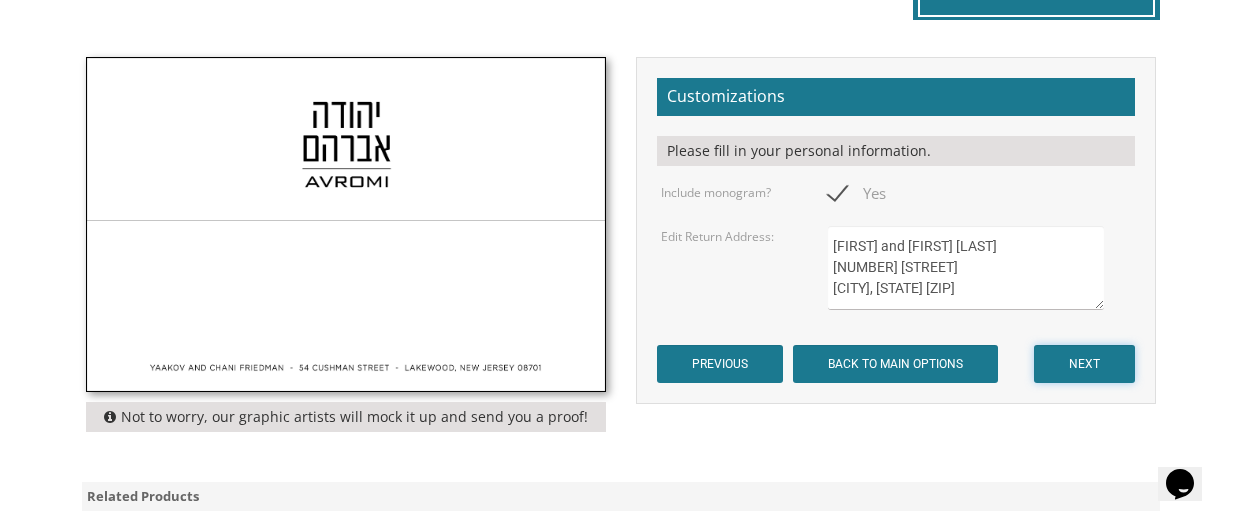 click on "NEXT" at bounding box center [1084, 364] 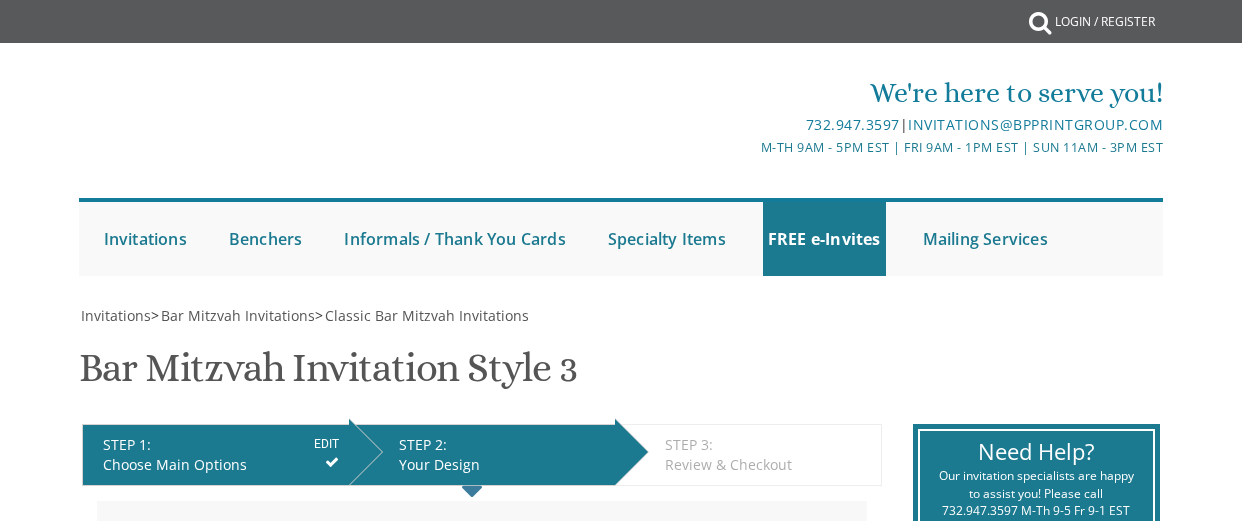 scroll, scrollTop: 0, scrollLeft: 0, axis: both 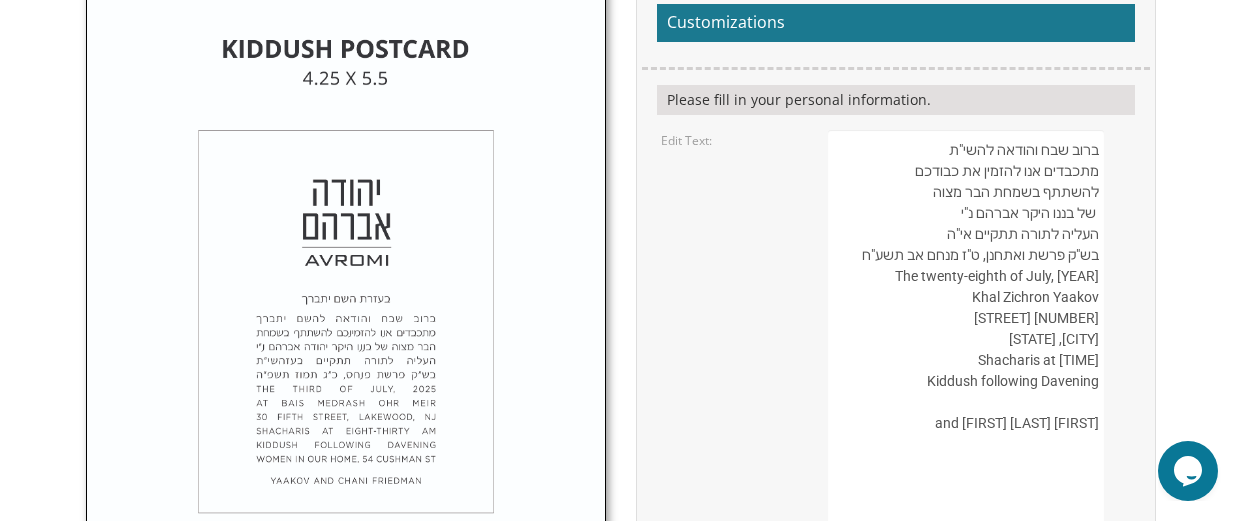 drag, startPoint x: 931, startPoint y: 277, endPoint x: 1097, endPoint y: 279, distance: 166.01205 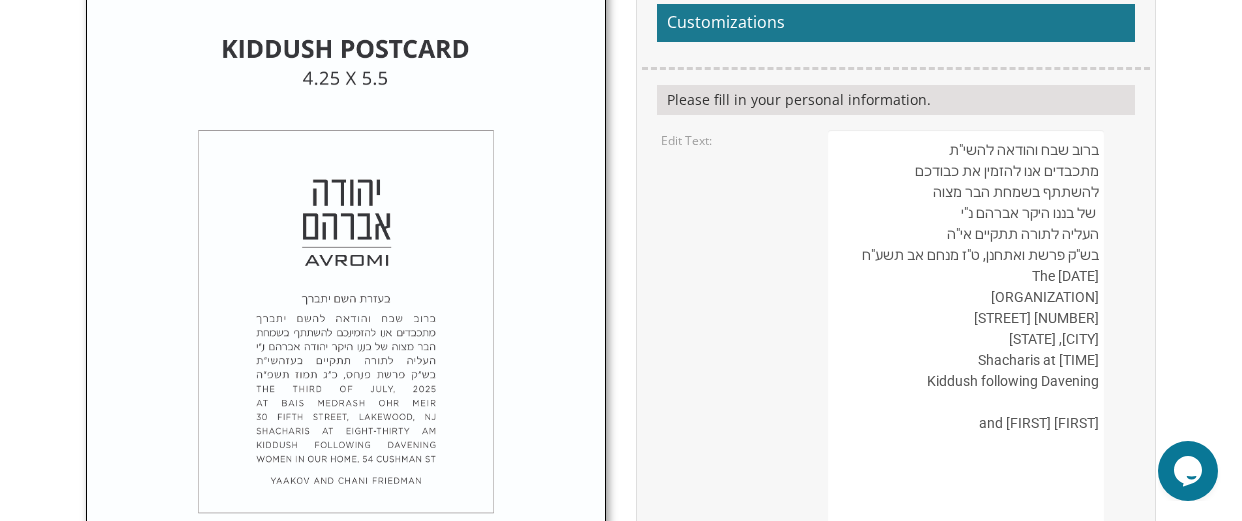 drag, startPoint x: 974, startPoint y: 293, endPoint x: 1102, endPoint y: 294, distance: 128.0039 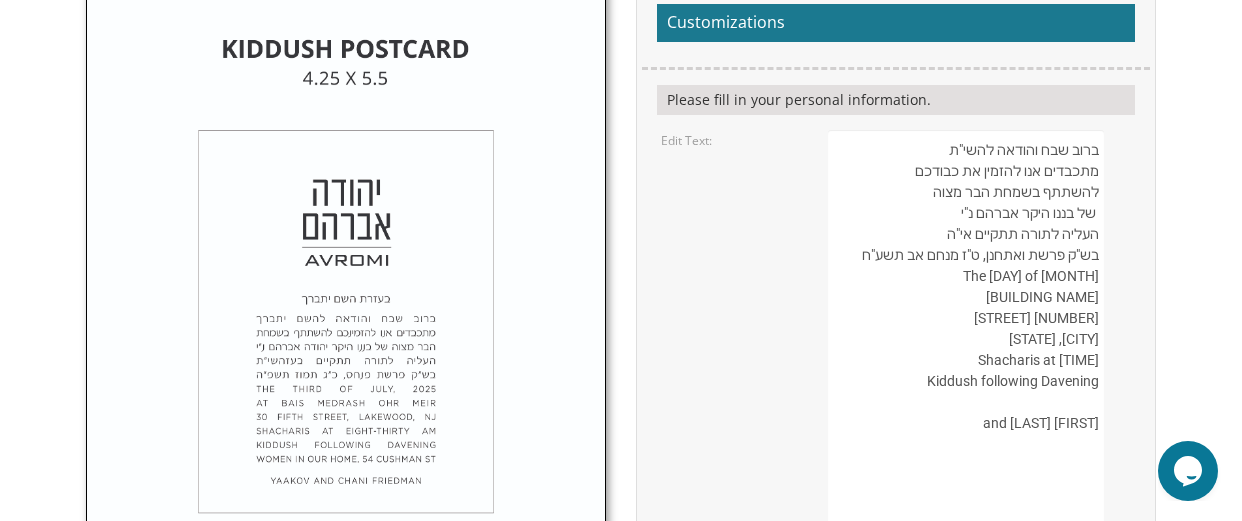 drag, startPoint x: 995, startPoint y: 307, endPoint x: 1100, endPoint y: 314, distance: 105.23308 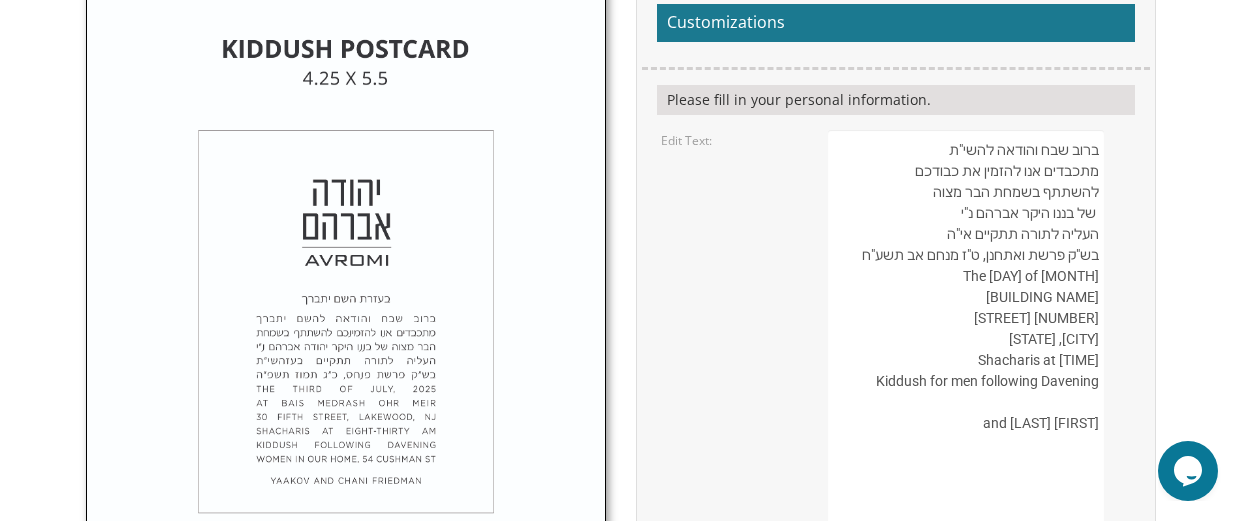 drag, startPoint x: 931, startPoint y: 431, endPoint x: 1105, endPoint y: 428, distance: 174.02586 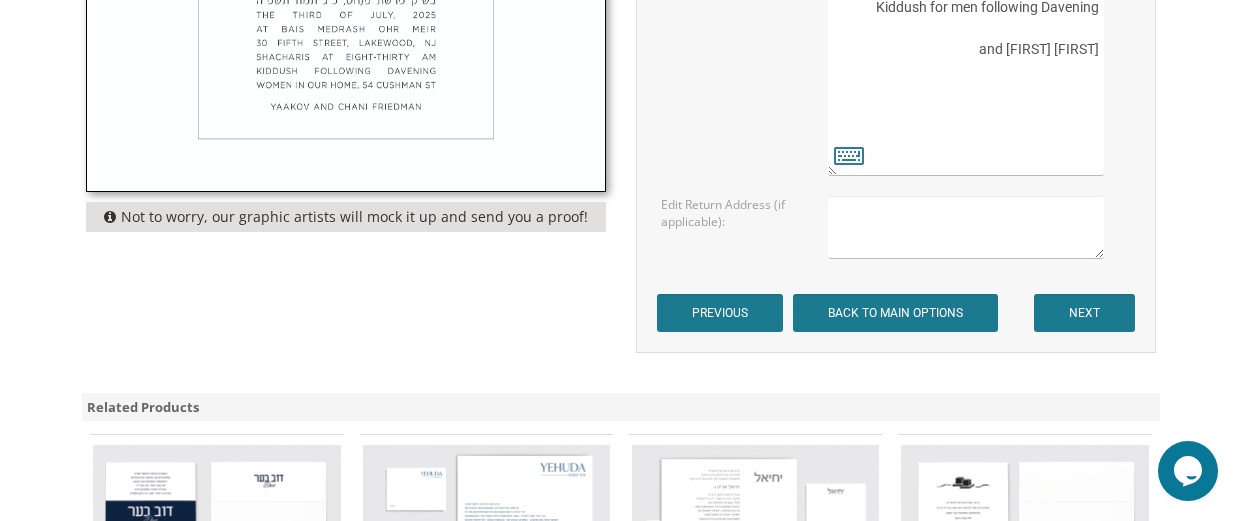scroll, scrollTop: 1097, scrollLeft: 0, axis: vertical 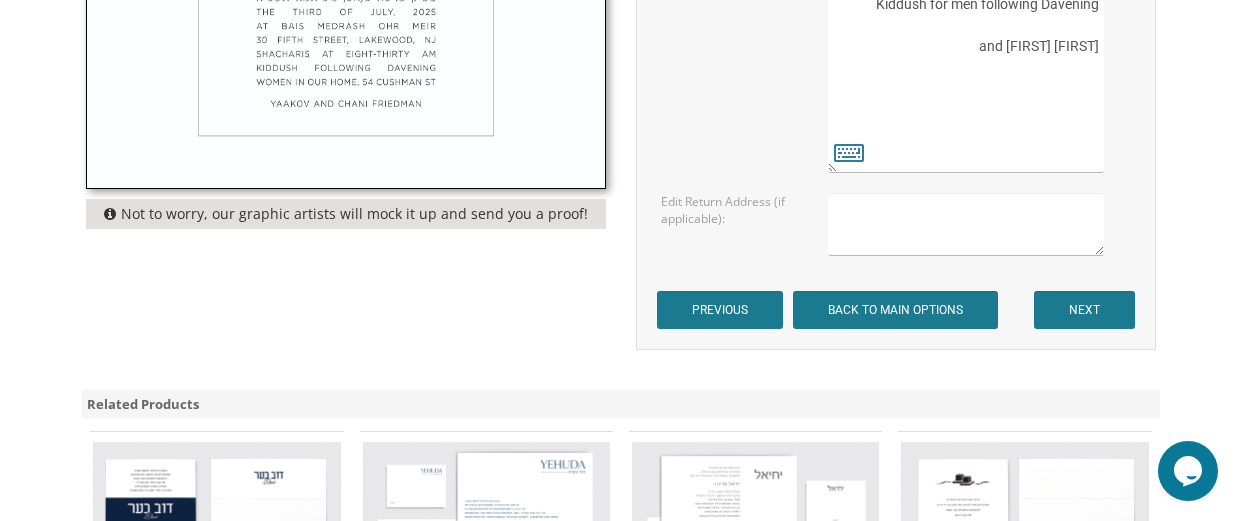 type on "ברוב שבח והודאה להשי"ת
מתכבדים אנו להזמין את כבודכם
להשתתף בשמחת הבר מצוה
של בננו היקר אברהם נ"י
העליה לתורה תתקיים אי"ה
בש"ק פרשת ואתחנן, ט"ז מנחם אב תשע"ח
The [DATE]
[ORGANIZATION]
[NUMBER] [STREET]
[CITY], [STATE]
Shacharis at [TIME]
Kiddush for men following Davening
[FIRST] and [FIRST]" 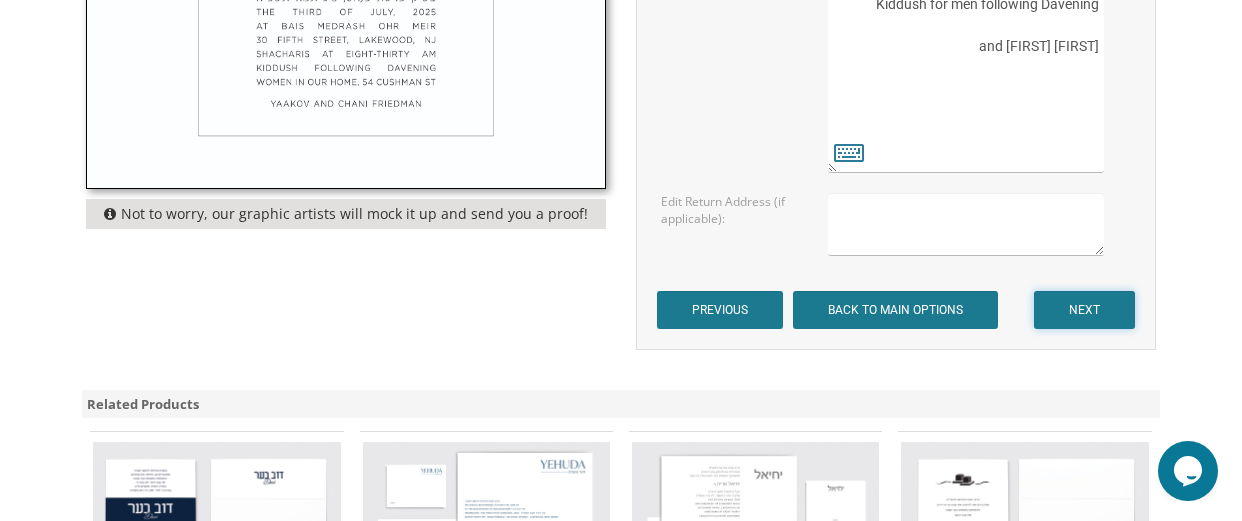 click on "NEXT" at bounding box center [1084, 310] 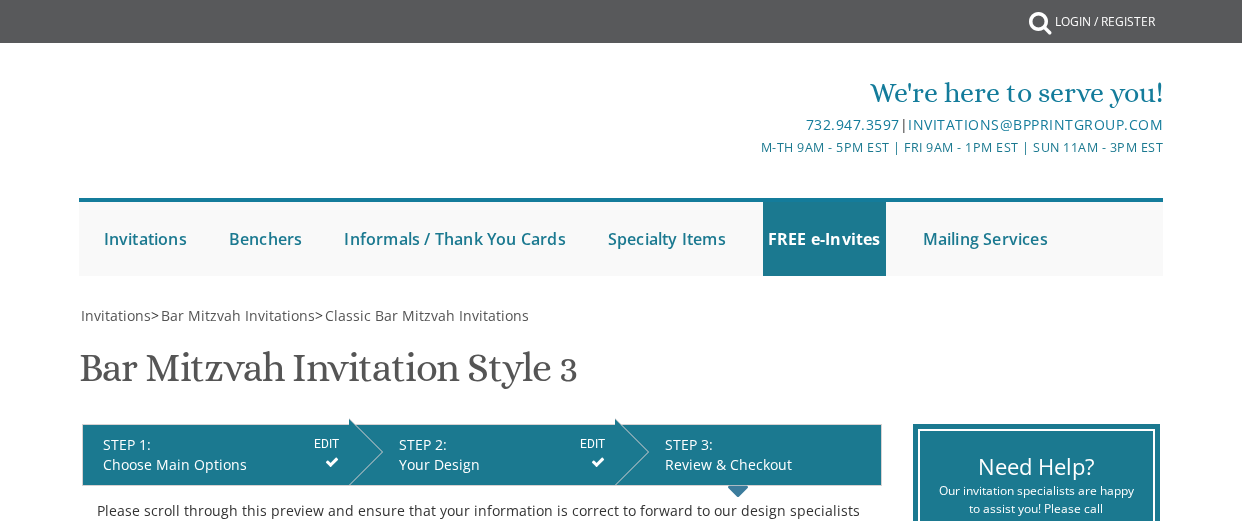 scroll, scrollTop: 0, scrollLeft: 0, axis: both 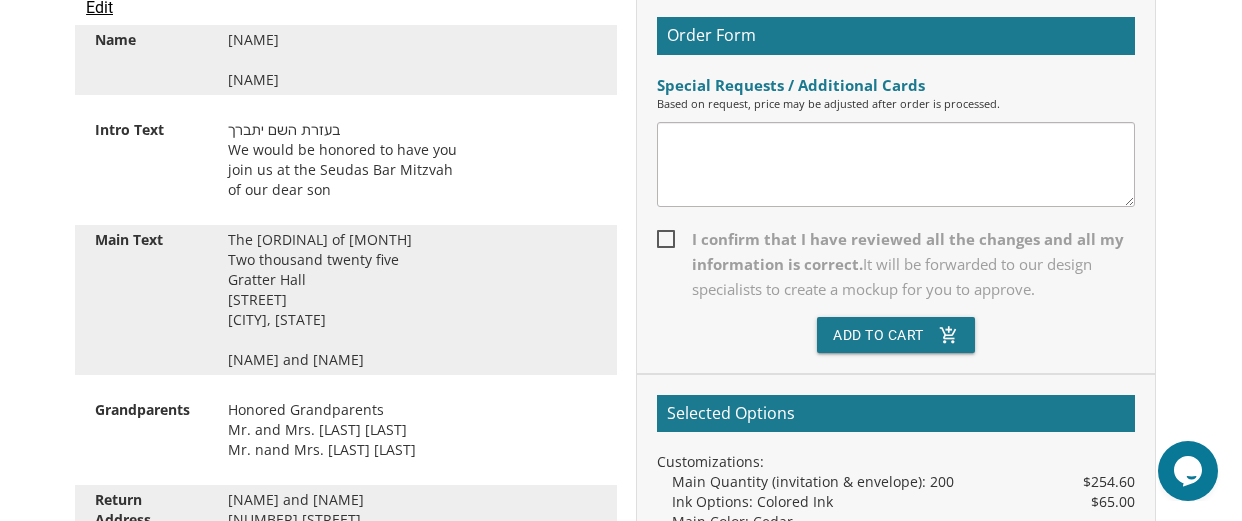 click on "The [ORDINAL] of [MONTH] [YEAR] [YEAR] [BUILDING_NAME] [STREET] [CITY], [STATE] [NAME] and [NAME]" at bounding box center (412, 300) 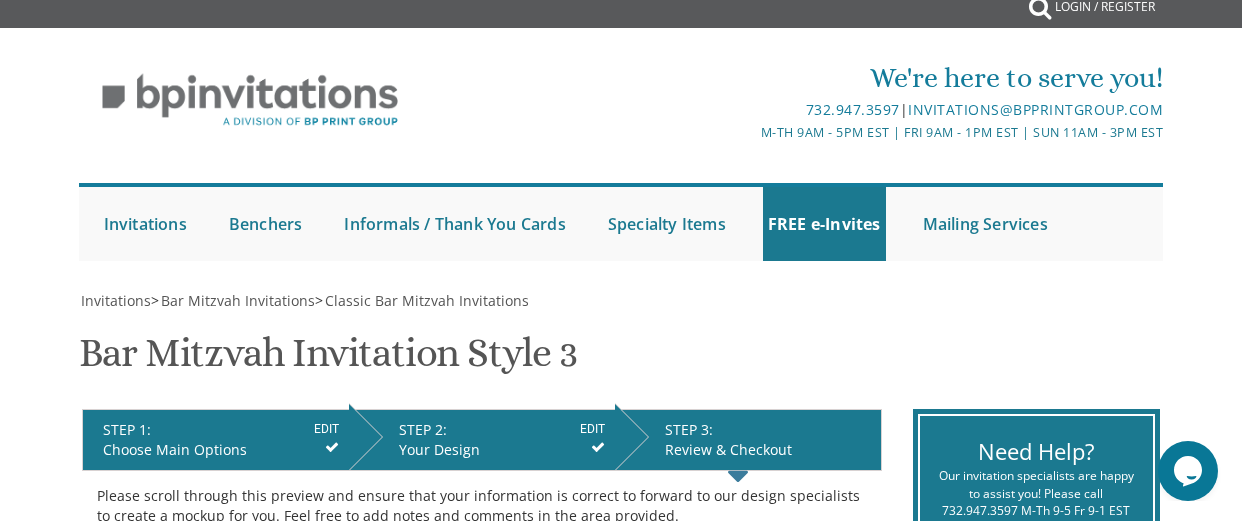 scroll, scrollTop: 0, scrollLeft: 0, axis: both 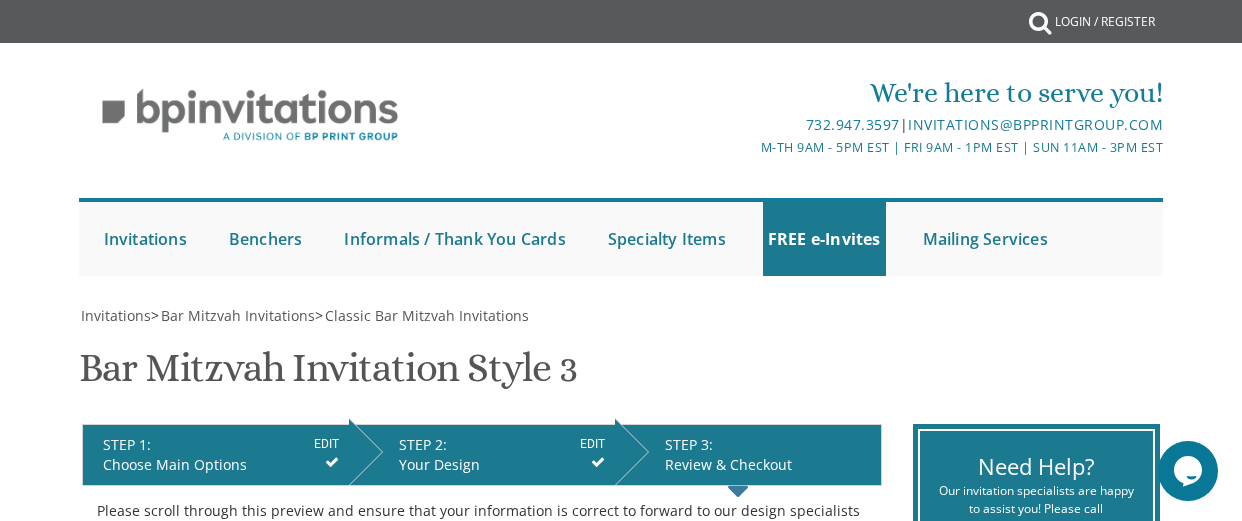 click at bounding box center (621, 296) 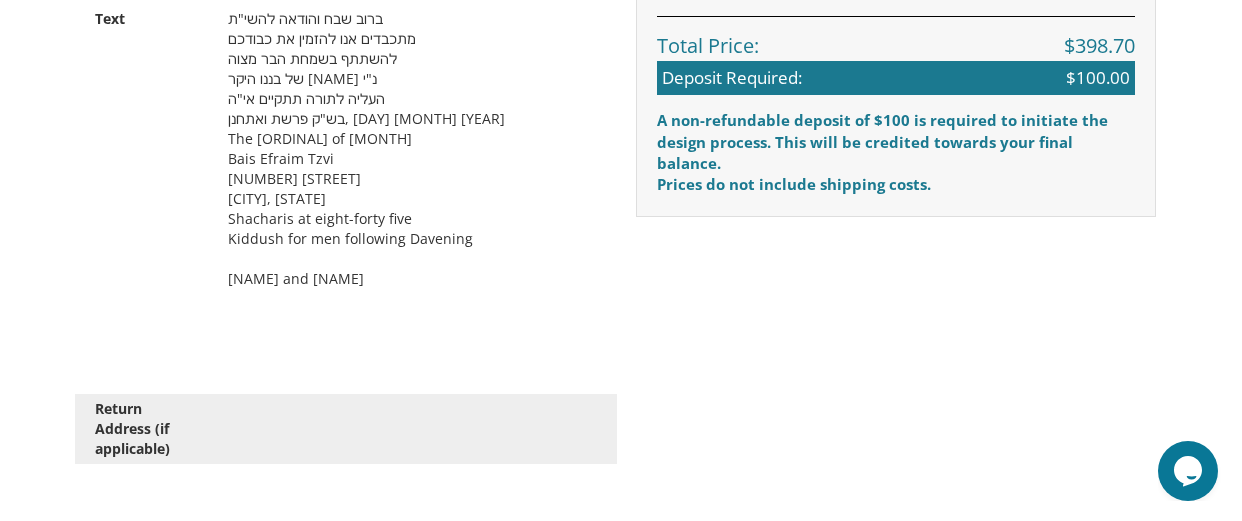 scroll, scrollTop: 1155, scrollLeft: 0, axis: vertical 